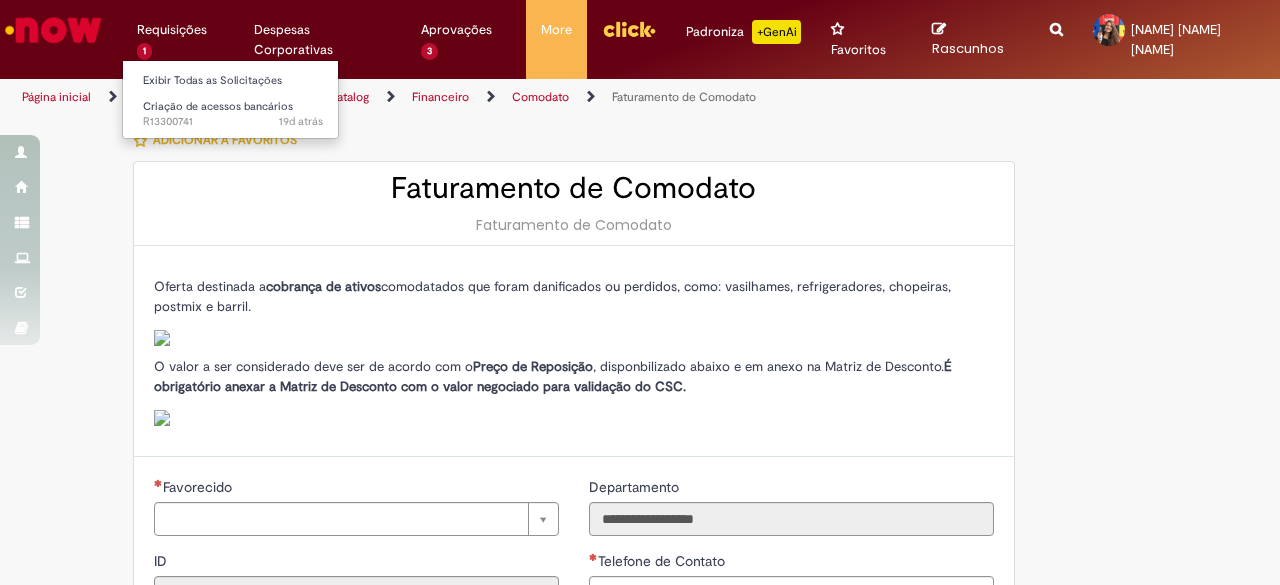 scroll, scrollTop: 0, scrollLeft: 0, axis: both 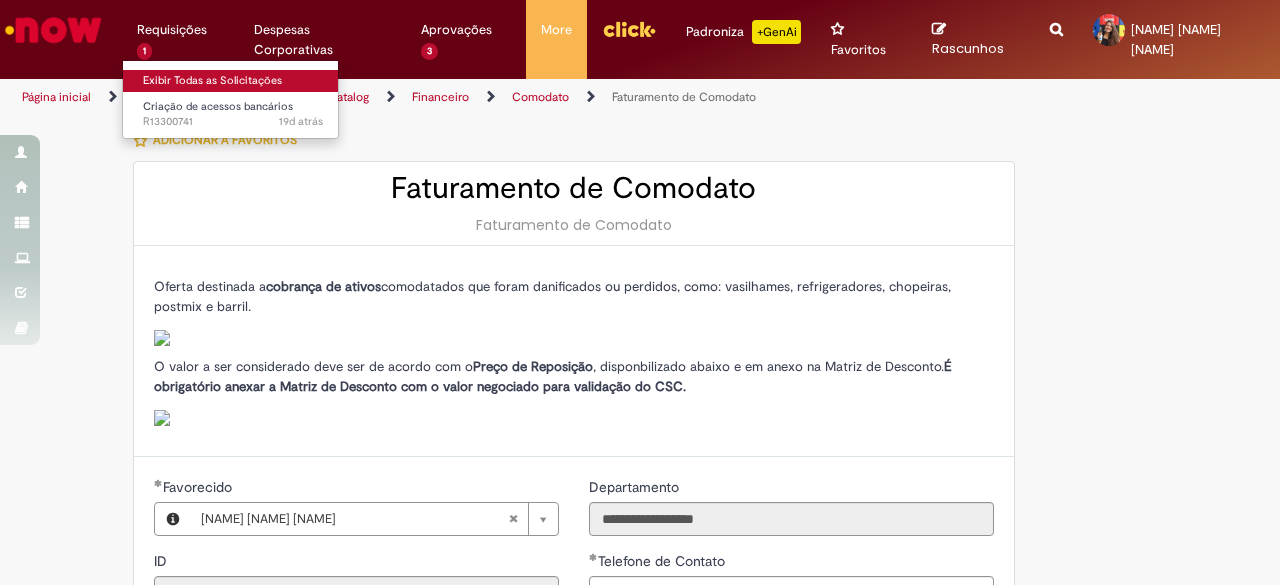 click on "Exibir Todas as Solicitações" at bounding box center [233, 81] 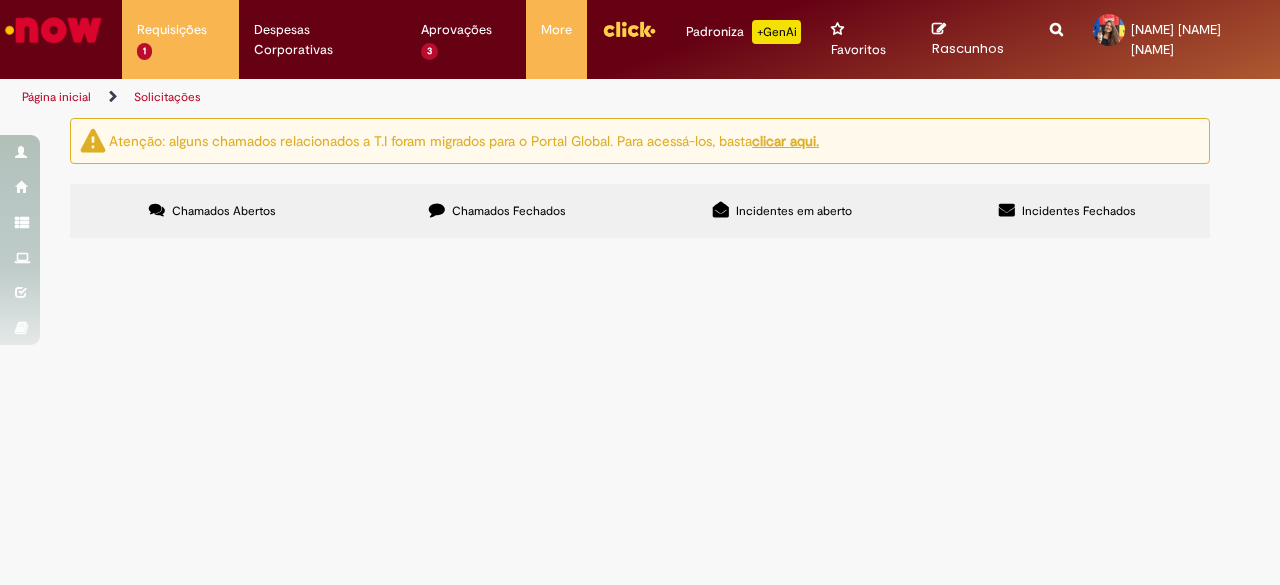 click on "Chamados Fechados" at bounding box center (509, 211) 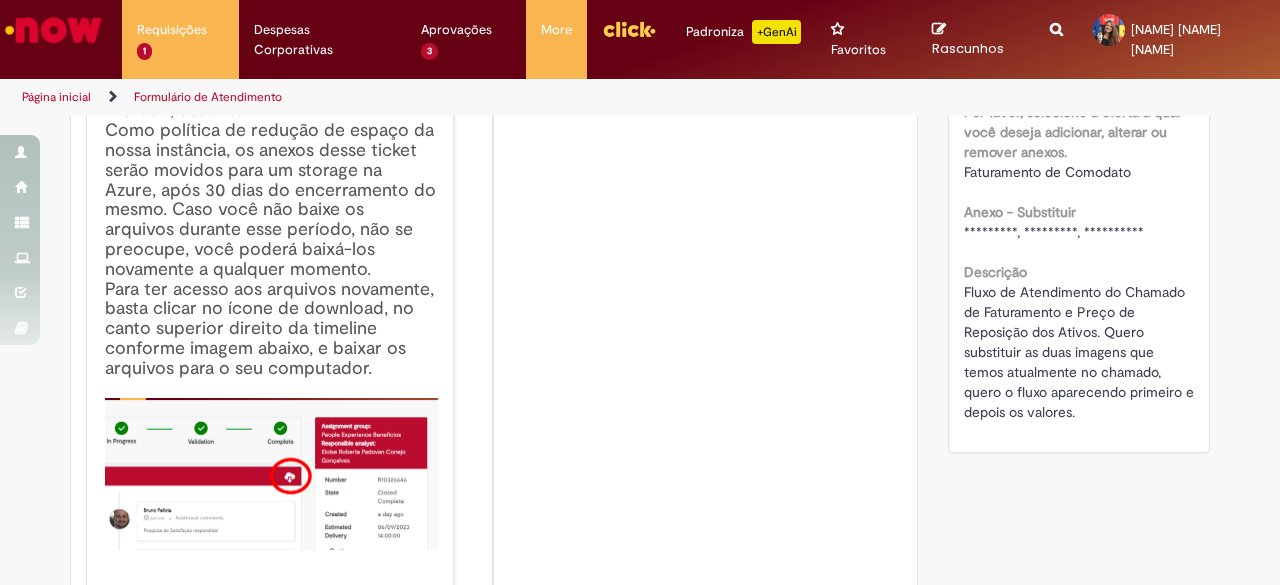 scroll, scrollTop: 400, scrollLeft: 0, axis: vertical 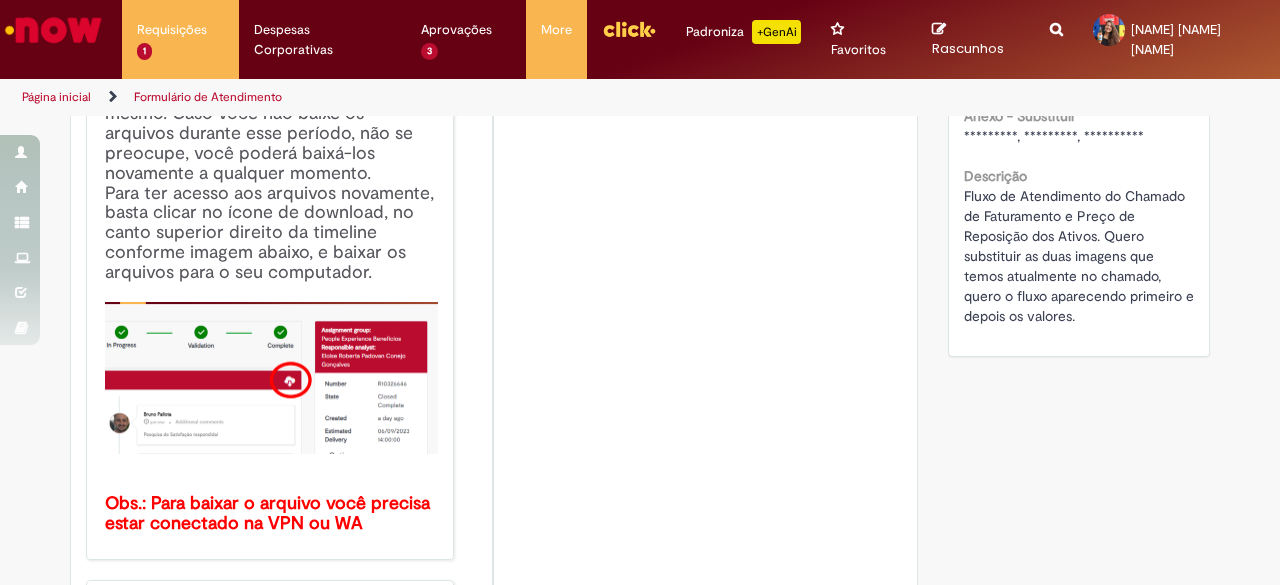 click on "Fluxo de Atendimento do Chamado de Faturamento e Preço de Reposição dos Ativos. Quero substituir as duas imagens que temos atualmente no chamado, quero o fluxo aparecendo primeiro e depois os valores." at bounding box center [1081, 256] 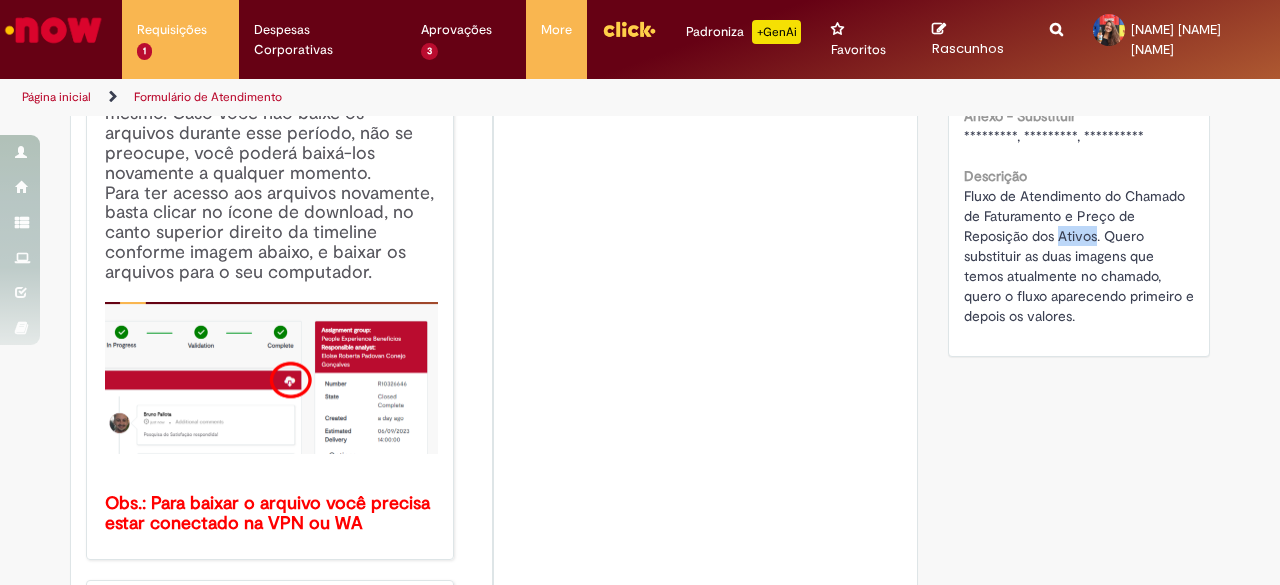 click on "Fluxo de Atendimento do Chamado de Faturamento e Preço de Reposição dos Ativos. Quero substituir as duas imagens que temos atualmente no chamado, quero o fluxo aparecendo primeiro e depois os valores." at bounding box center (1081, 256) 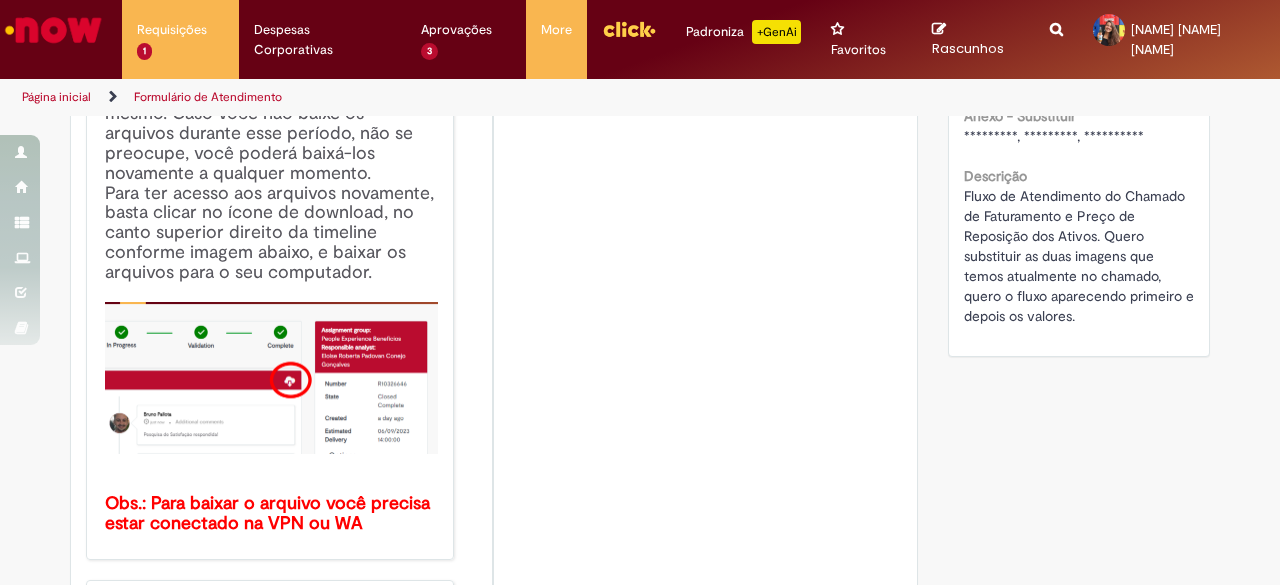 click on "Verificar Código de Barras
Aguardando Aprovação
Aguardando atendimento
Em andamento
Validação
Concluído
Alteração Anexos
Enviar
S
Sistema
cerca de um mês atrás cerca de um mês atrás     Comentários adicionais
Prezado, usuário. Obs.: Para baixar o arquivo você precisa estar conectado na VPN ou WA
S" at bounding box center (640, 363) 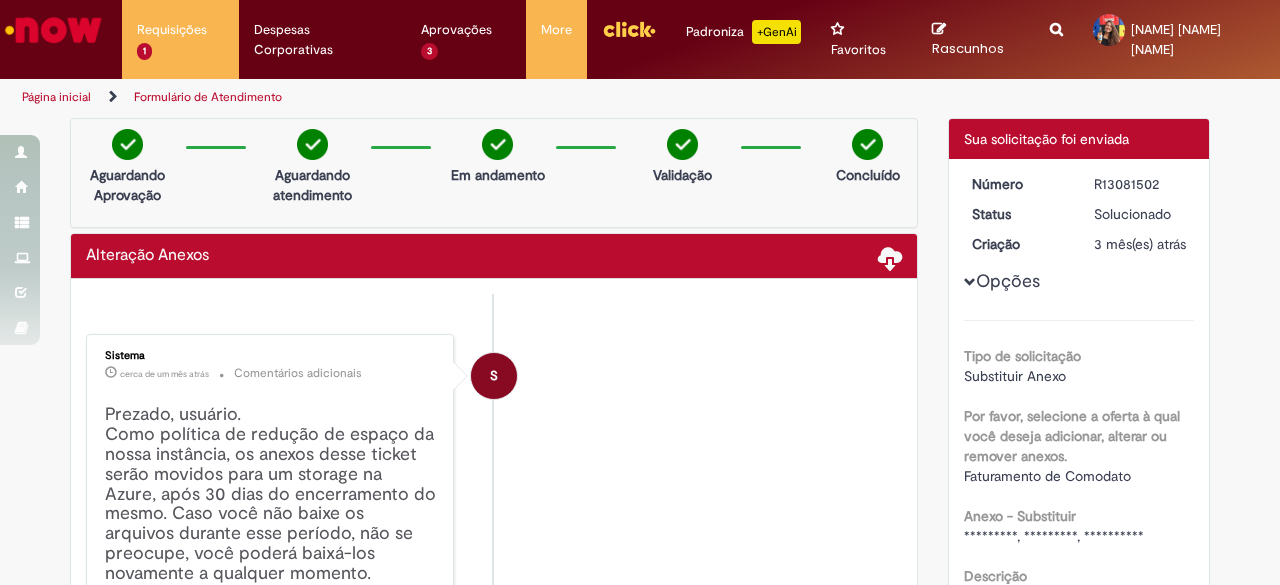 click on "Alteração Anexos" at bounding box center [147, 256] 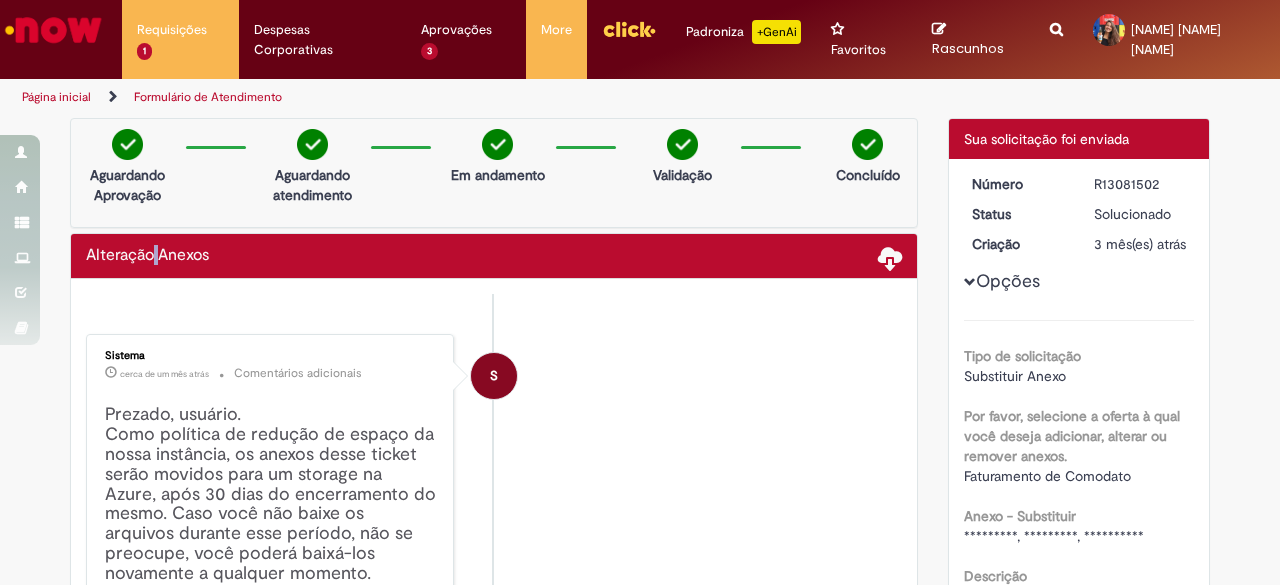 click on "Alteração Anexos" at bounding box center (147, 256) 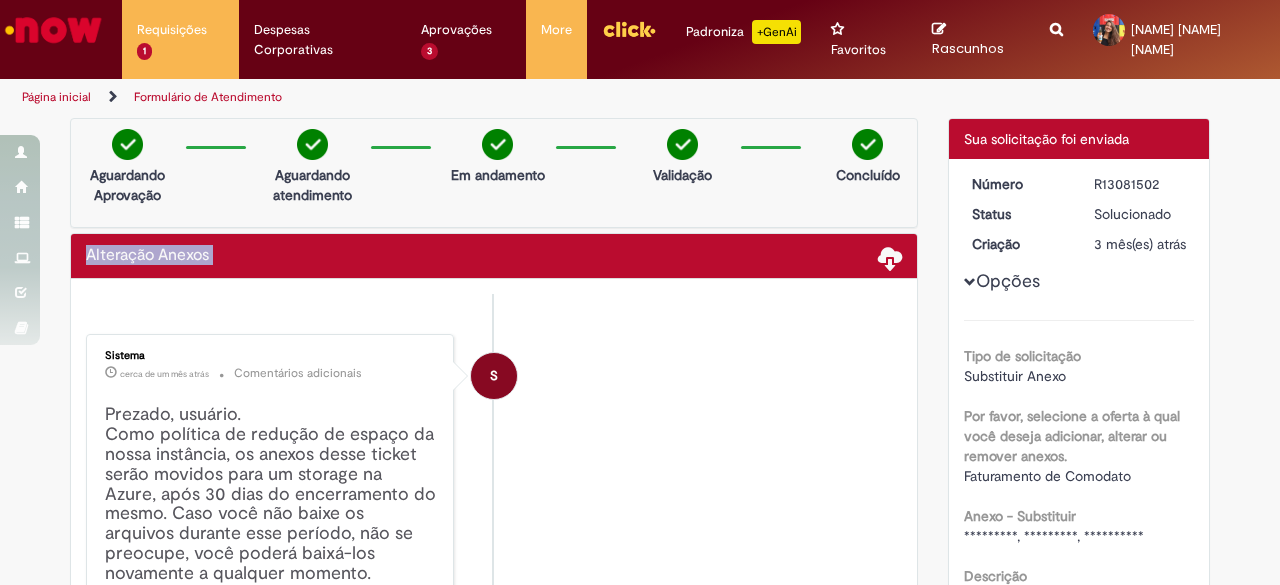 click on "Alteração Anexos" at bounding box center [147, 256] 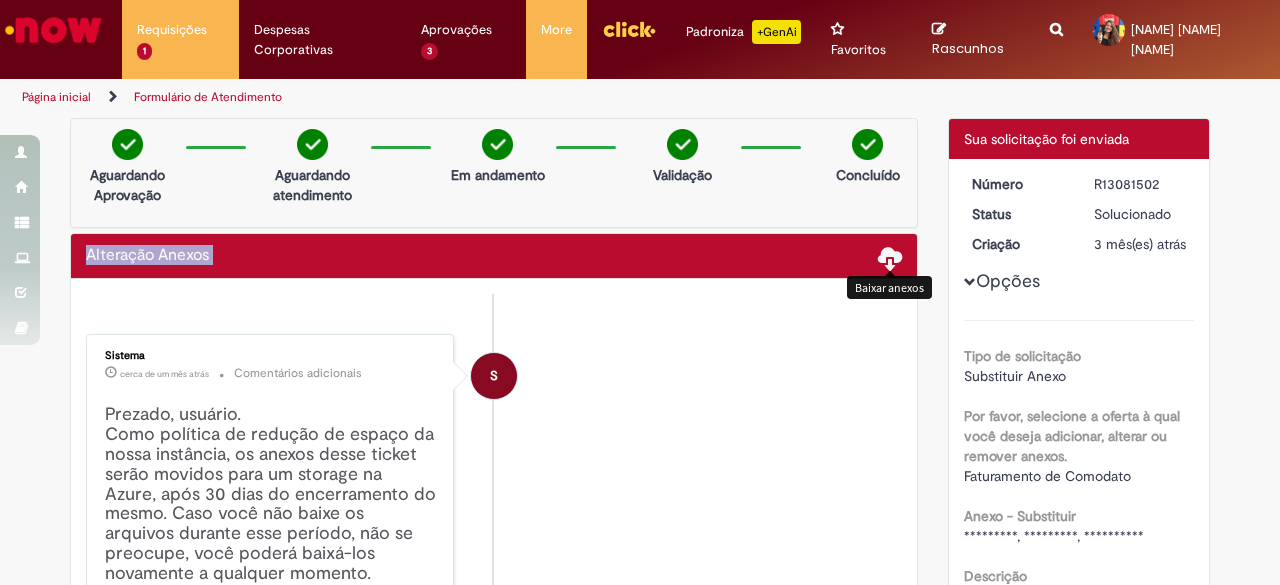 click at bounding box center (890, 257) 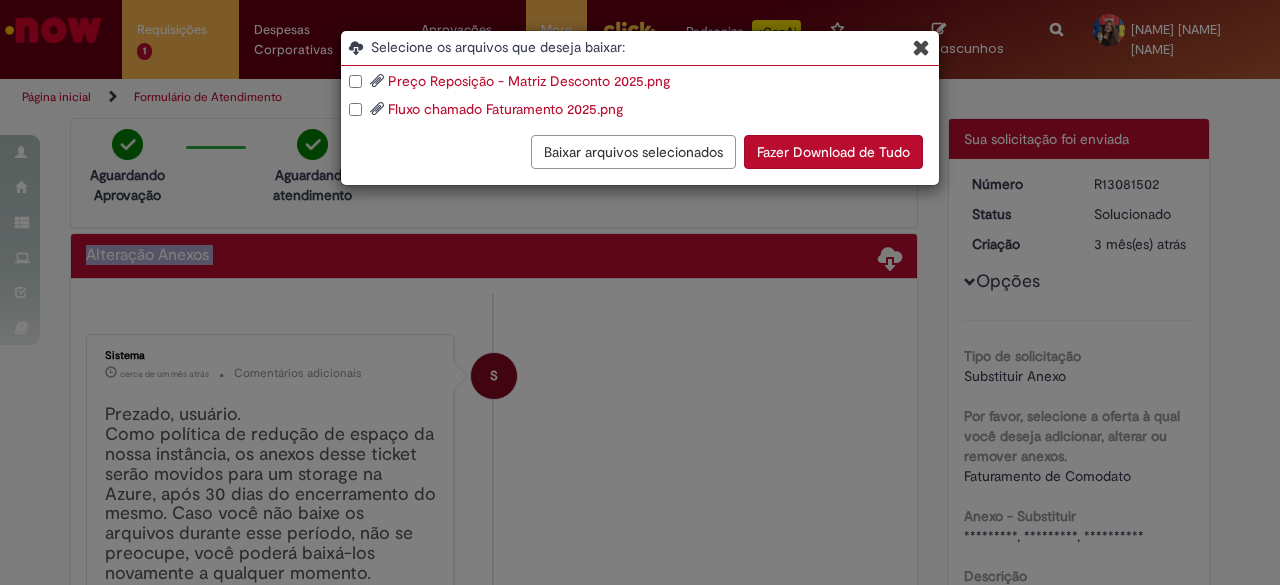 click on "Fazer Download de Tudo" at bounding box center (833, 152) 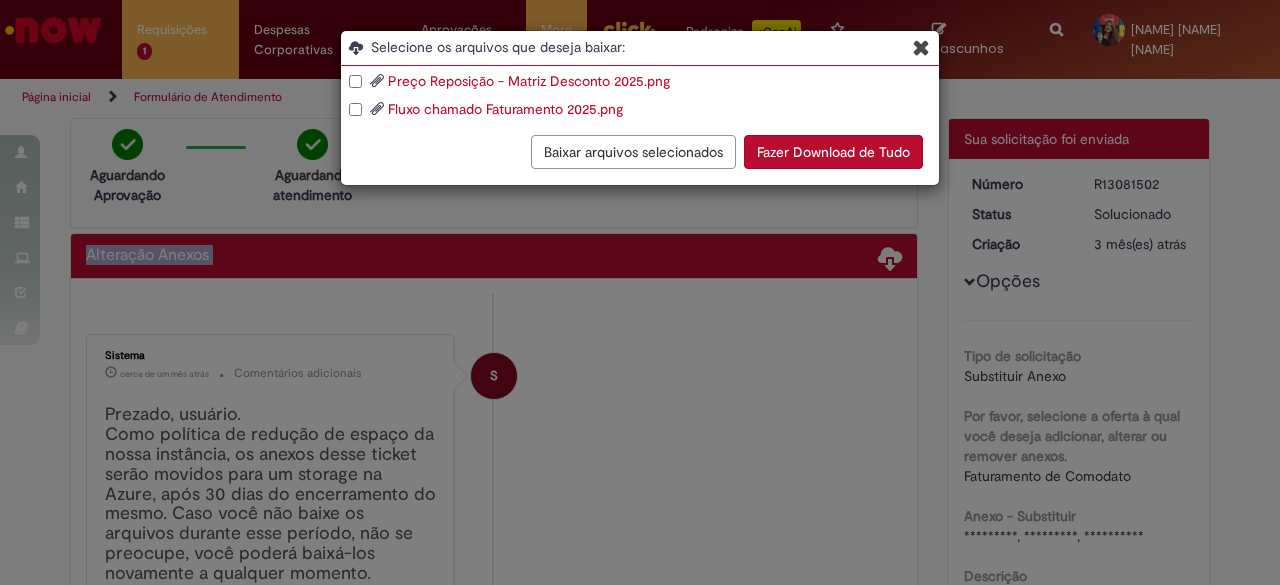 click at bounding box center (921, 47) 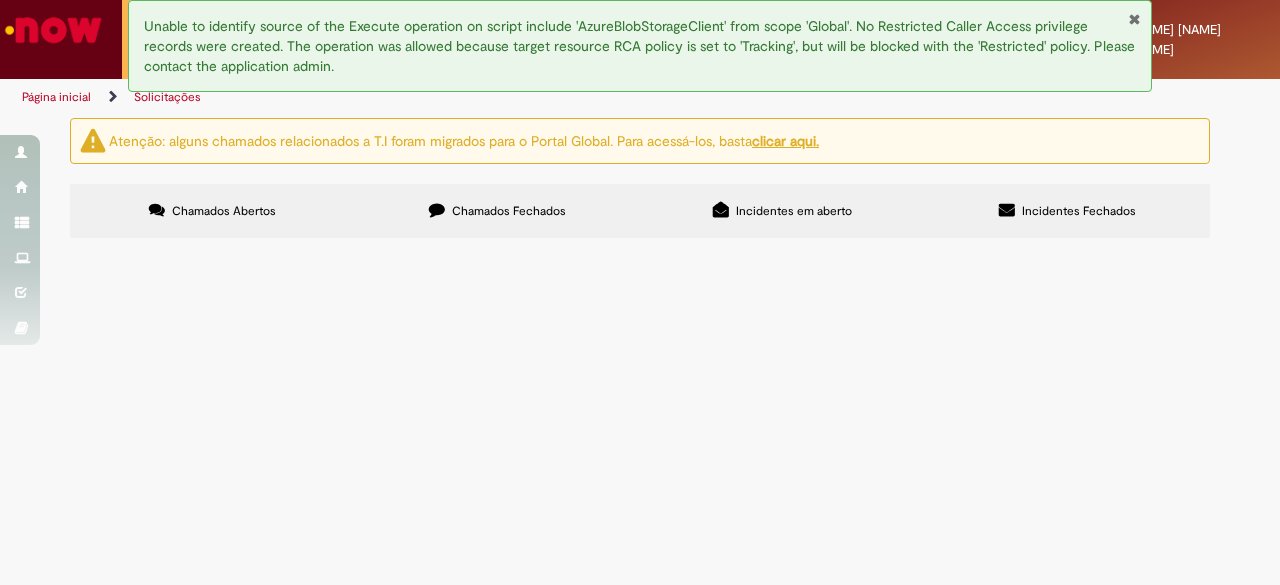 click on "Chamados Fechados" at bounding box center (509, 211) 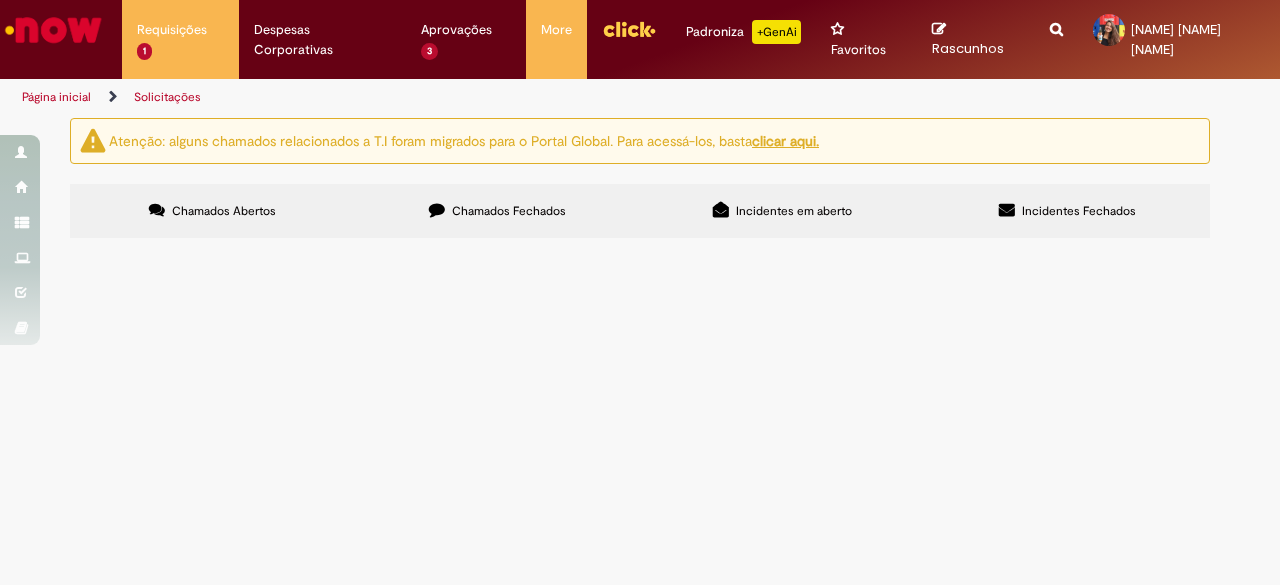 scroll, scrollTop: 500, scrollLeft: 0, axis: vertical 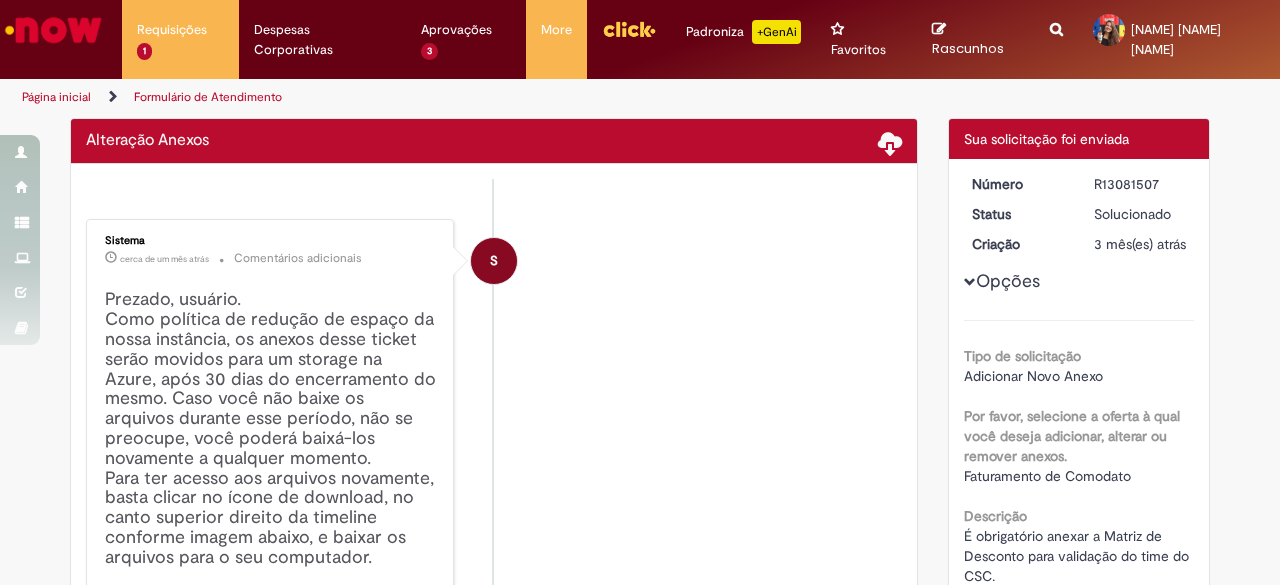 click on "Sistema" at bounding box center (271, 241) 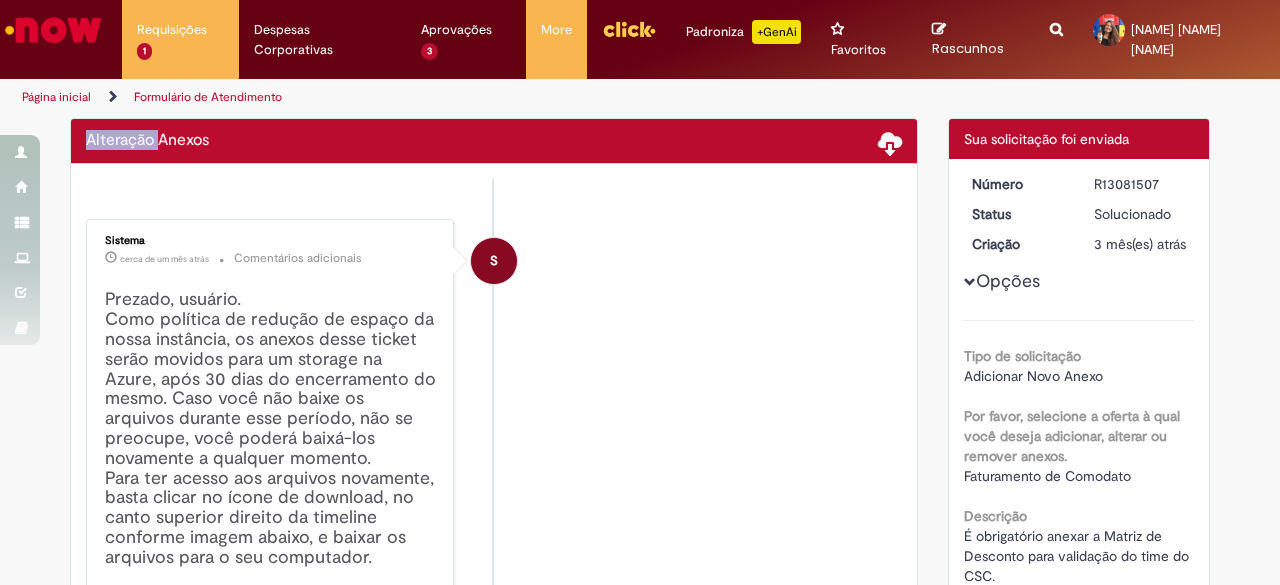 click on "Alteração Anexos" at bounding box center [147, 141] 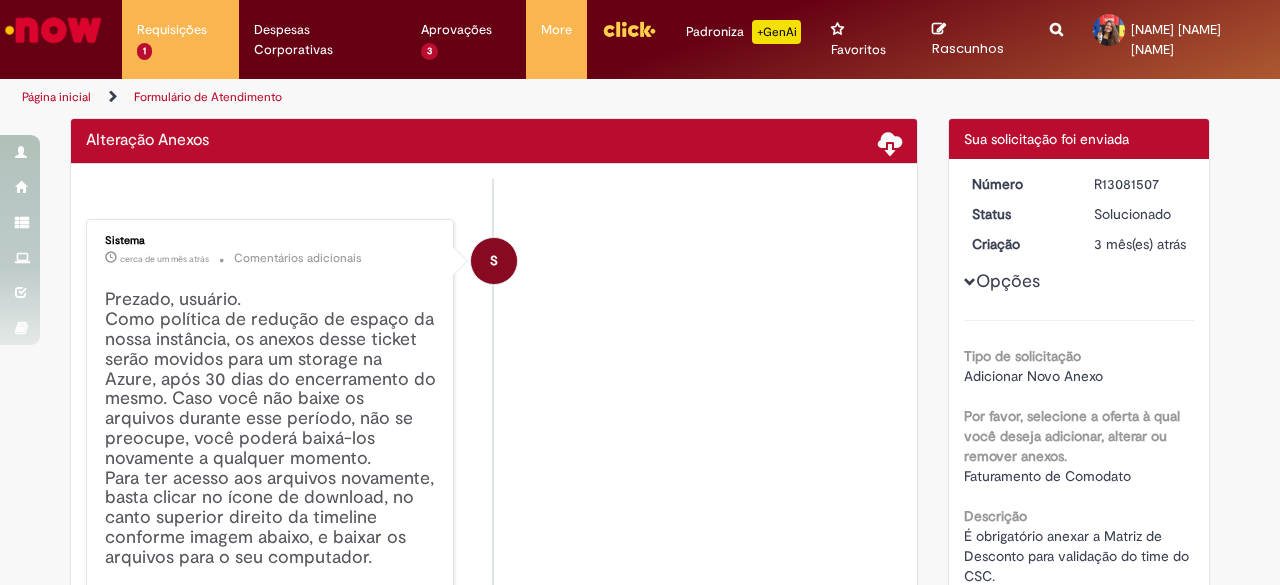 click on "Alteração Anexos" at bounding box center (147, 141) 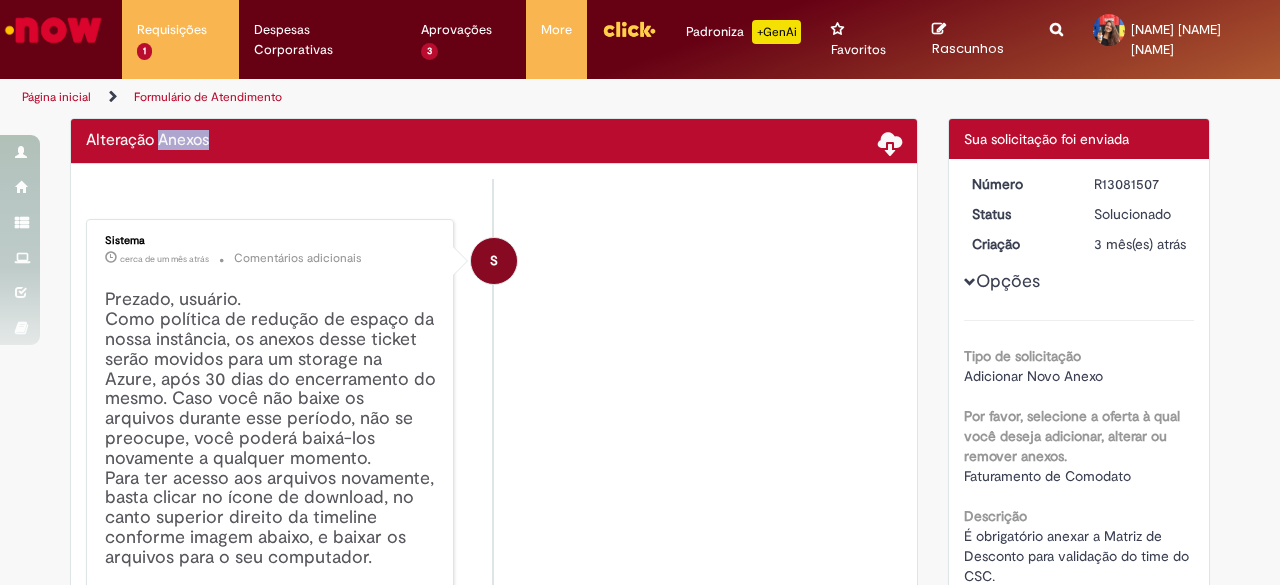 click on "Verificar Código de Barras
Alteração Anexos
Enviar
S
Sistema
cerca de um mês atrás cerca de um mês atrás     Comentários adicionais
Prezado, usuário. Como política de redução de espaço da nossa instância, os anexos desse ticket serão movidos para um storage na Azure, após 30 dias do encerramento do mesmo. Caso você não baixe os arquivos durante esse período, não se preocupe, você poderá baixá-los novamente a qualquer momento. Obs.: Para baixar o arquivo você precisa estar conectado na VPN ou WA
S" at bounding box center [494, 705] 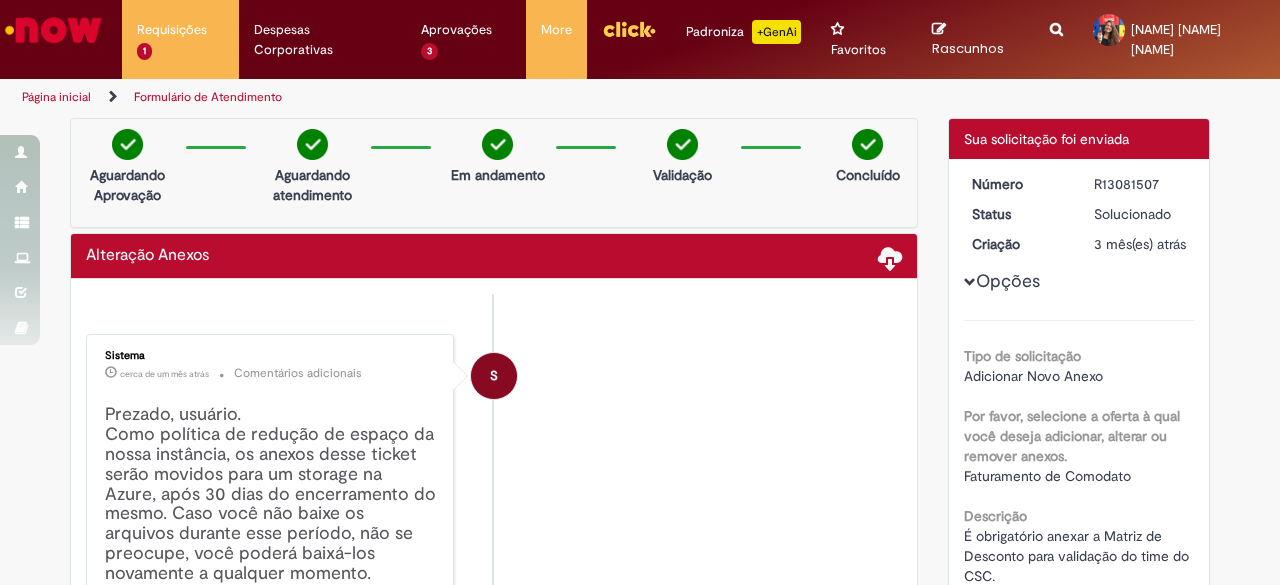 click on "Aguardando Aprovação" at bounding box center [127, 162] 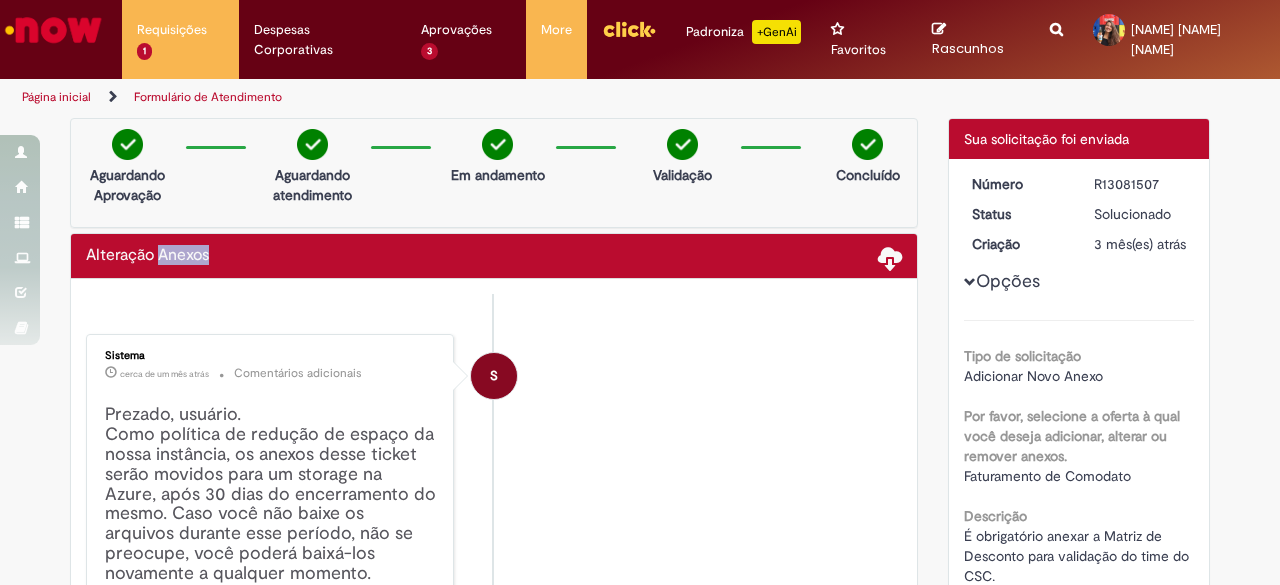 click on "Alteração Anexos" at bounding box center [147, 256] 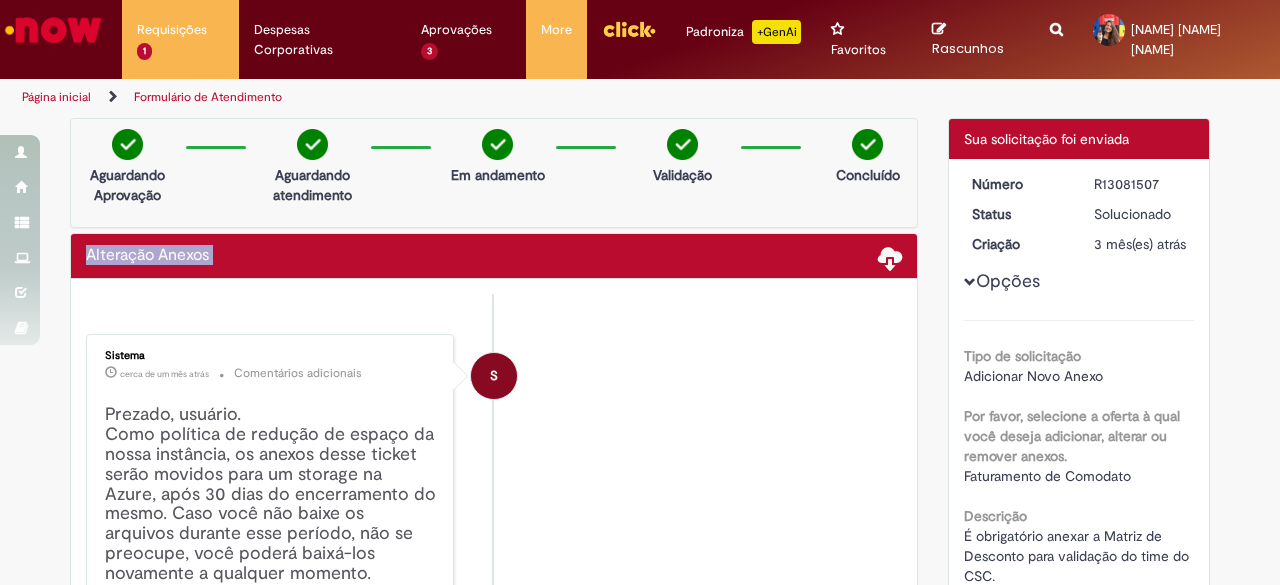 click on "Alteração Anexos" at bounding box center [147, 256] 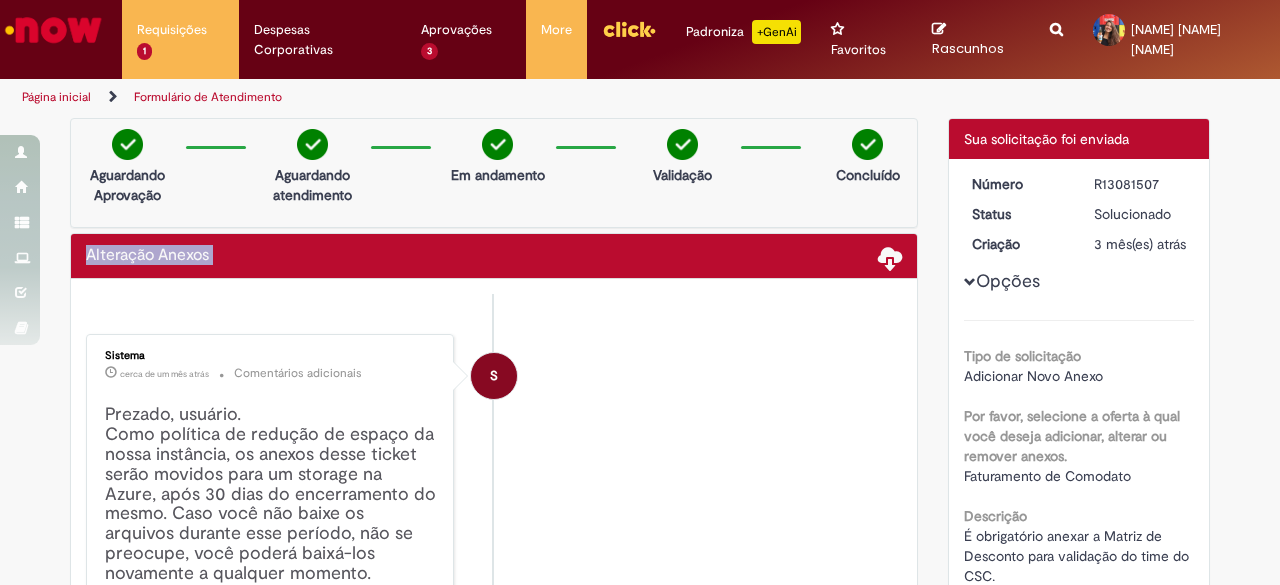 copy on "Alteração Anexos
Enviar
S" 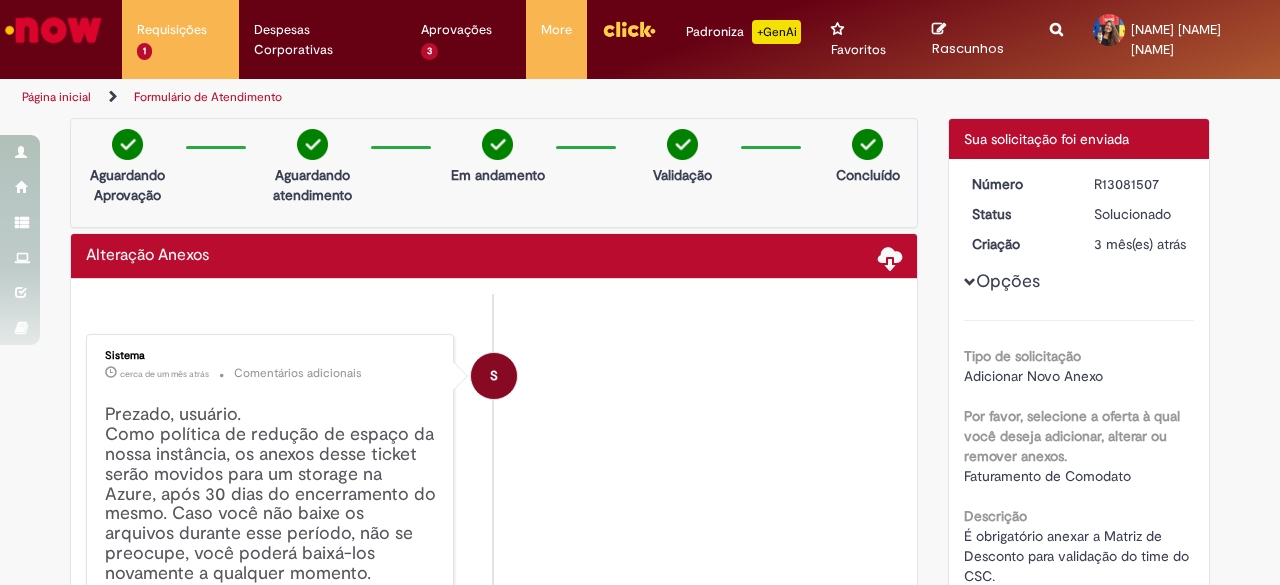click at bounding box center (1056, 18) 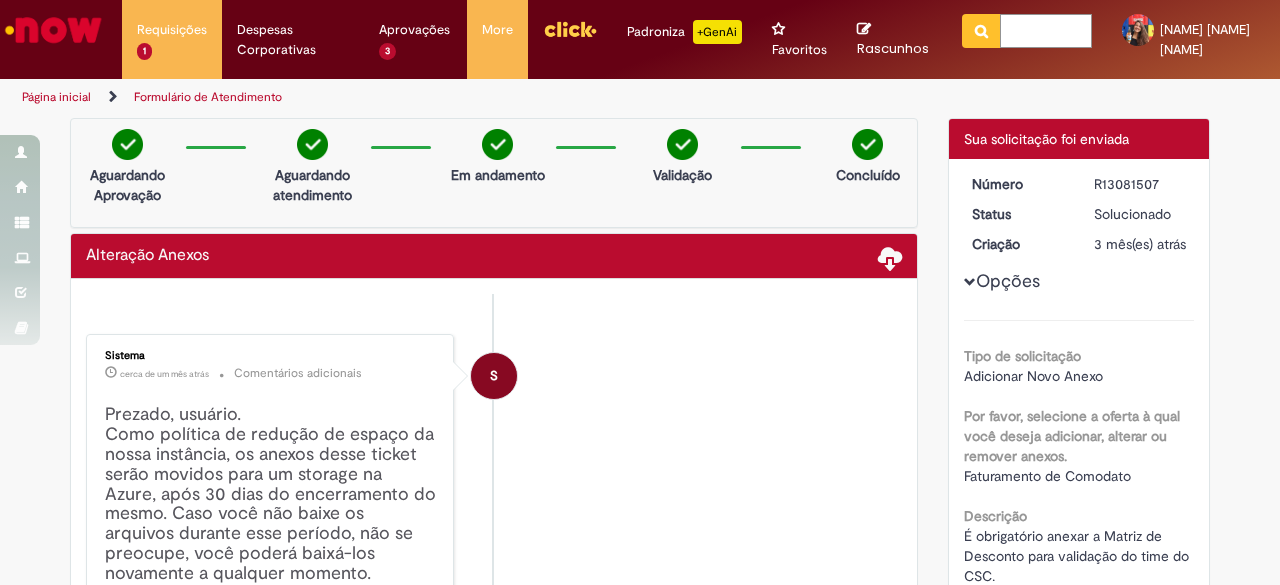 click at bounding box center [1046, 31] 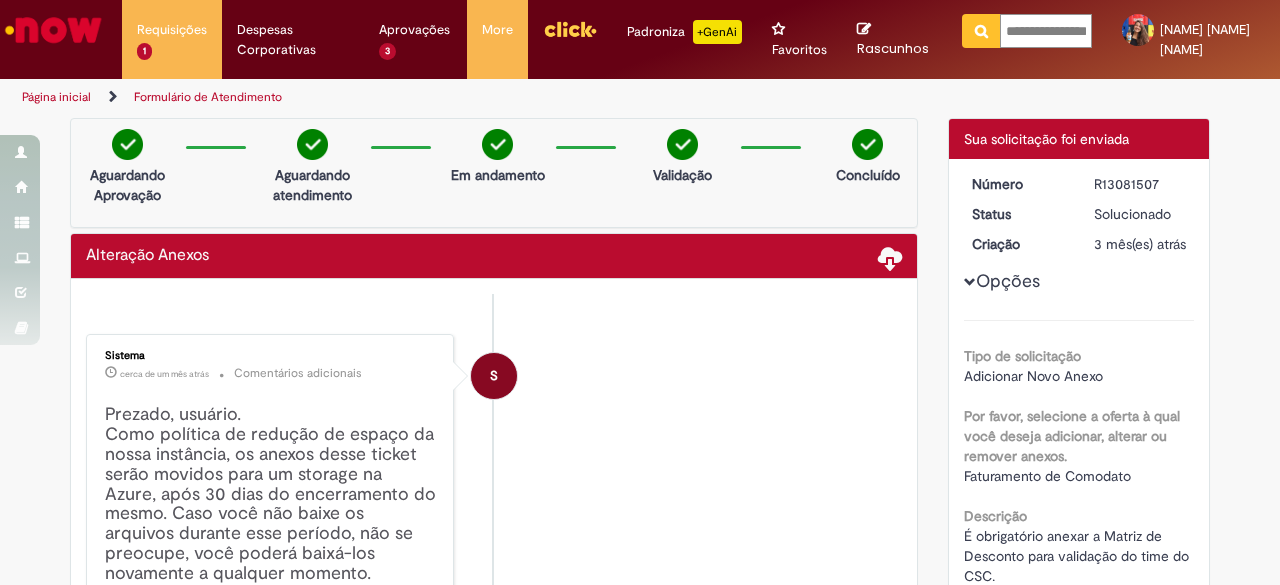 scroll, scrollTop: 0, scrollLeft: 28, axis: horizontal 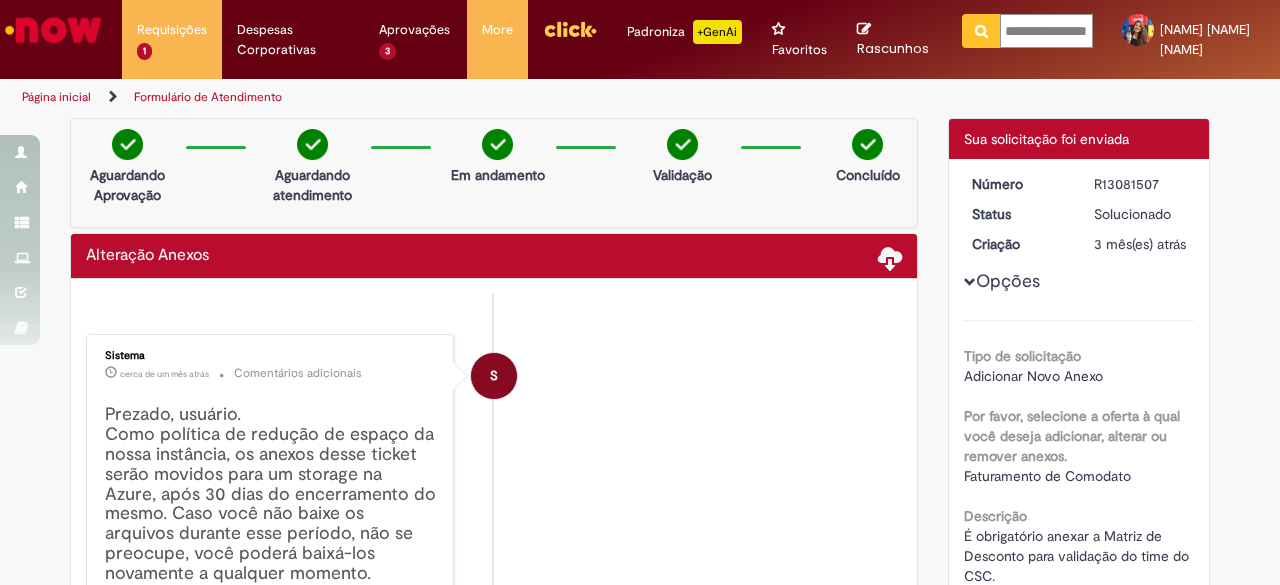 click at bounding box center [981, 31] 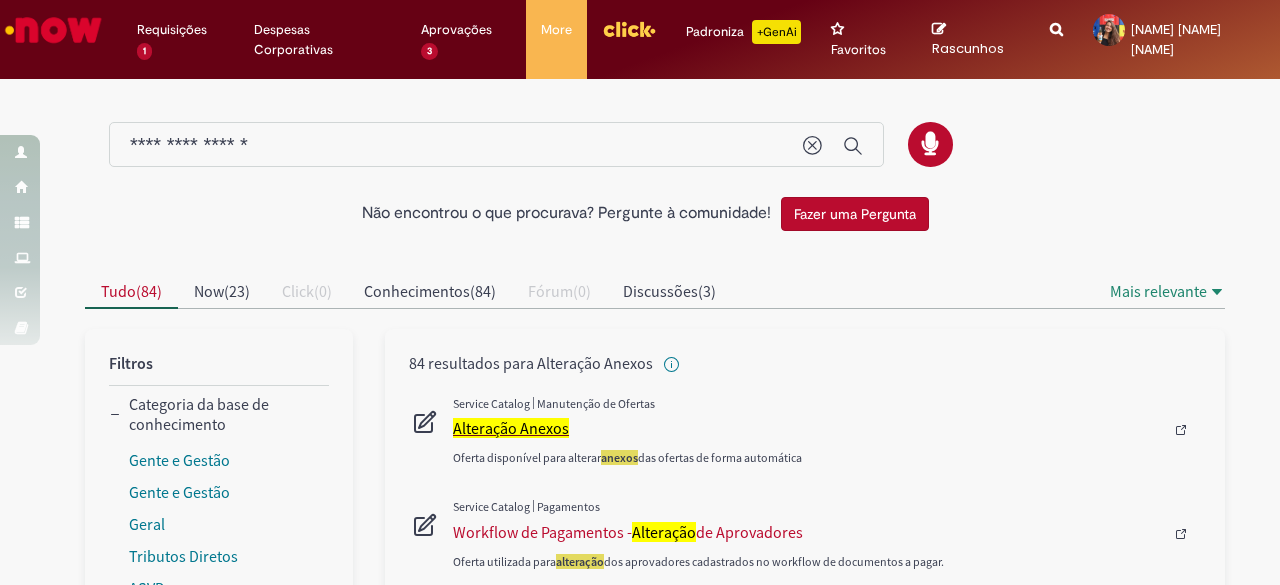 click on "Alteração Anexos" at bounding box center [511, 428] 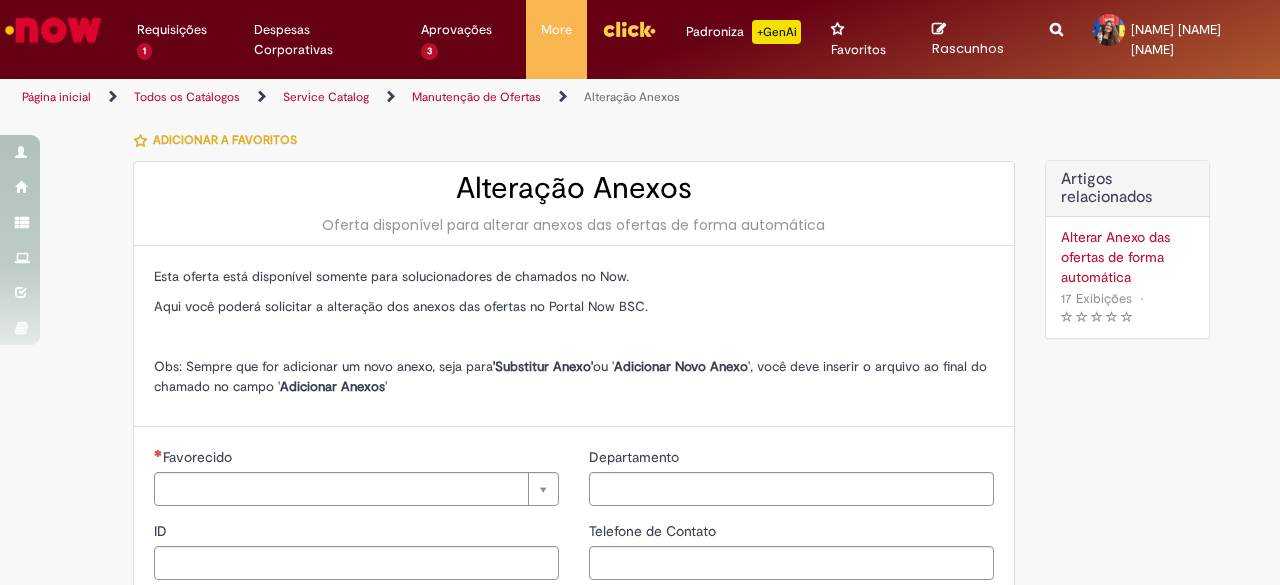 type on "********" 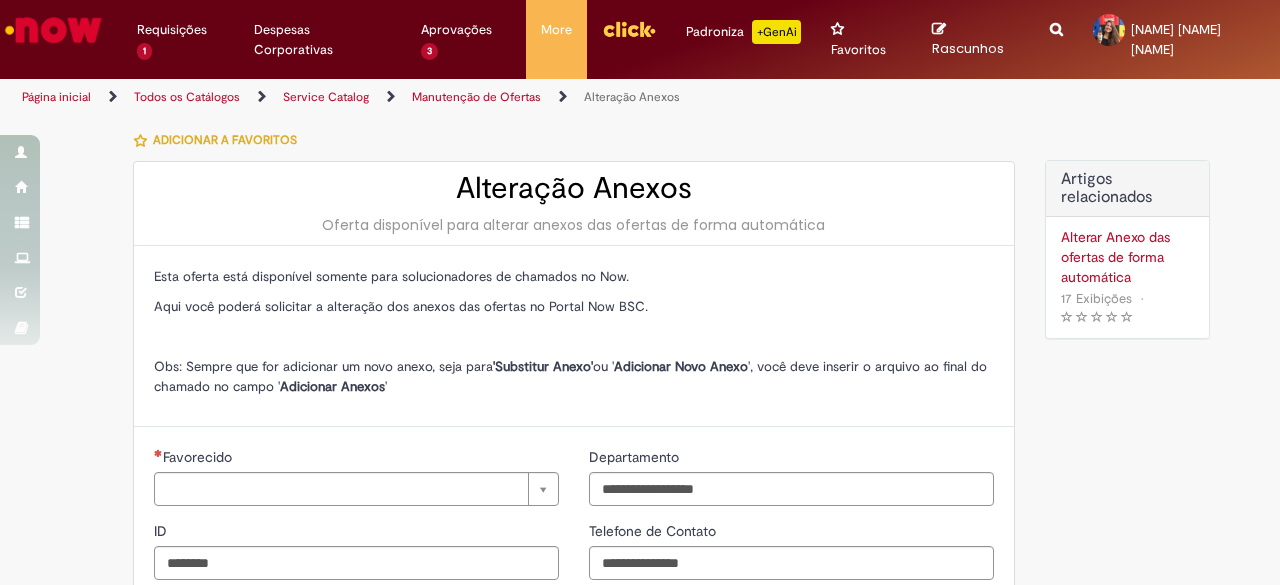 type on "**********" 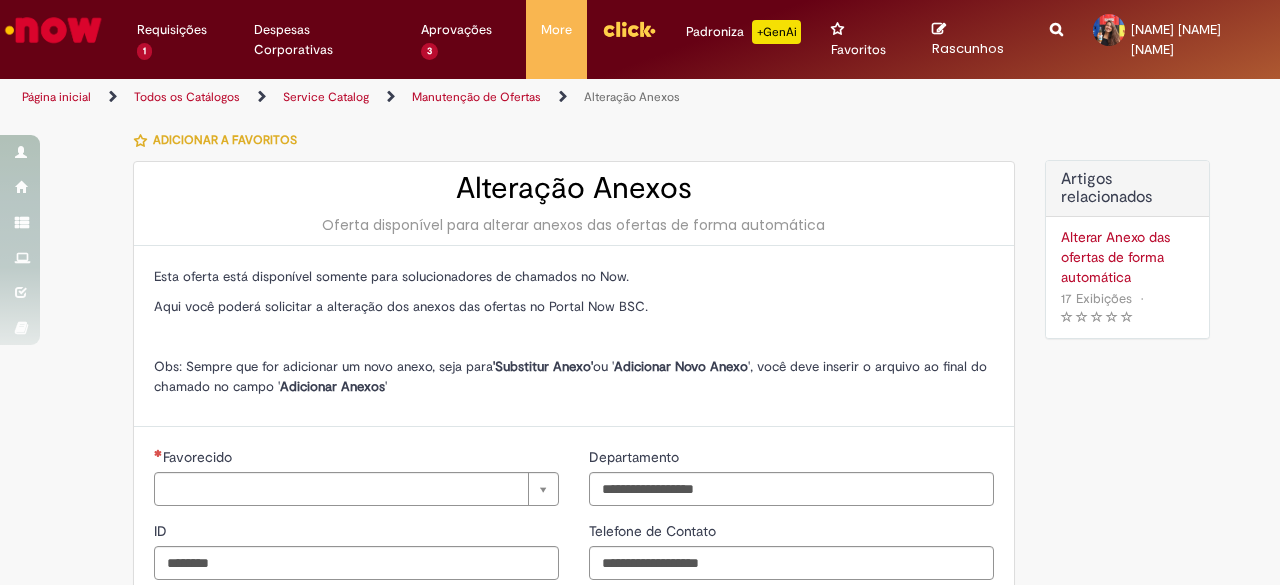 type on "**********" 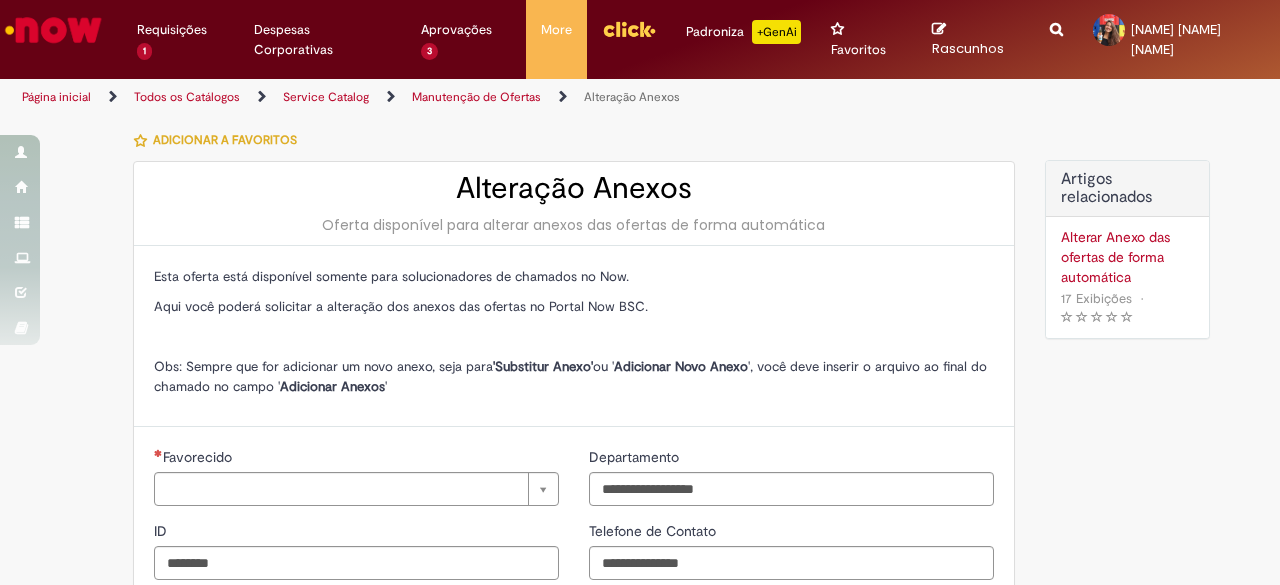 type on "**********" 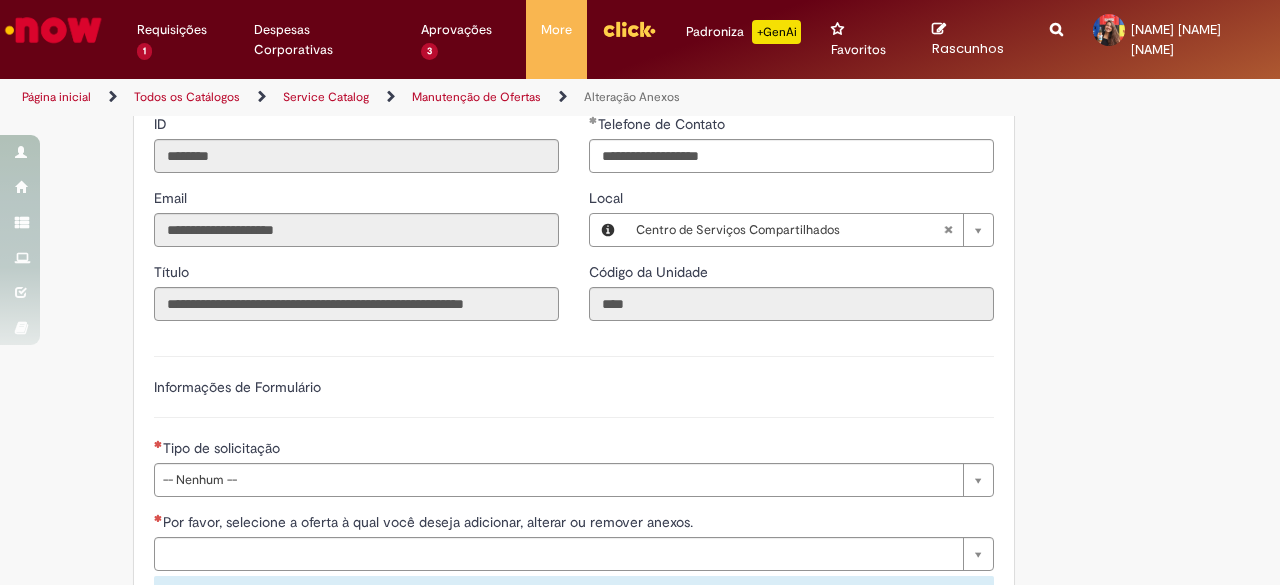 scroll, scrollTop: 600, scrollLeft: 0, axis: vertical 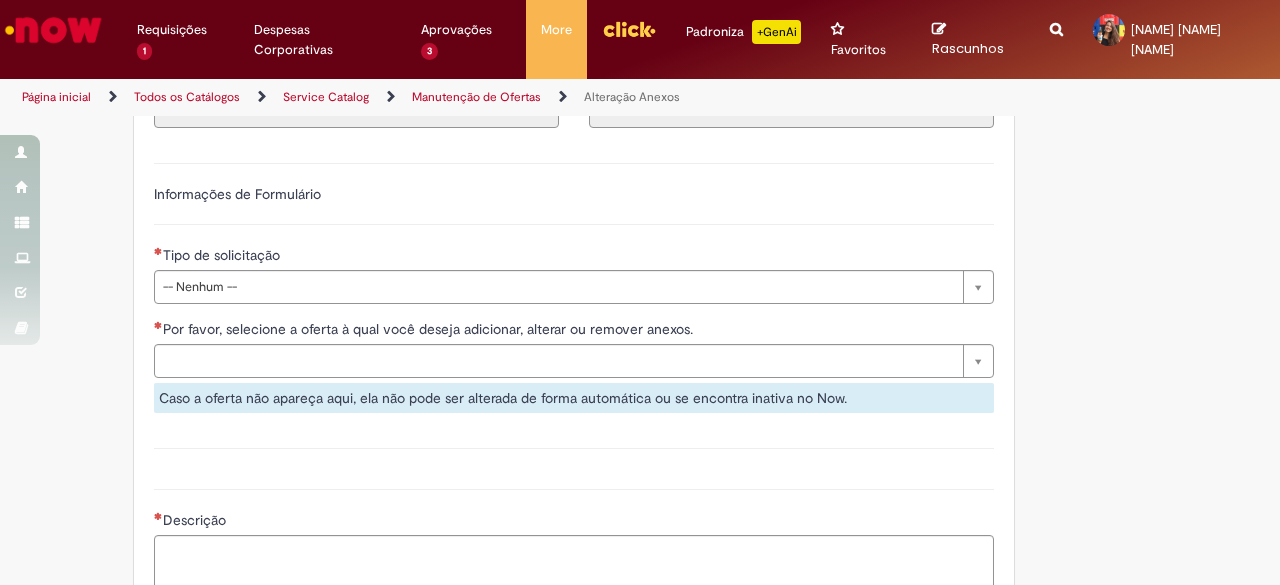 click on "**********" at bounding box center (574, 285) 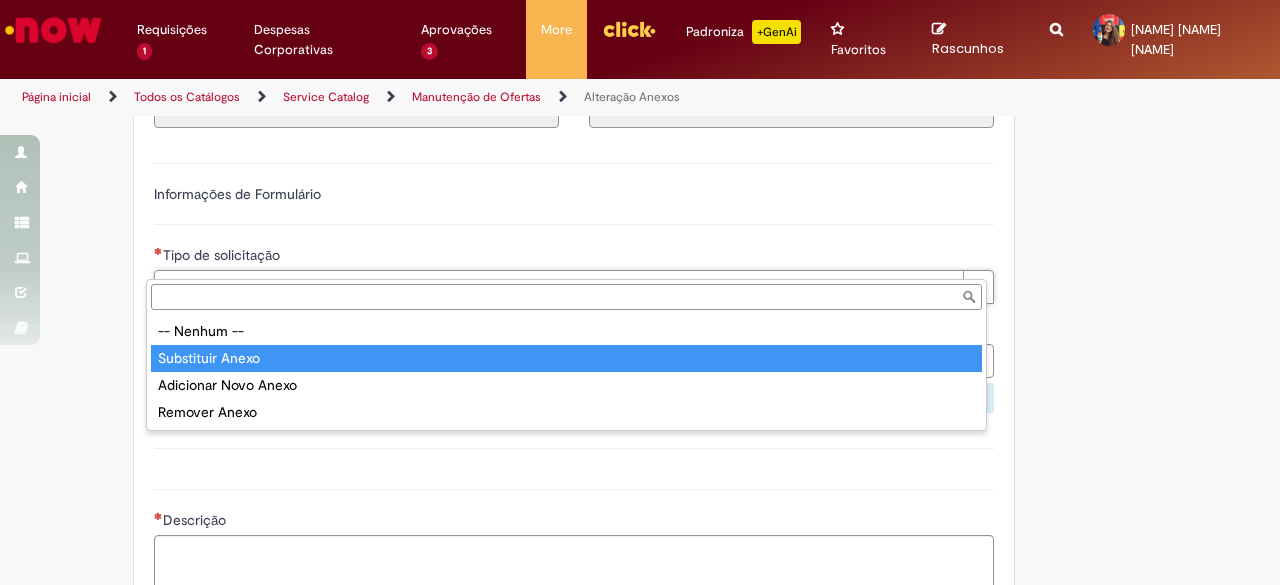 type on "**********" 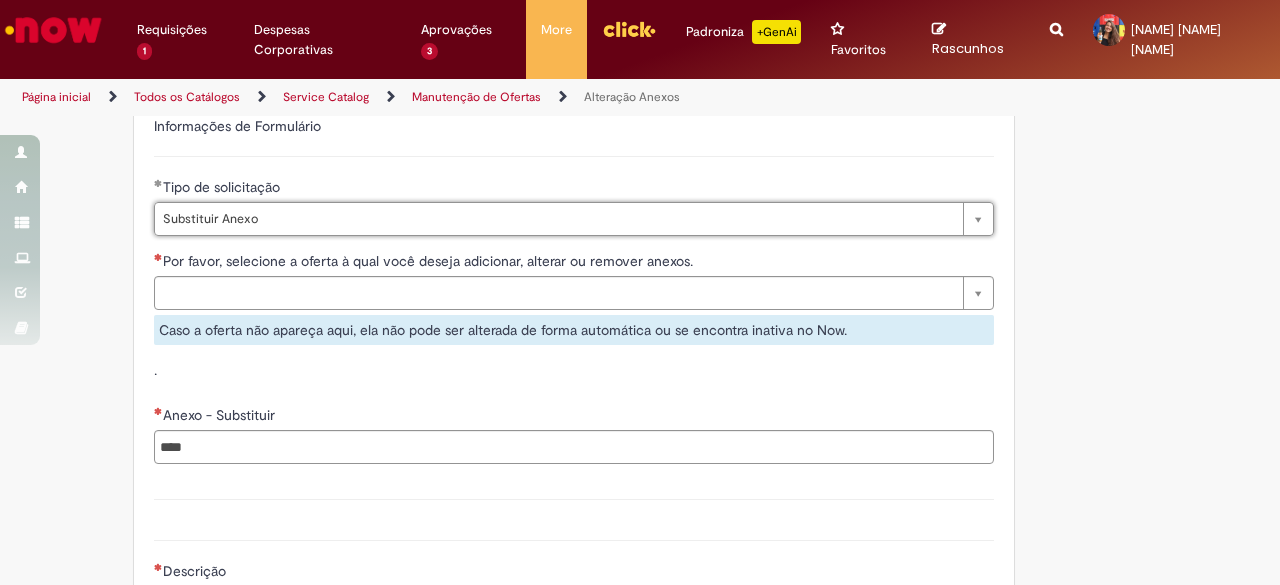 scroll, scrollTop: 700, scrollLeft: 0, axis: vertical 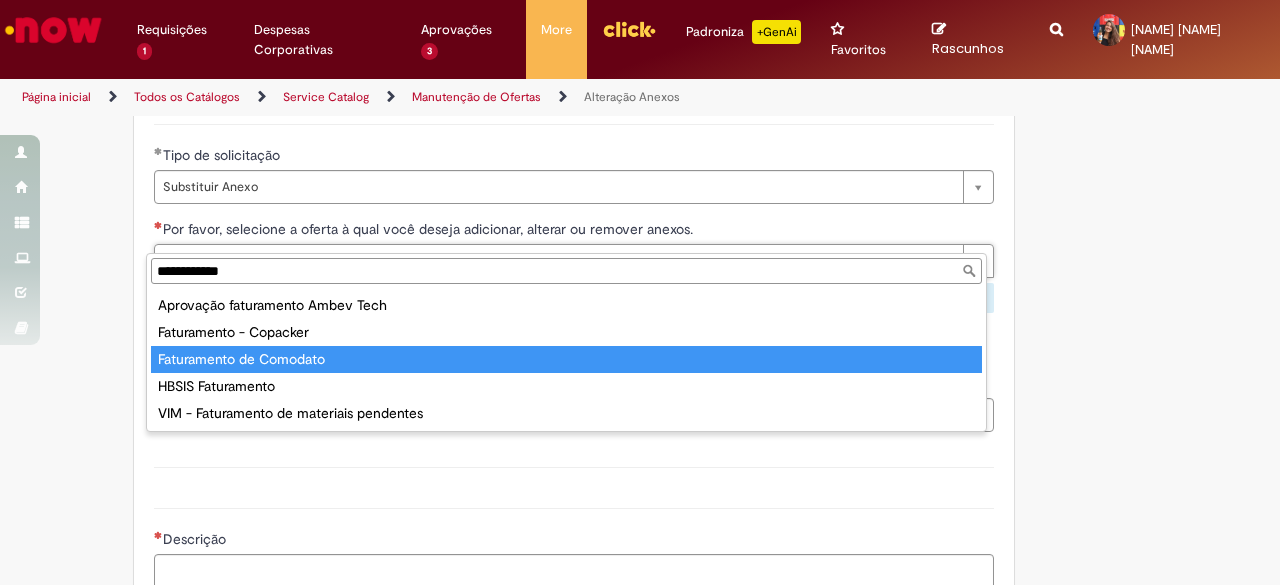 type on "**********" 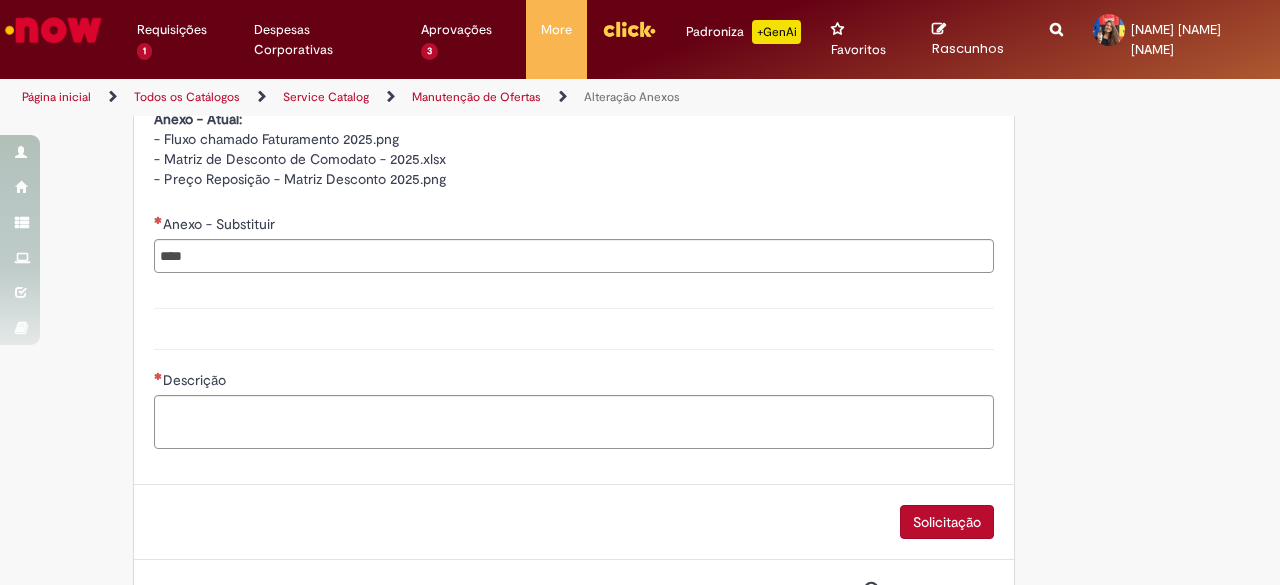 scroll, scrollTop: 900, scrollLeft: 0, axis: vertical 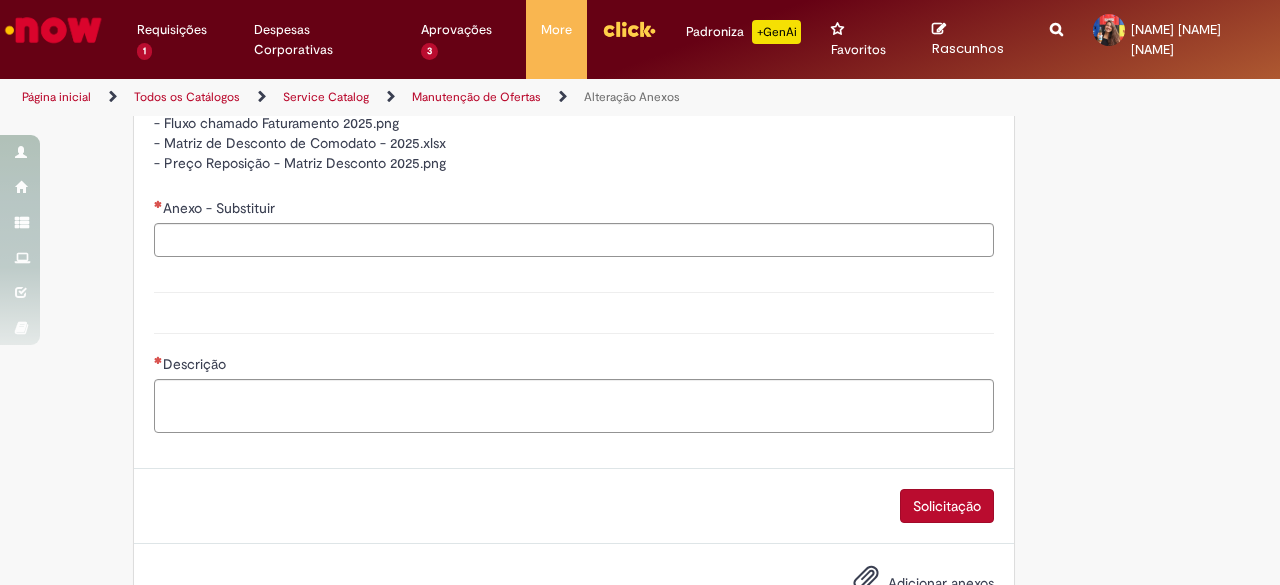 drag, startPoint x: 369, startPoint y: 213, endPoint x: 301, endPoint y: 117, distance: 117.64353 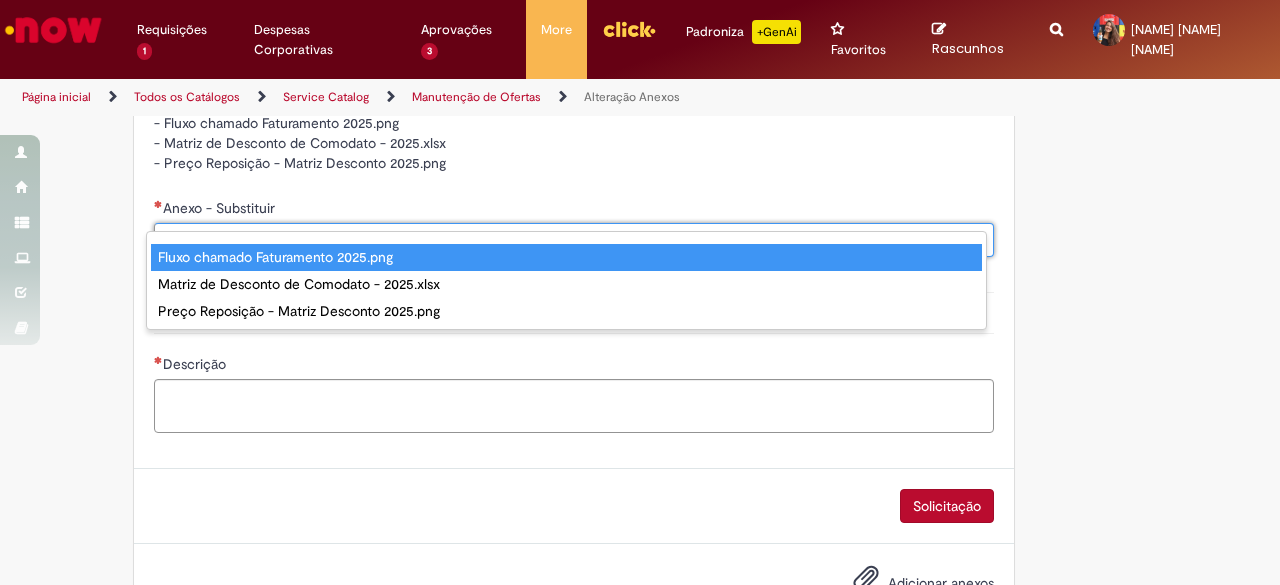 drag, startPoint x: 460, startPoint y: 178, endPoint x: 406, endPoint y: 174, distance: 54.147945 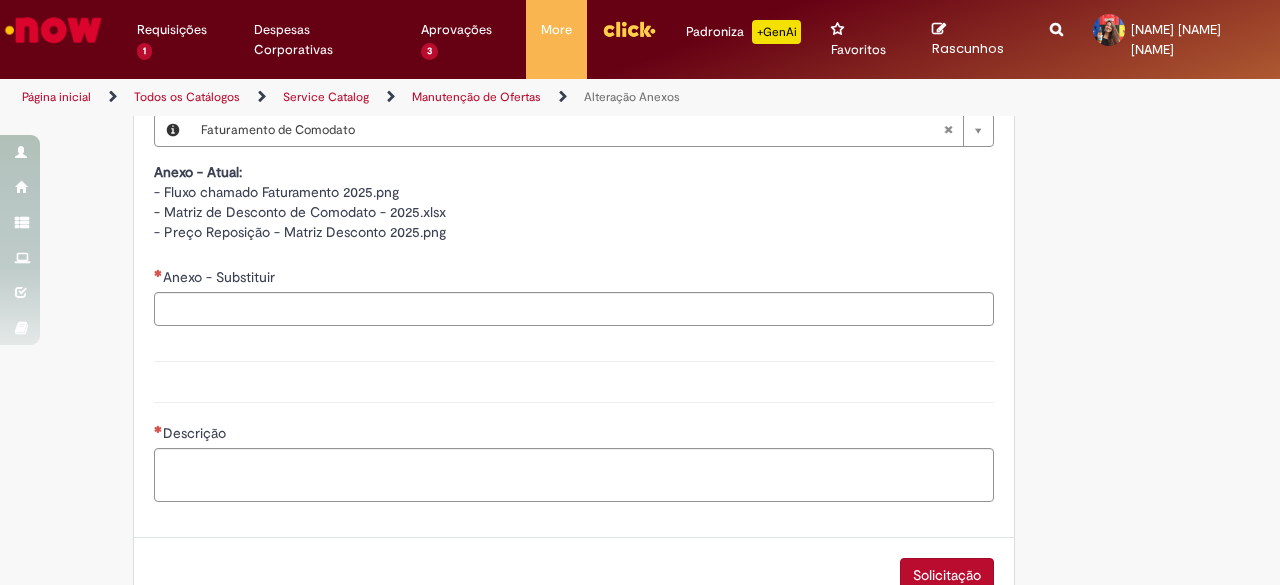 scroll, scrollTop: 800, scrollLeft: 0, axis: vertical 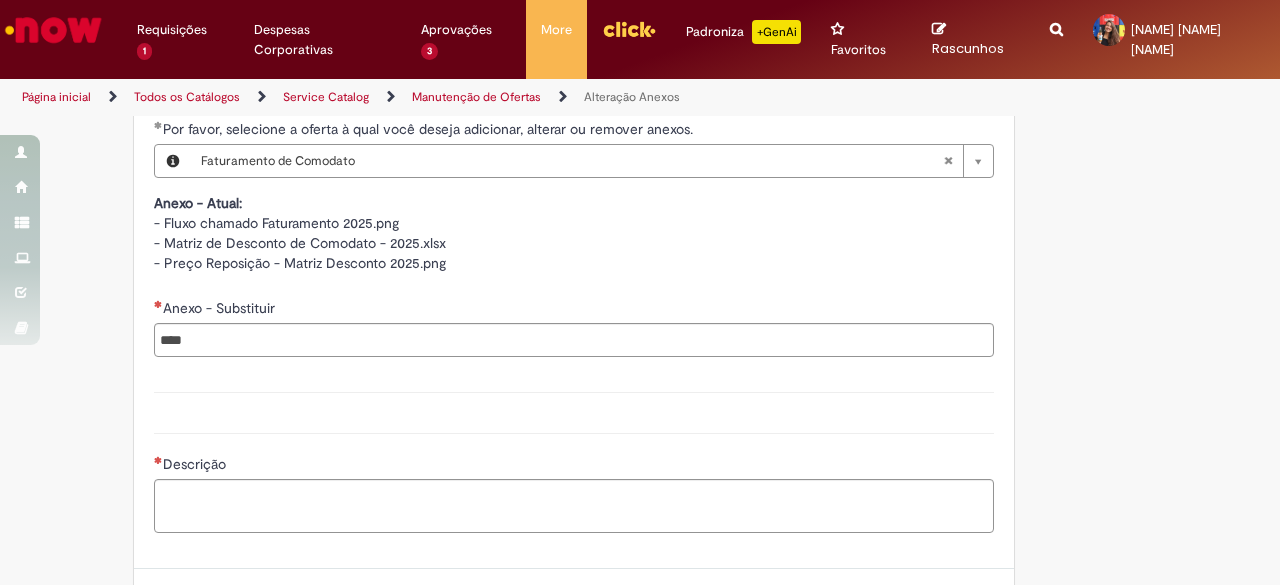 drag, startPoint x: 252, startPoint y: 195, endPoint x: 241, endPoint y: 202, distance: 13.038404 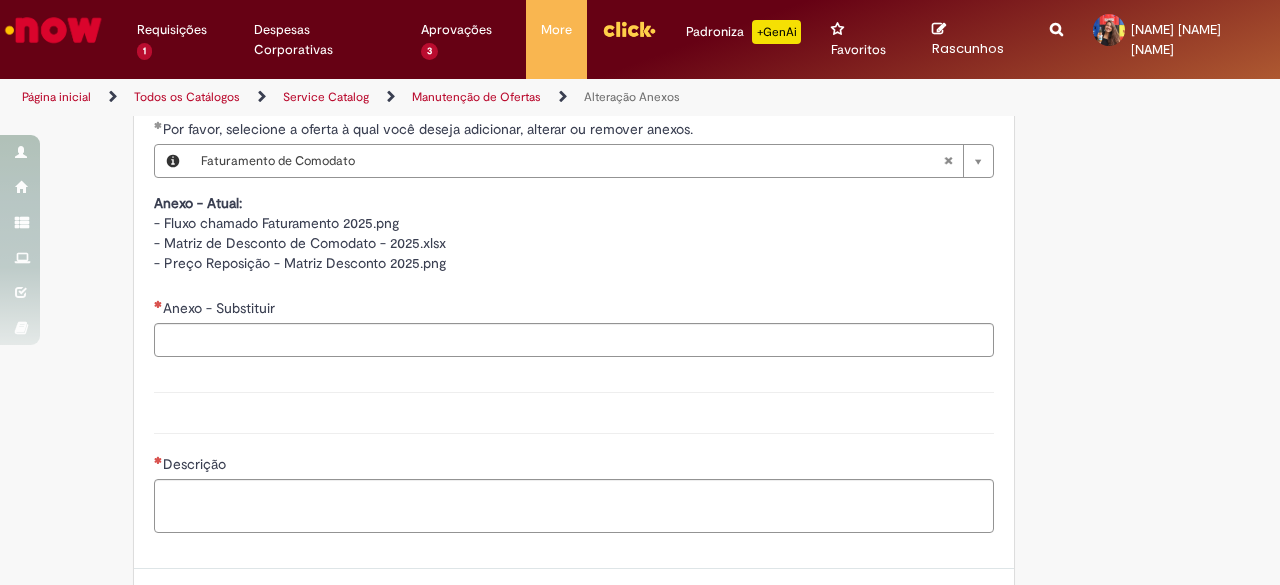 click on "Anexo - Substituir" at bounding box center [575, 340] 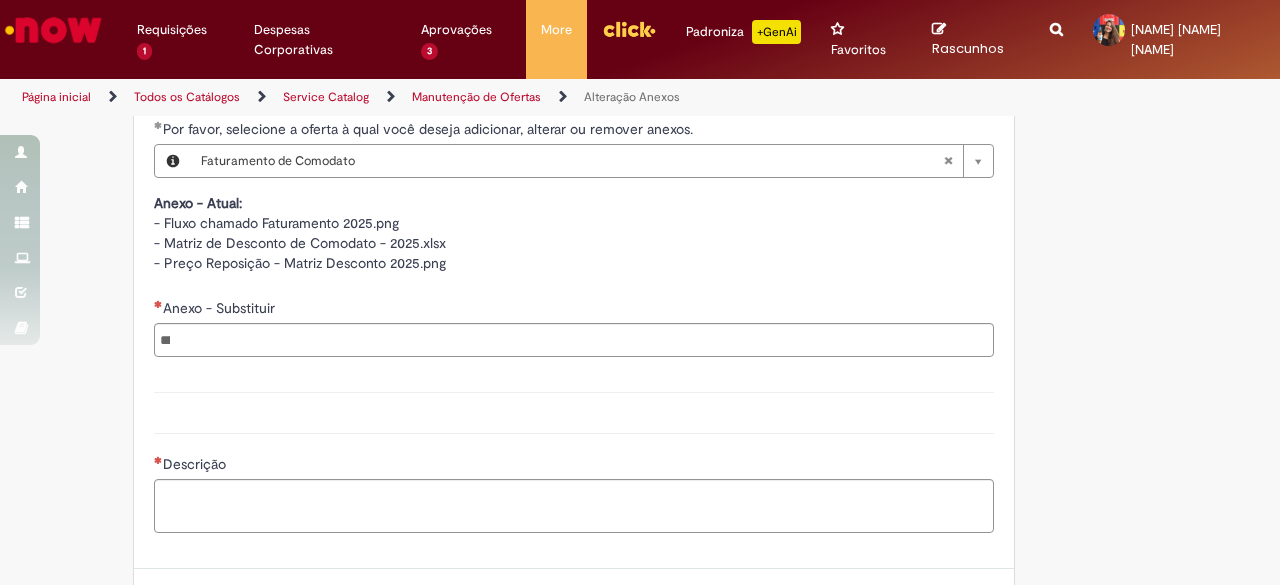 click at bounding box center (574, 340) 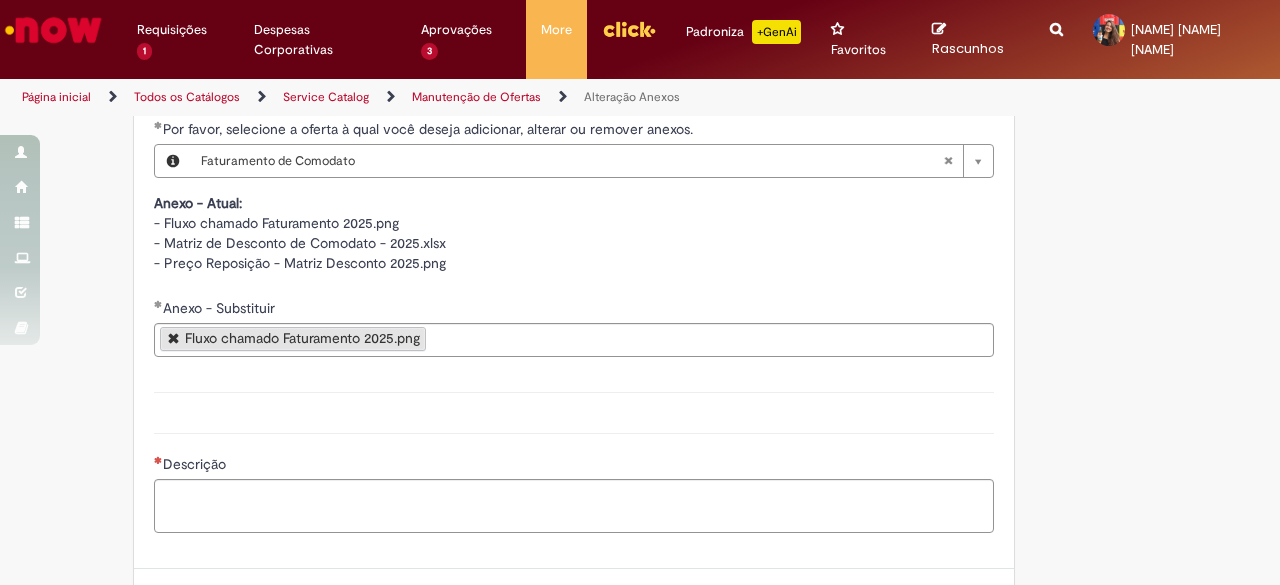 click on "Anexo - Substituir" at bounding box center (574, 310) 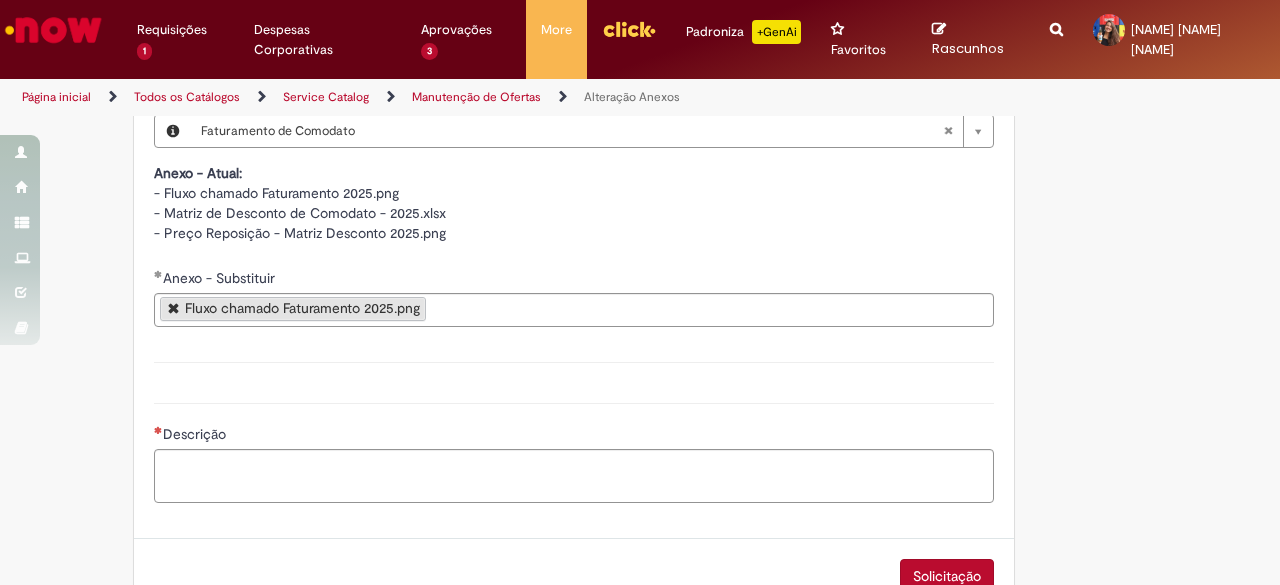 scroll, scrollTop: 800, scrollLeft: 0, axis: vertical 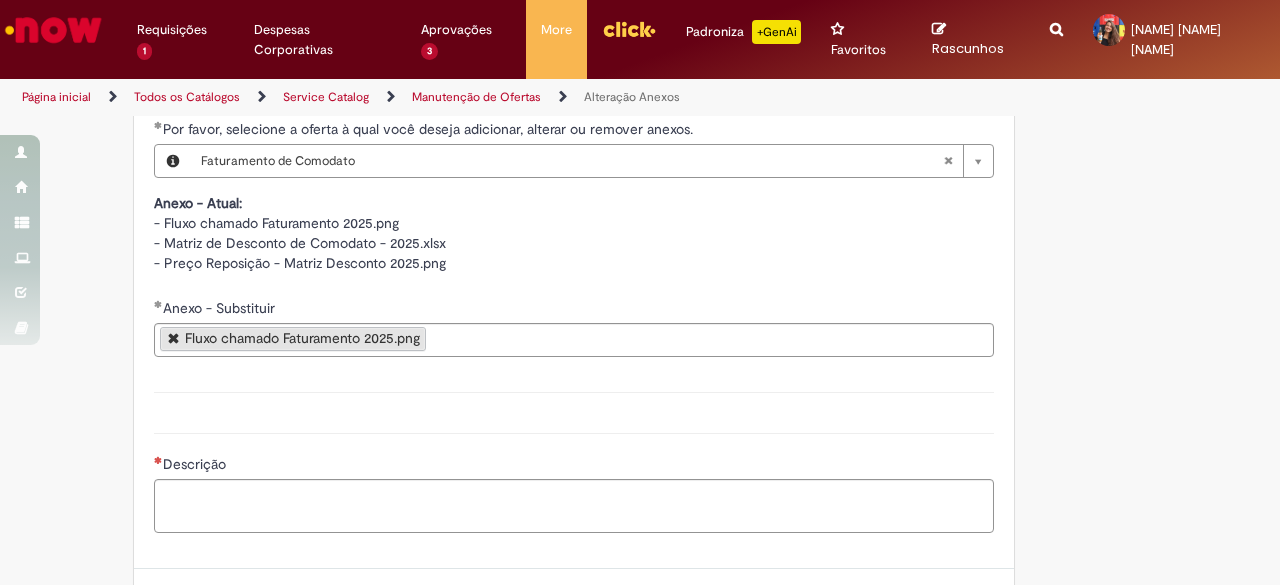 click on "Fluxo chamado Faturamento 2025.png" at bounding box center (302, 338) 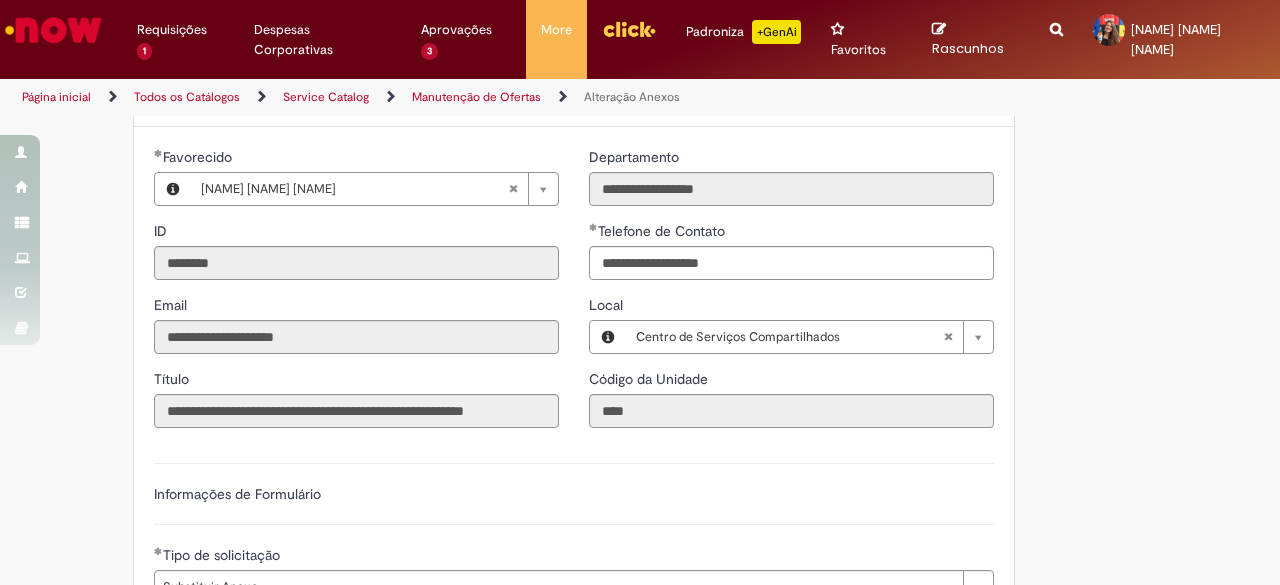 scroll, scrollTop: 0, scrollLeft: 0, axis: both 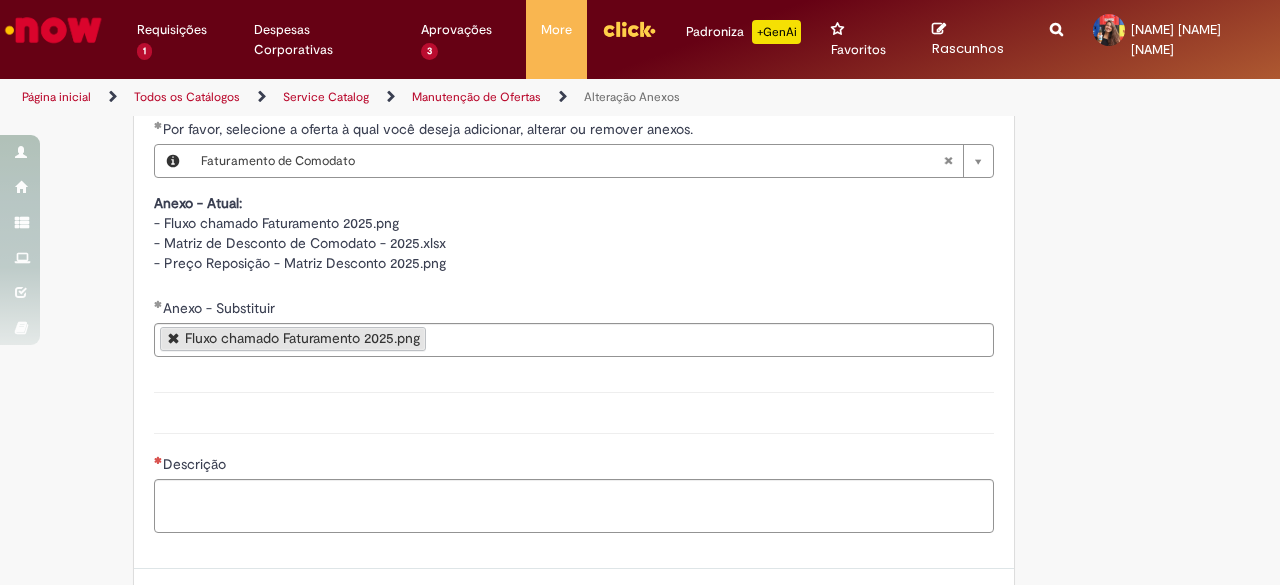 click on "Fluxo chamado Faturamento 2025.png" at bounding box center [574, 340] 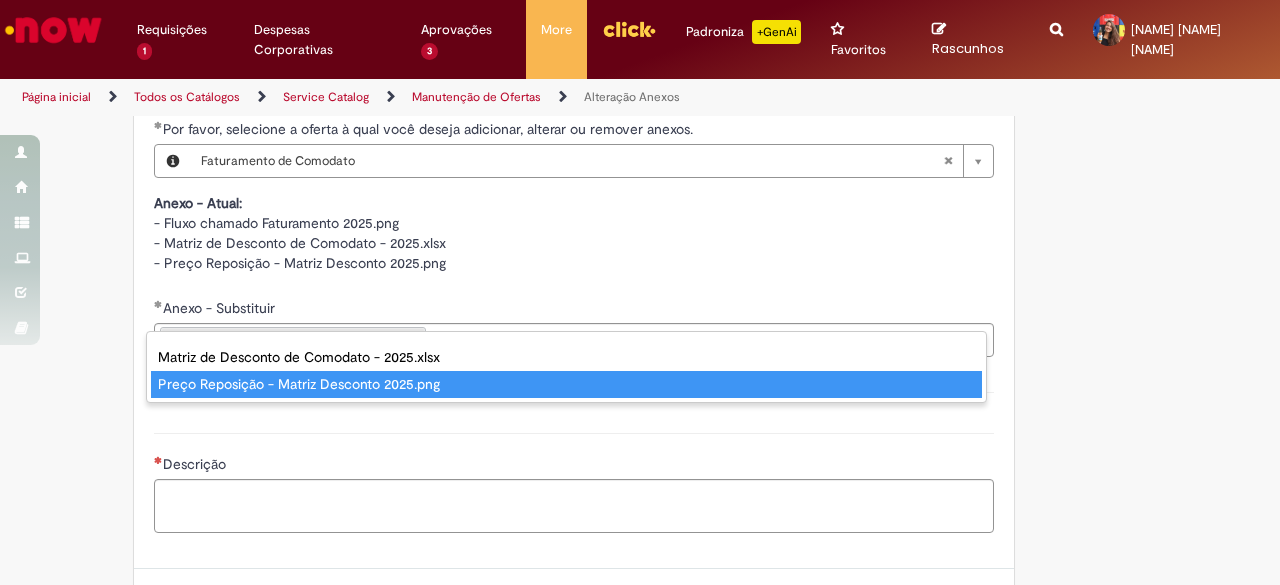 type on "**********" 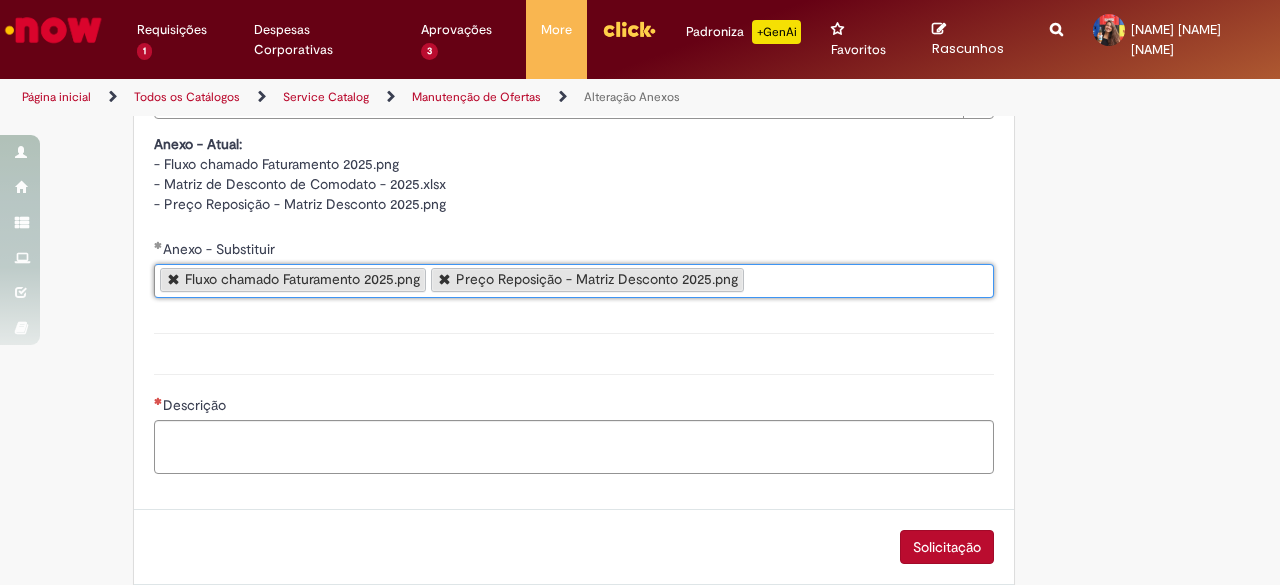 scroll, scrollTop: 900, scrollLeft: 0, axis: vertical 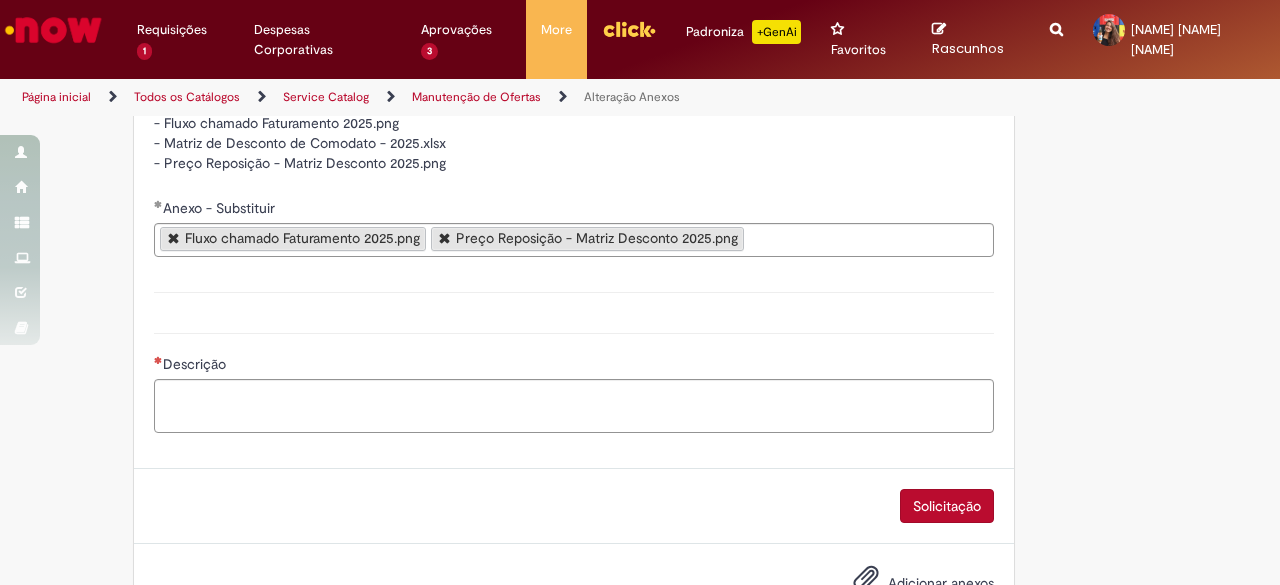 click on "Adicionar anexos" at bounding box center [941, 583] 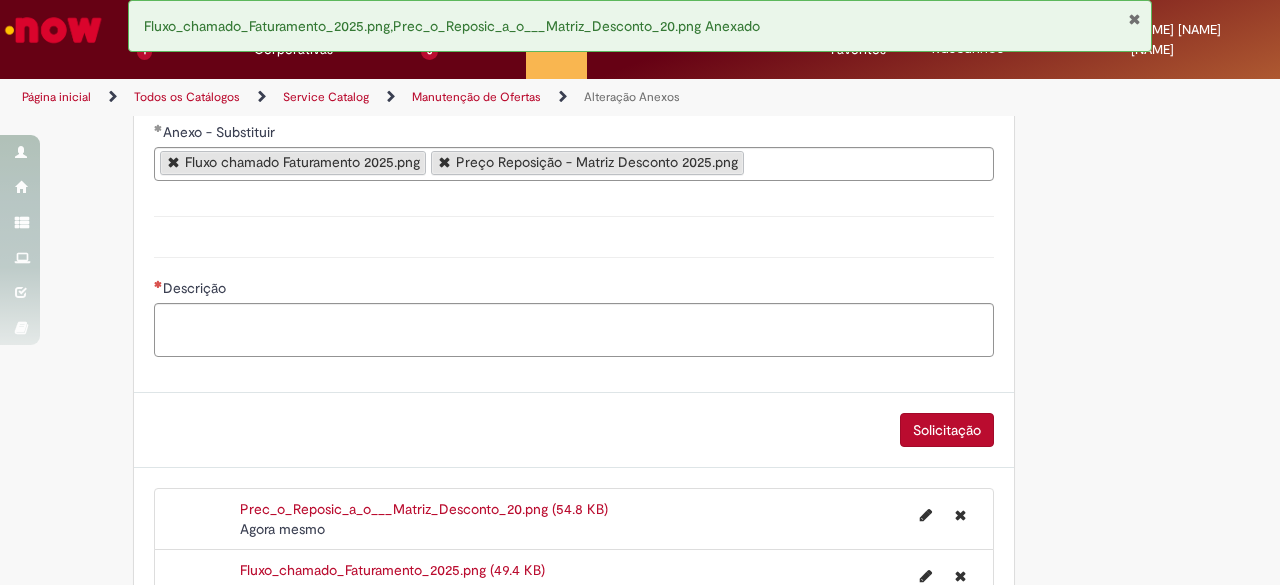 scroll, scrollTop: 1074, scrollLeft: 0, axis: vertical 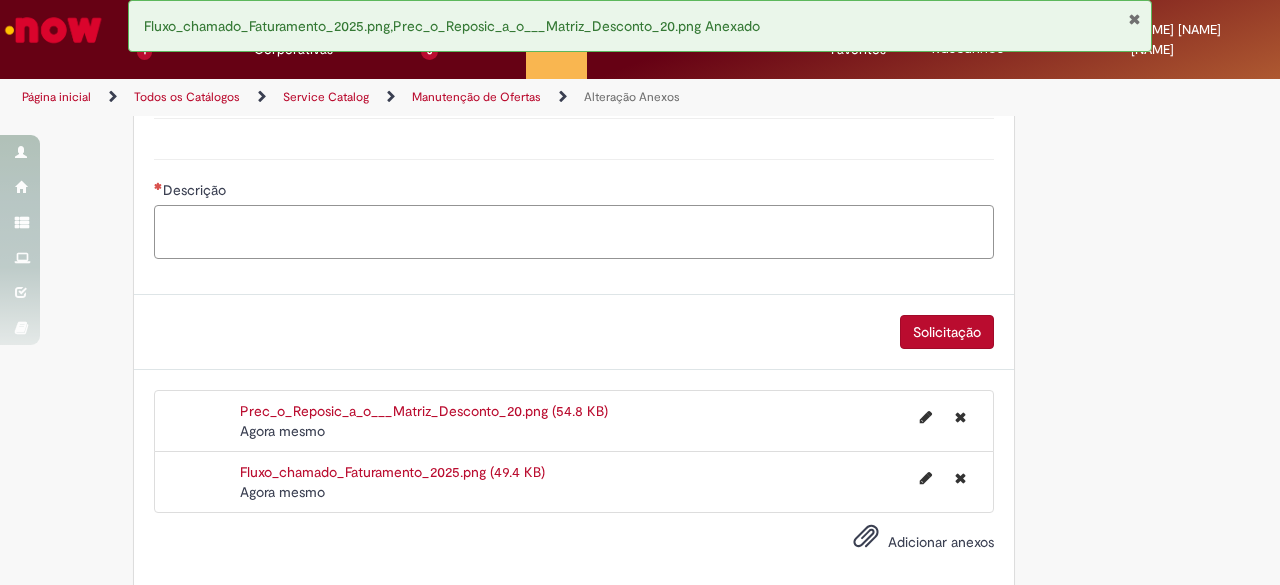 click on "Descrição" at bounding box center (574, 231) 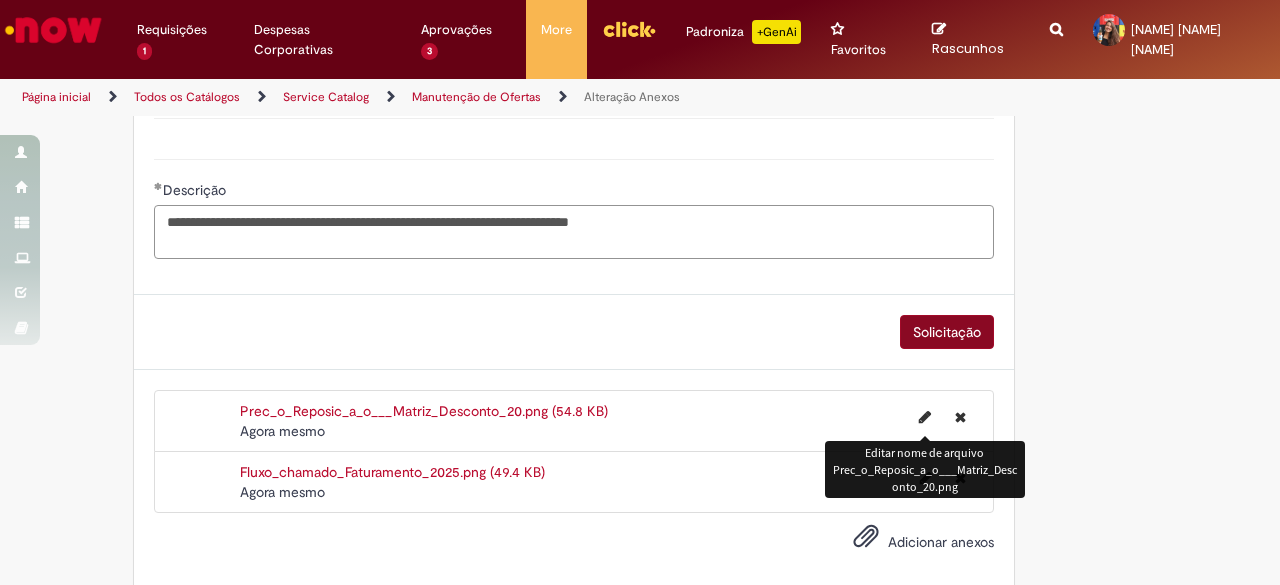 type on "**********" 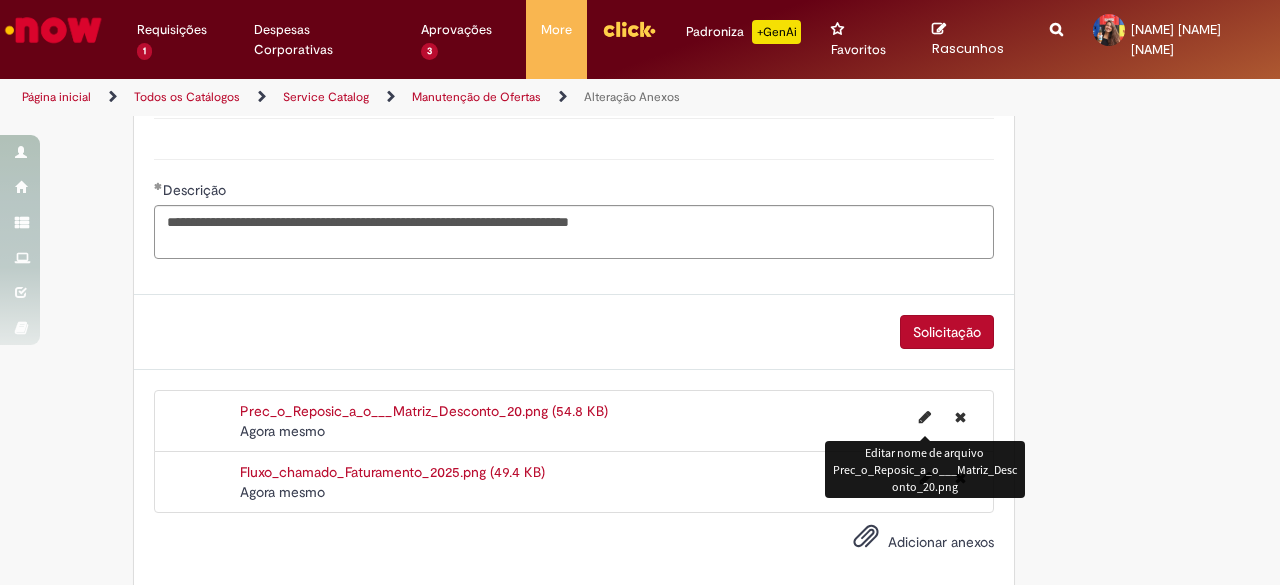 click on "Solicitação" at bounding box center [947, 332] 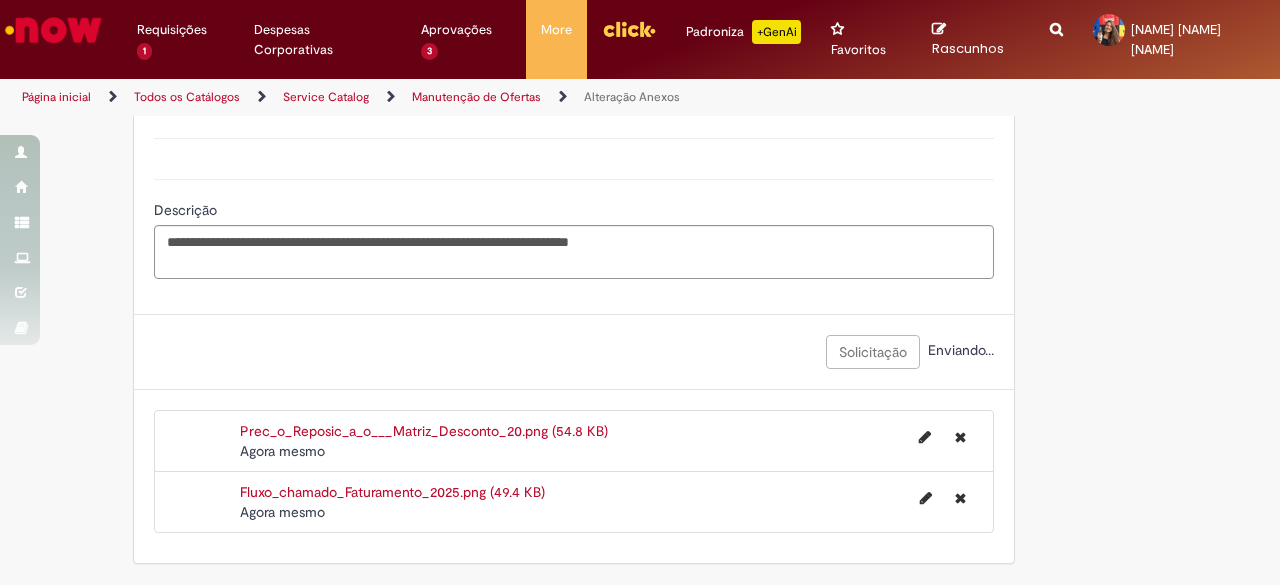 scroll, scrollTop: 1029, scrollLeft: 0, axis: vertical 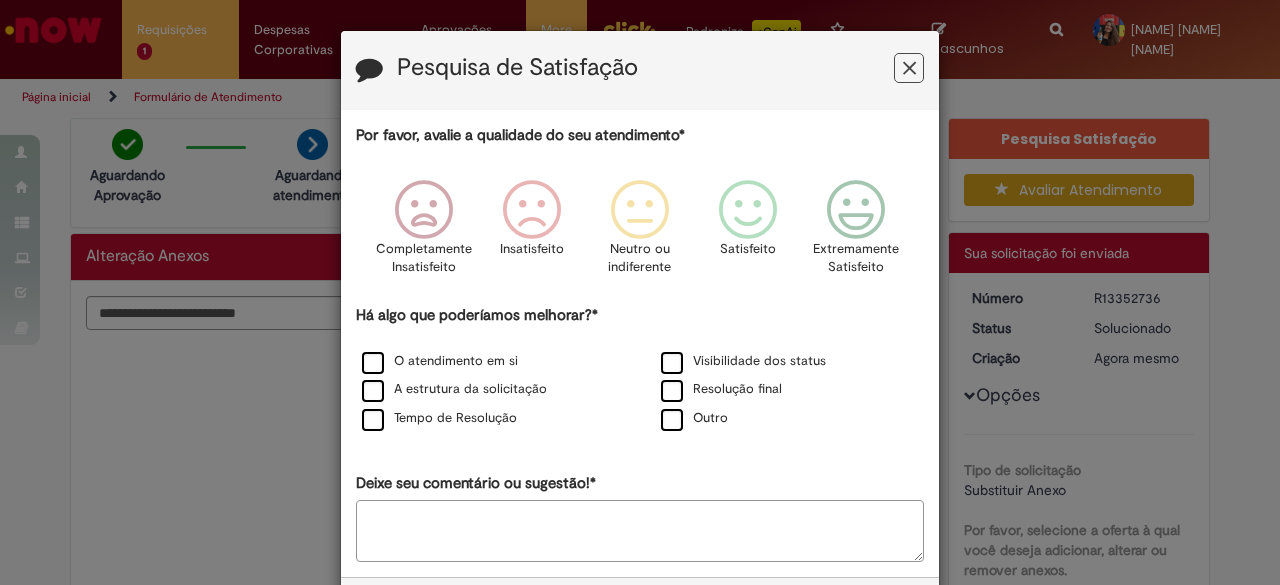 click on "Pesquisa de Satisfação" at bounding box center (640, 70) 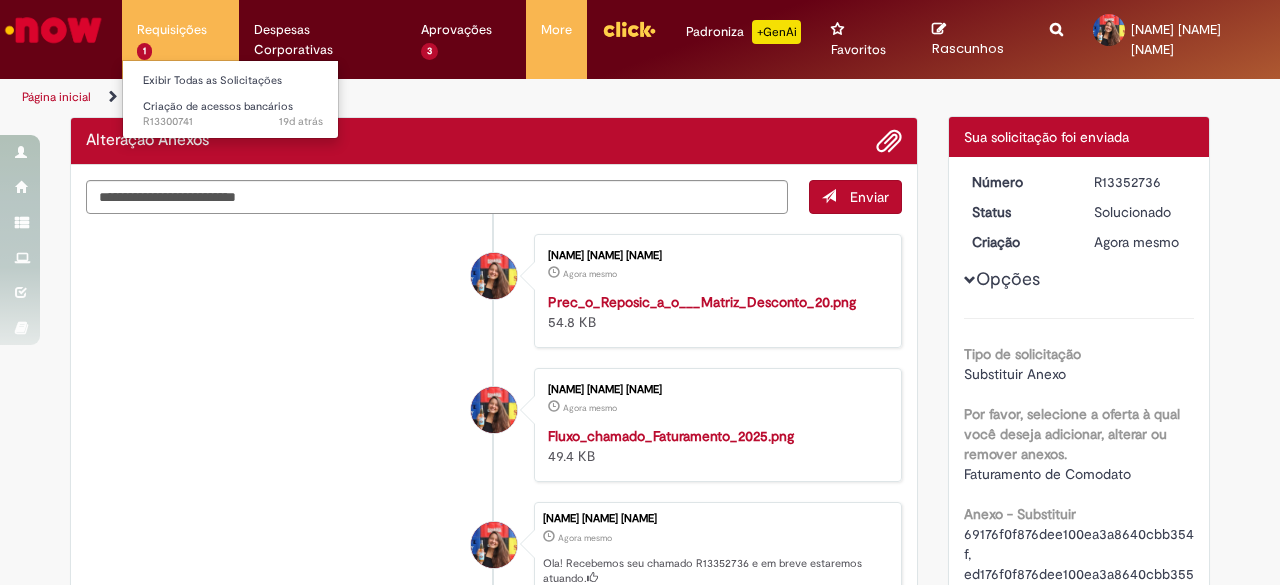 scroll, scrollTop: 0, scrollLeft: 0, axis: both 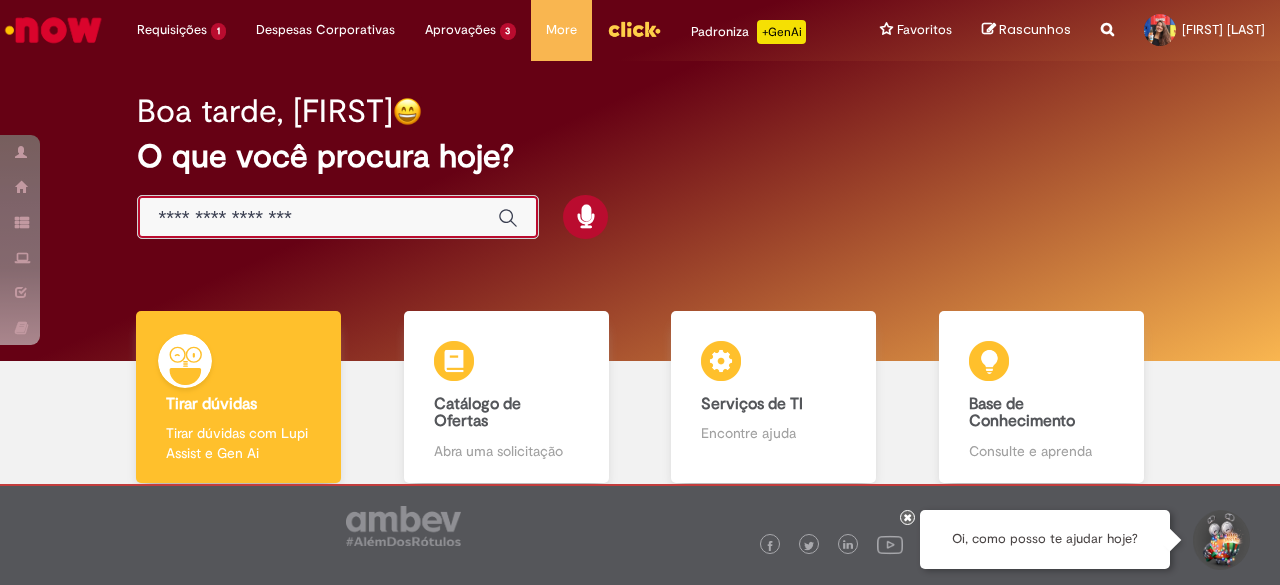 click at bounding box center [318, 218] 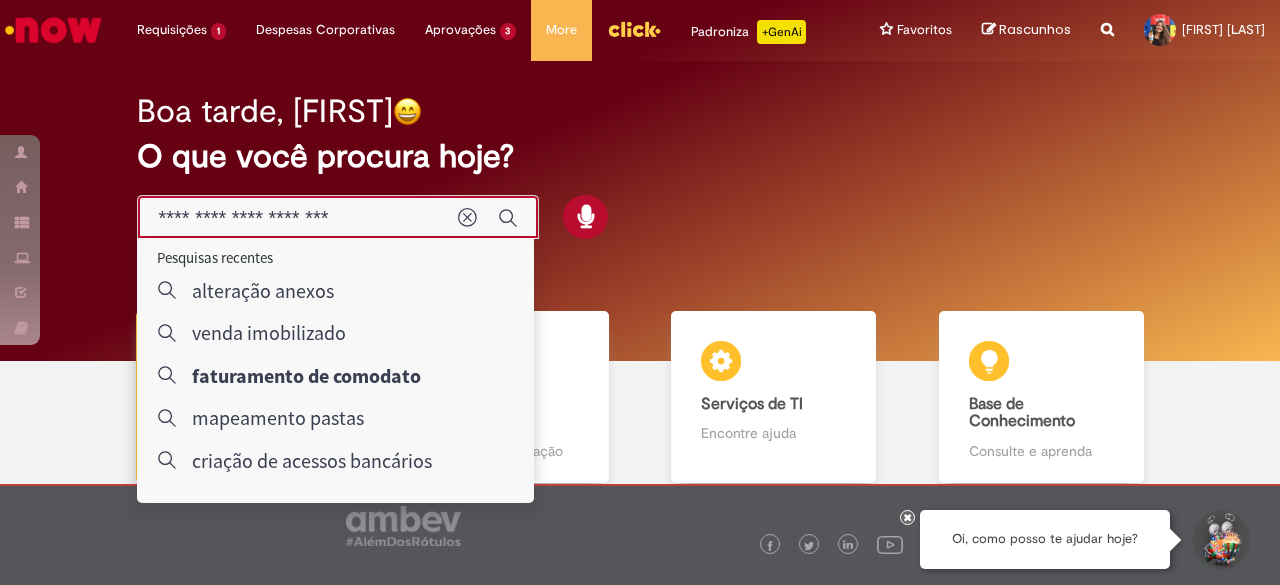 type on "**********" 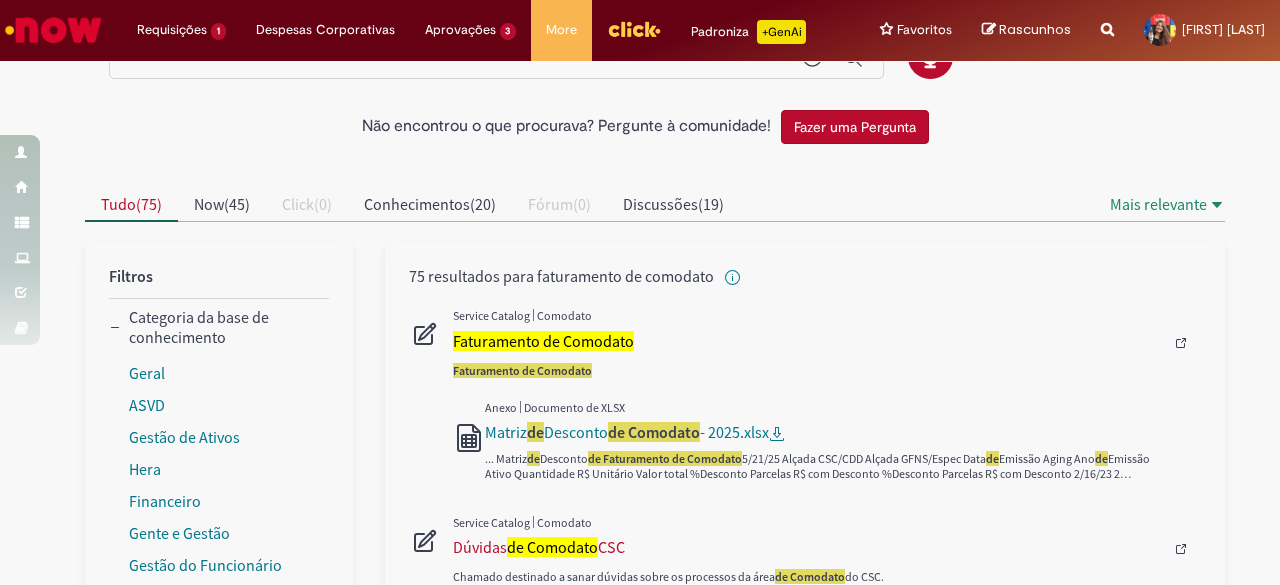 scroll, scrollTop: 100, scrollLeft: 0, axis: vertical 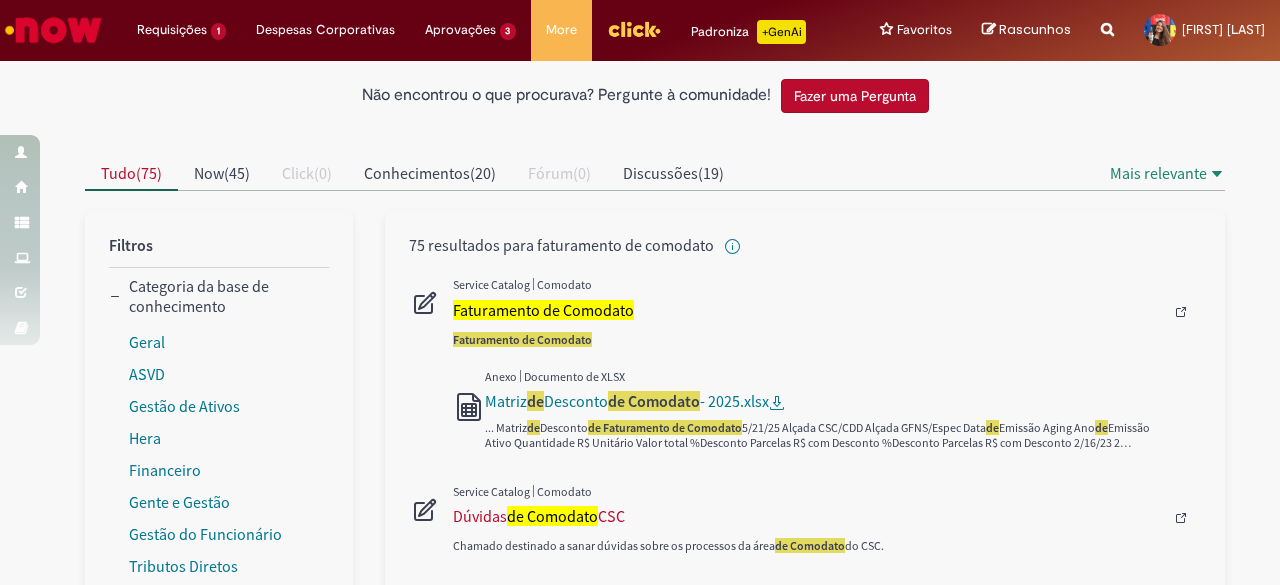 click at bounding box center [827, 312] 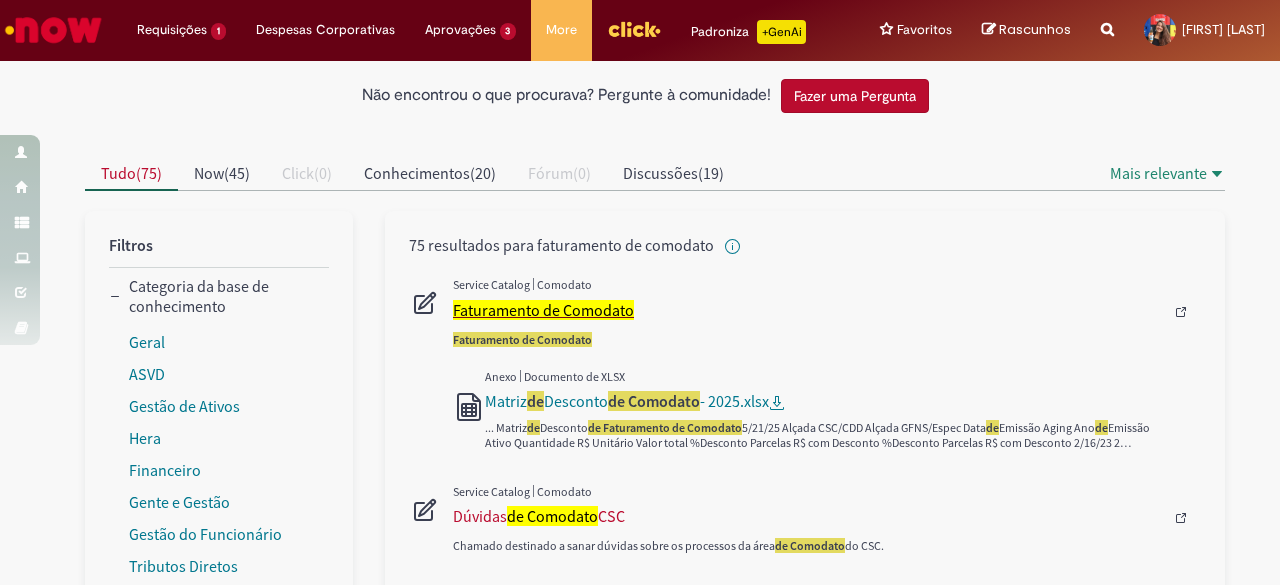 click on "Faturamento de Comodato" at bounding box center (543, 310) 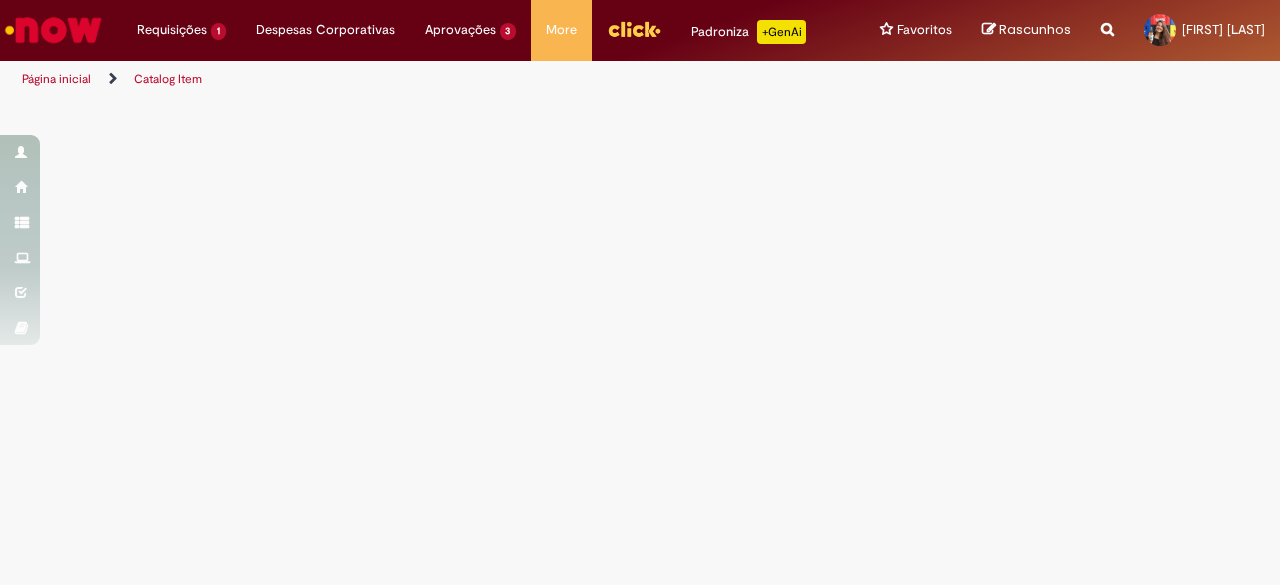 scroll, scrollTop: 0, scrollLeft: 0, axis: both 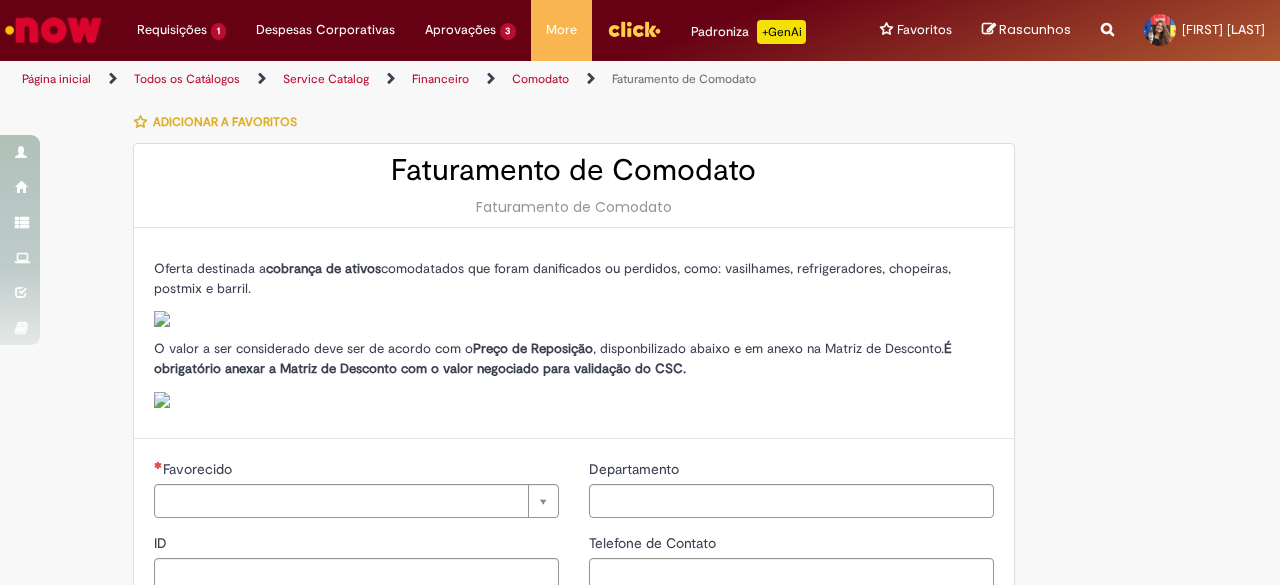 type on "********" 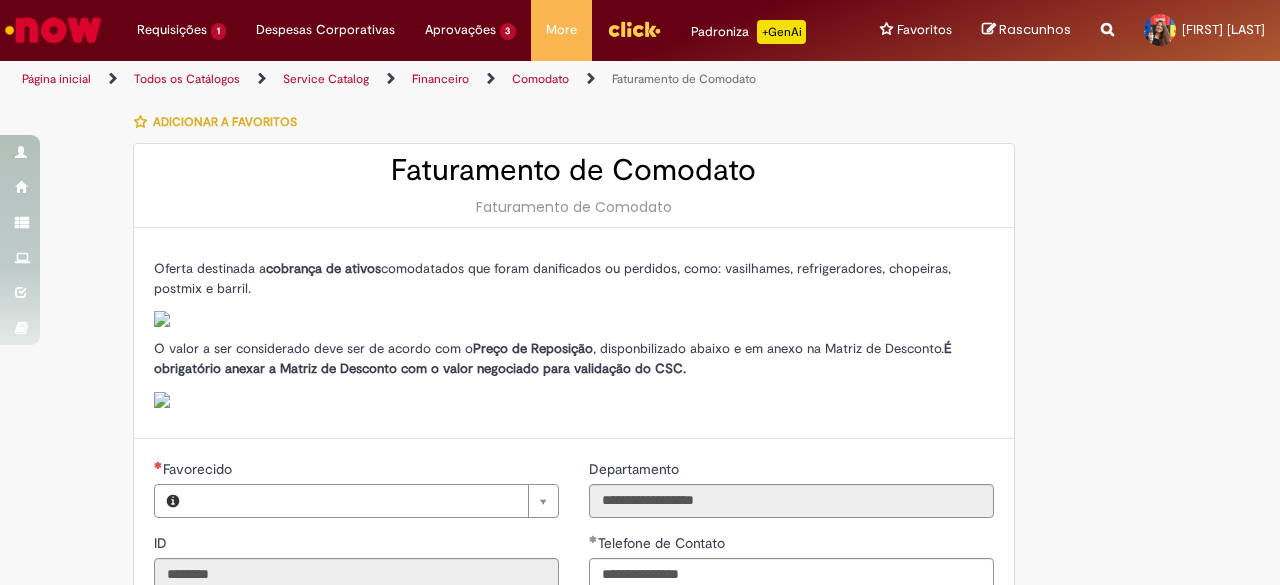 type on "**********" 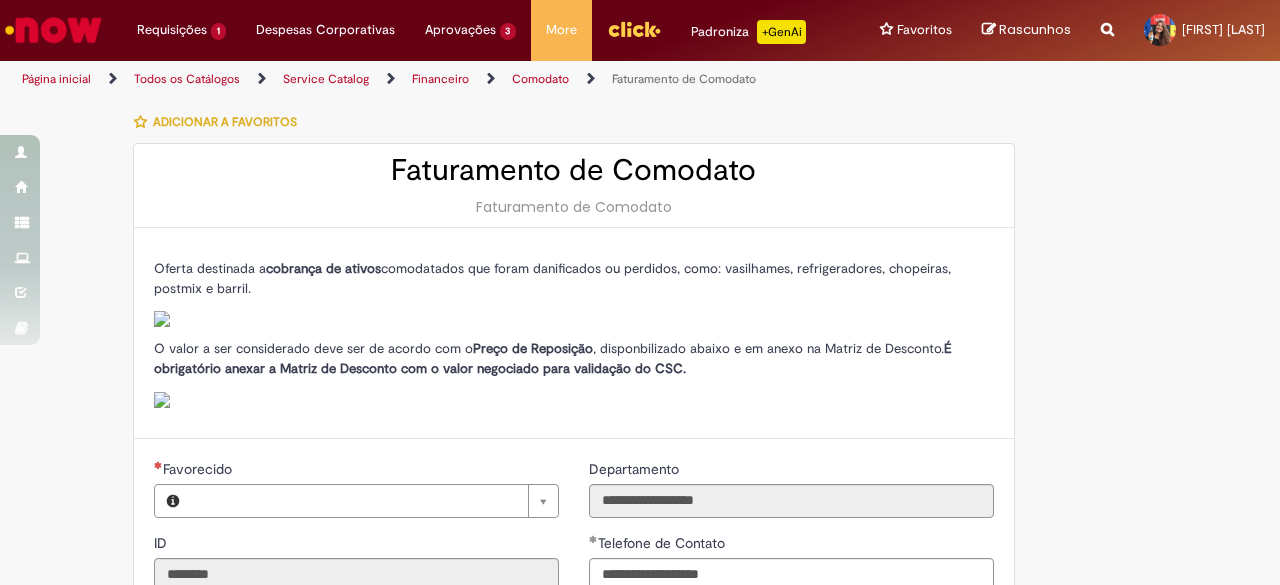 type on "**********" 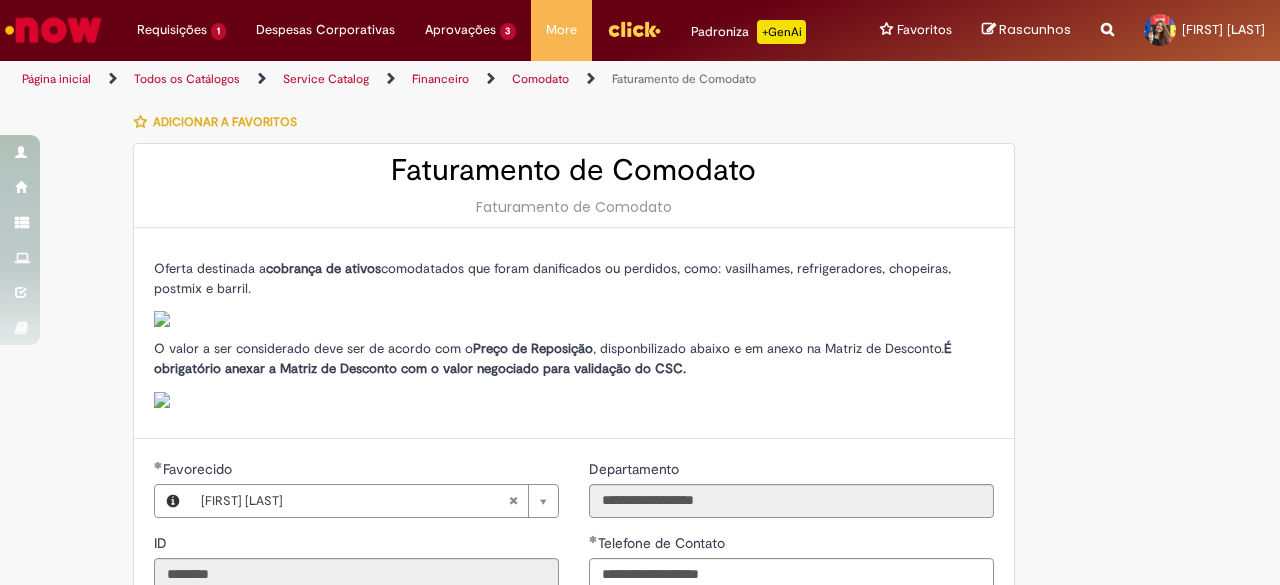 click at bounding box center [162, 319] 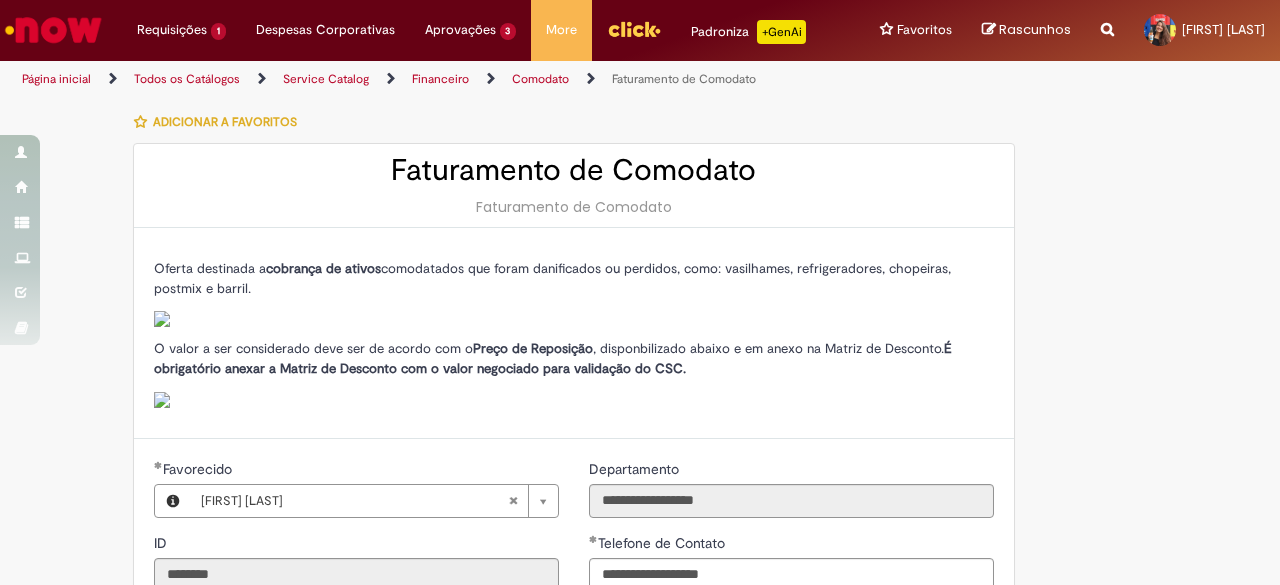 drag, startPoint x: 154, startPoint y: 315, endPoint x: 98, endPoint y: 277, distance: 67.6757 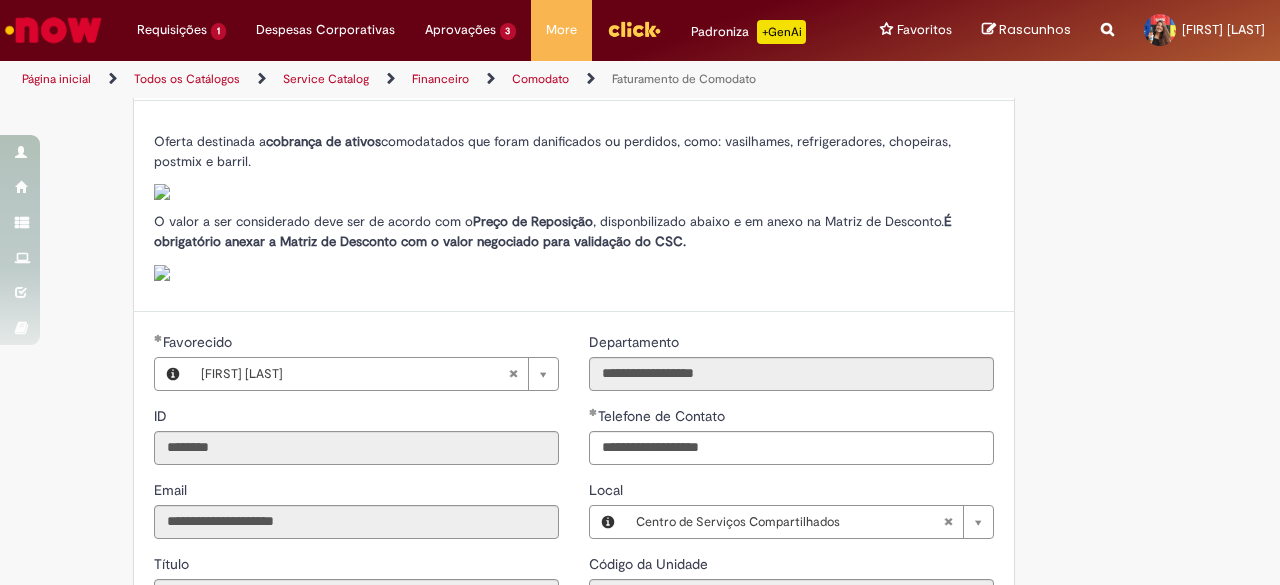scroll, scrollTop: 200, scrollLeft: 0, axis: vertical 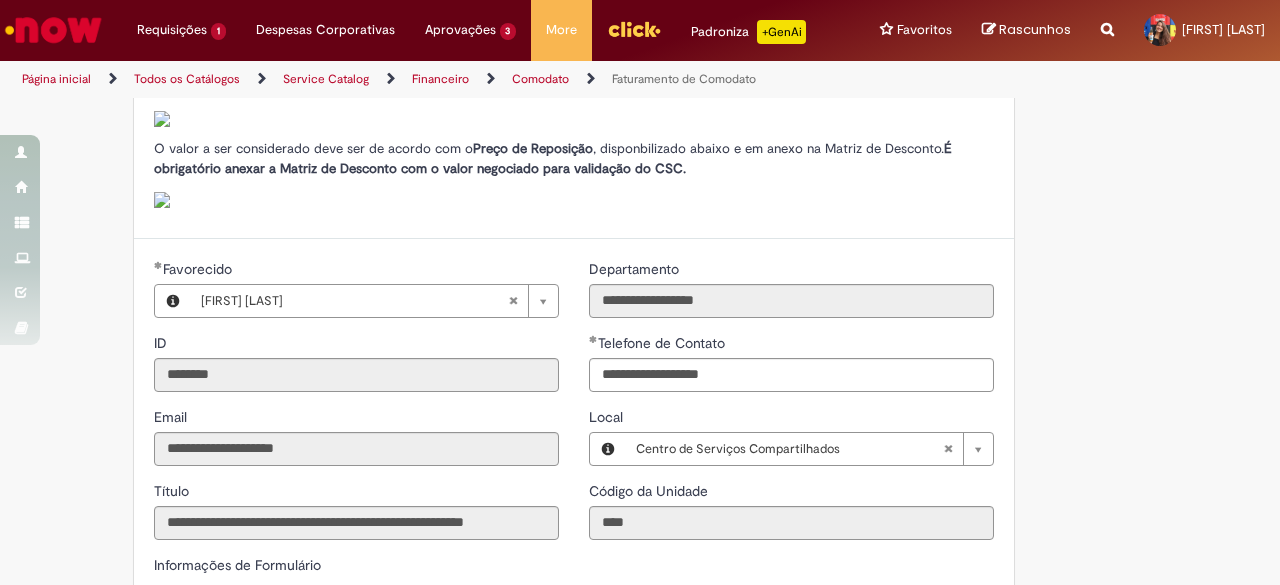click on "Oferta destinada a  cobrança de ativos  comodatados que foram danificados ou perdidos, como: vasilhames, refrigeradores, chopeiras, postmix e barril.
O valor a ser considerado deve ser de acordo com o  Preço de Reposição , disponbilizado abaixo e em anexo na Matriz de Desconto.  É obrigatório anexar a Matriz de Desconto com o valor negociado para validação do CSC." at bounding box center [574, 133] 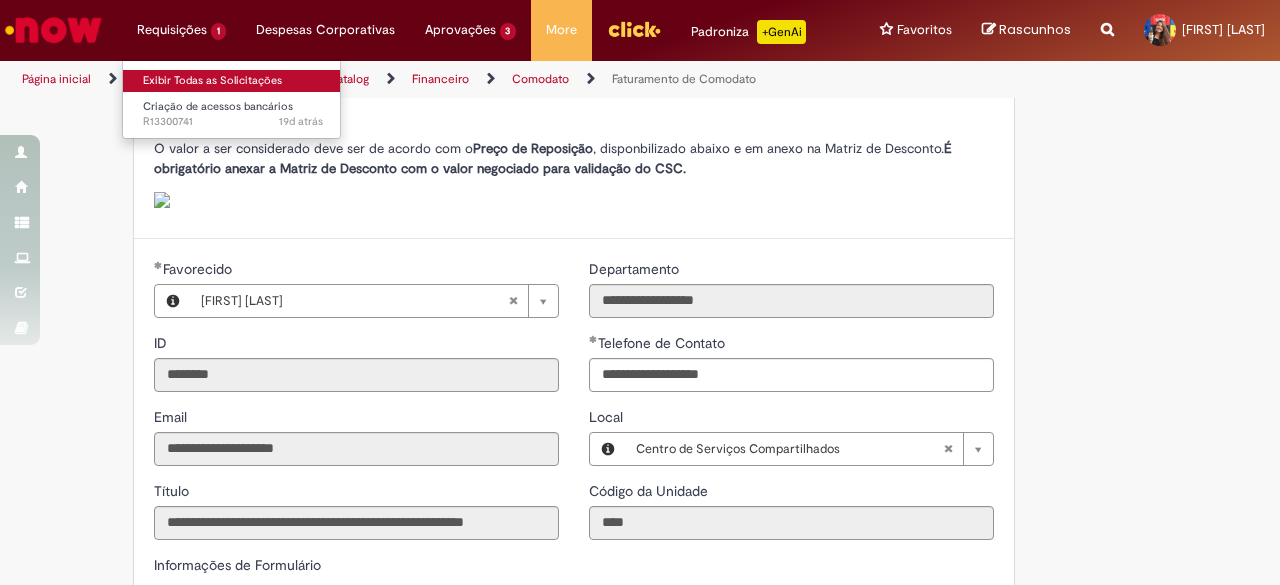 click on "Exibir Todas as Solicitações" at bounding box center [233, 81] 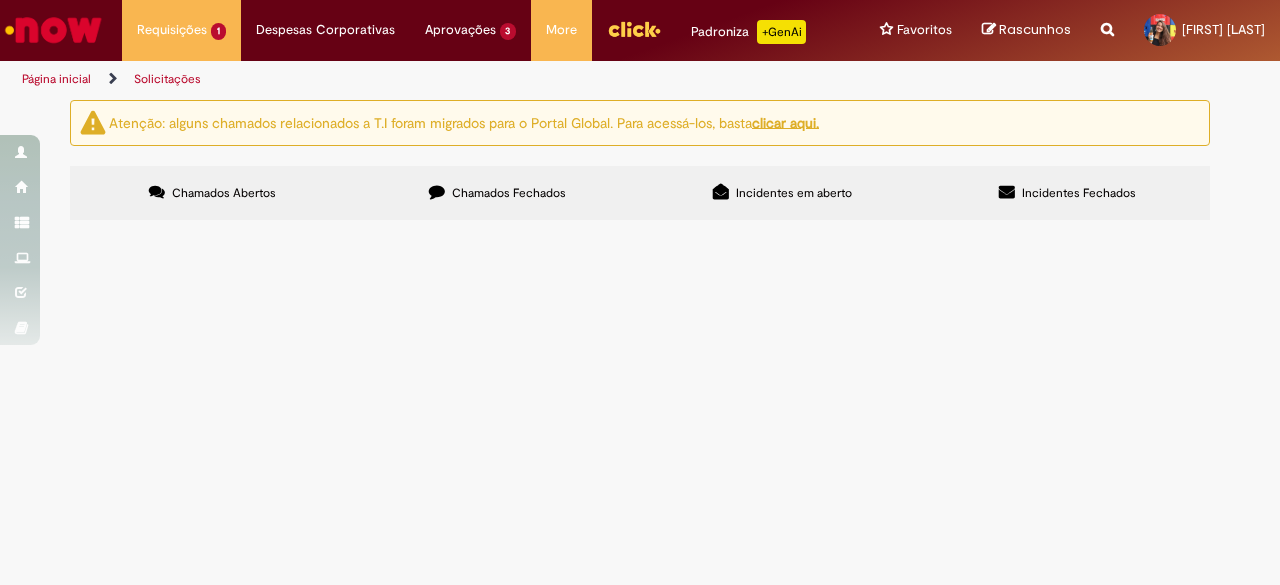 scroll, scrollTop: 0, scrollLeft: 0, axis: both 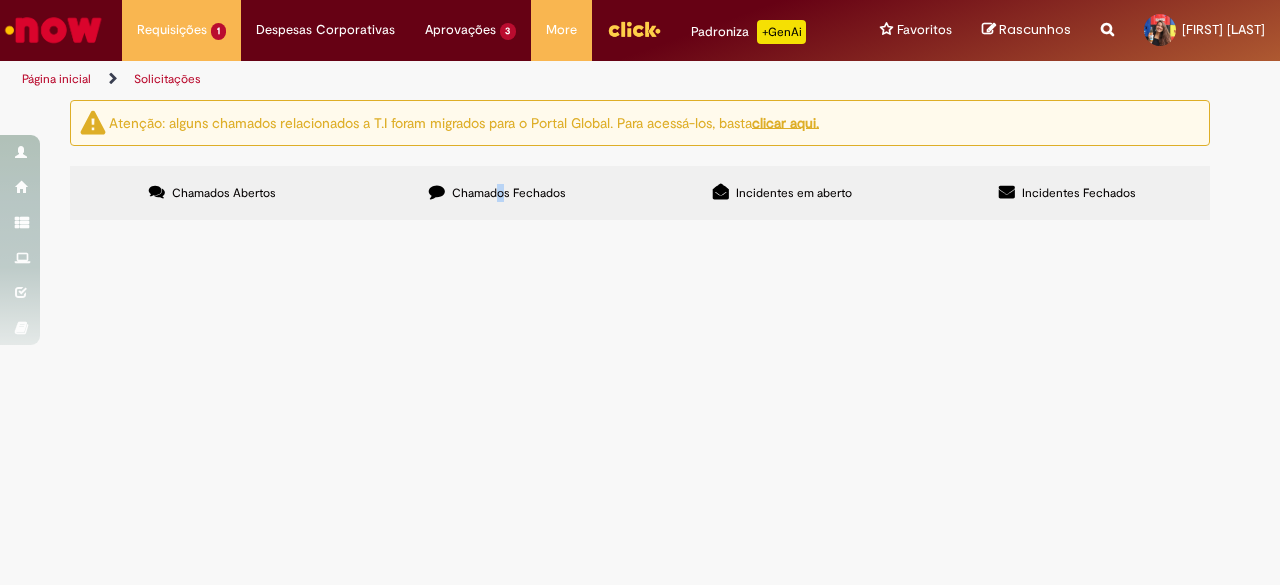 click on "Chamados Fechados" at bounding box center [509, 193] 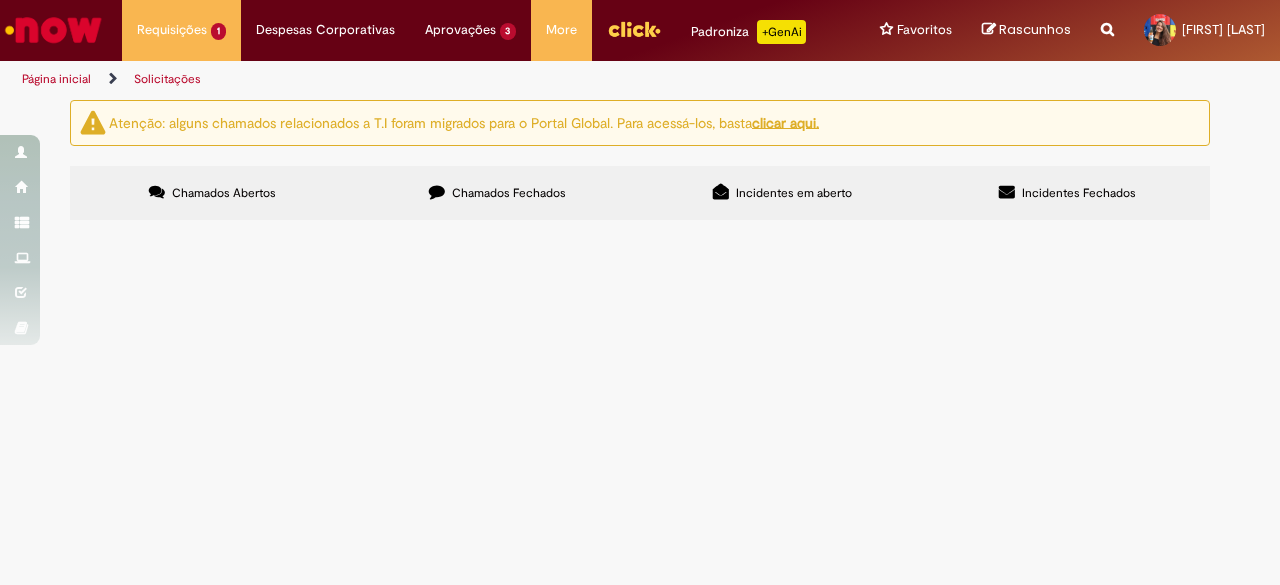 click on "Chamados Fechados" at bounding box center (497, 193) 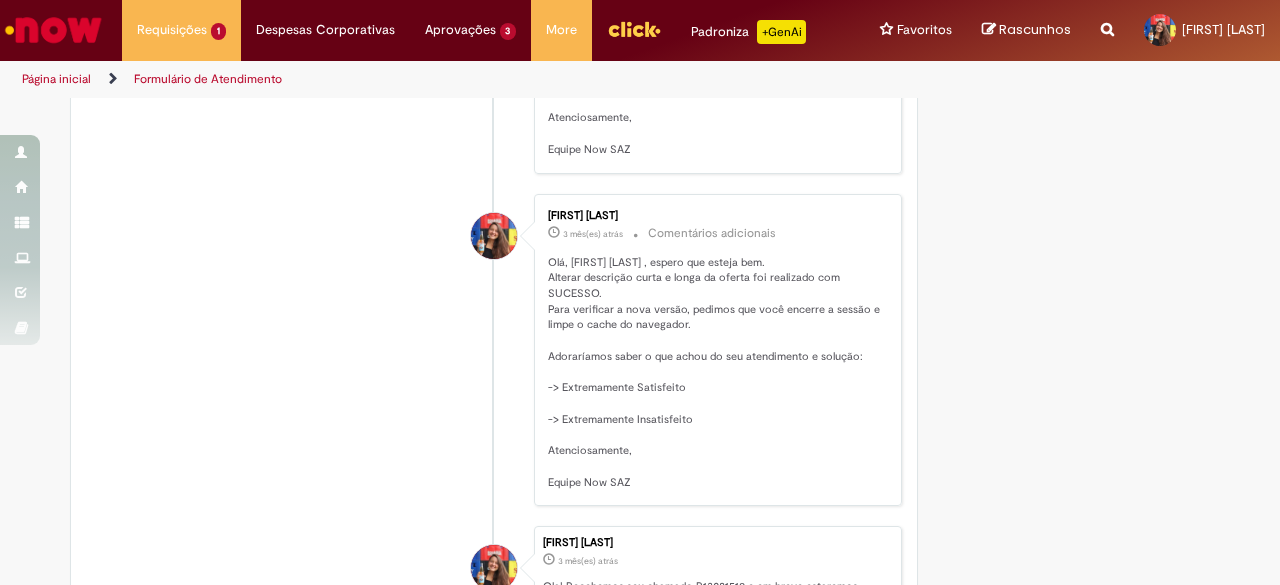 scroll, scrollTop: 1214, scrollLeft: 0, axis: vertical 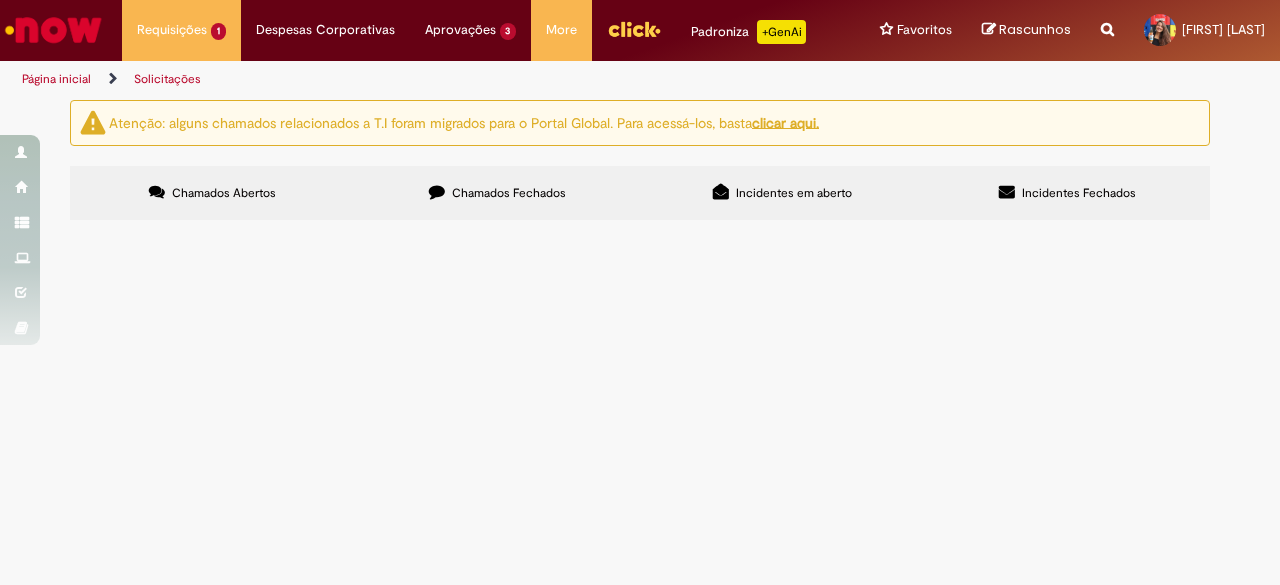 click on "Chamados Fechados" at bounding box center [509, 193] 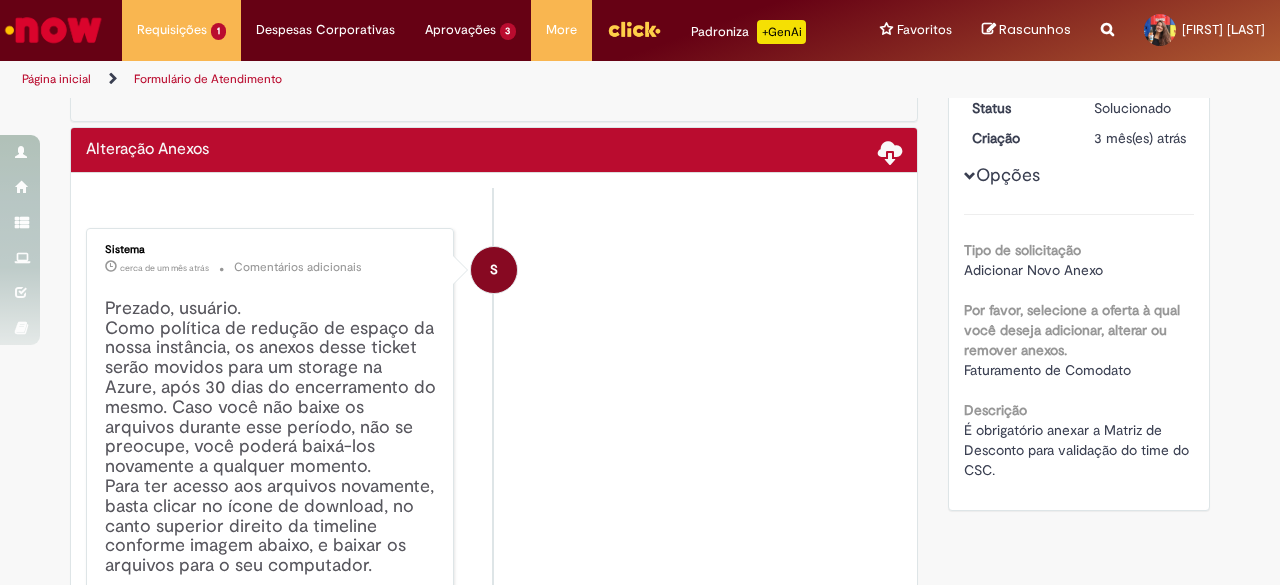scroll, scrollTop: 0, scrollLeft: 0, axis: both 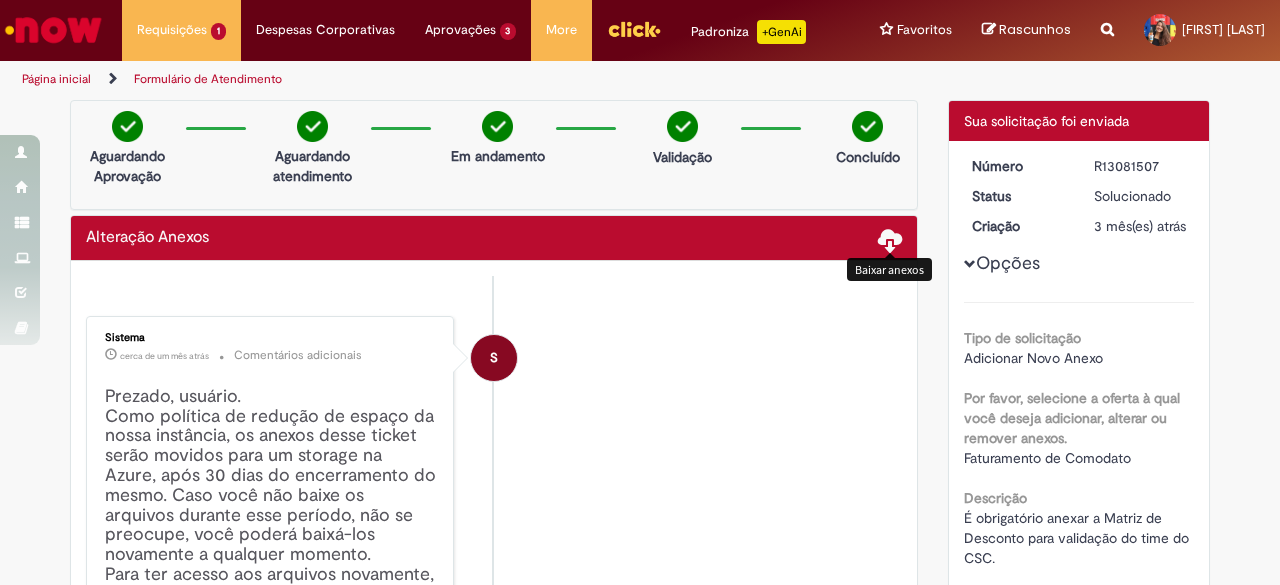click at bounding box center [890, 239] 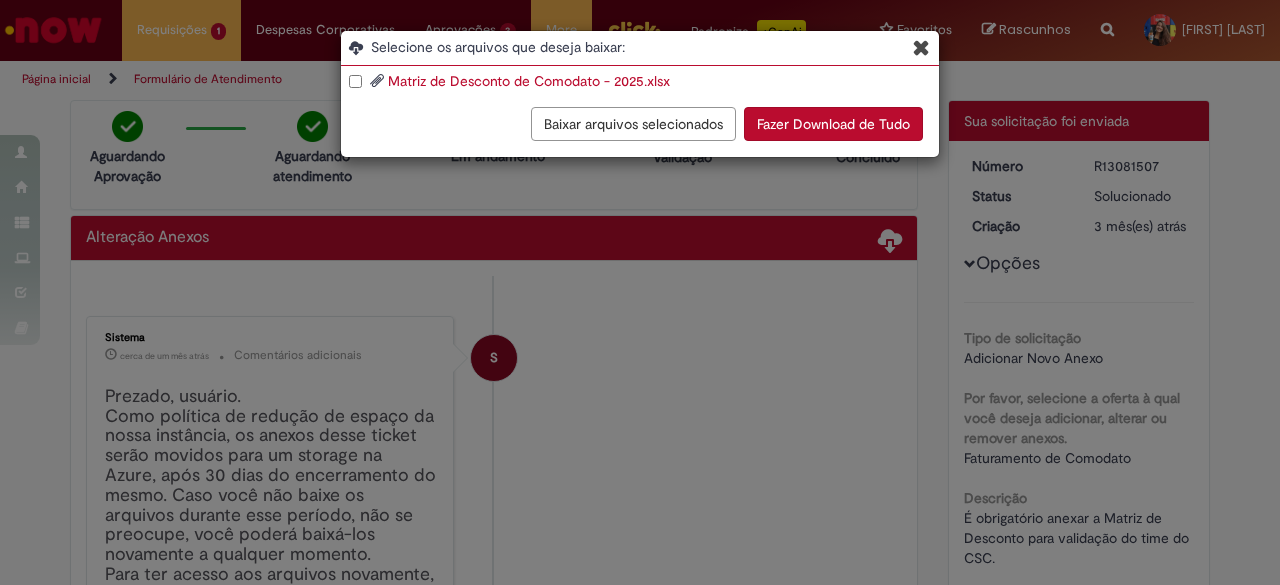 click on "Fazer Download de Tudo" at bounding box center [833, 124] 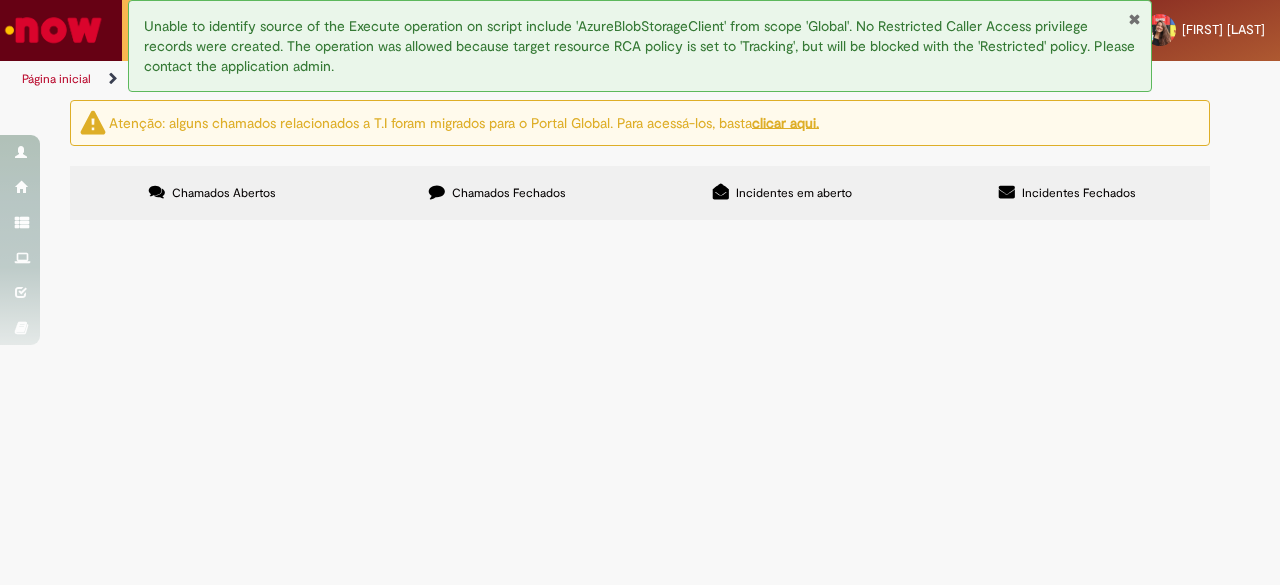 click on "Chamados Fechados" at bounding box center (497, 193) 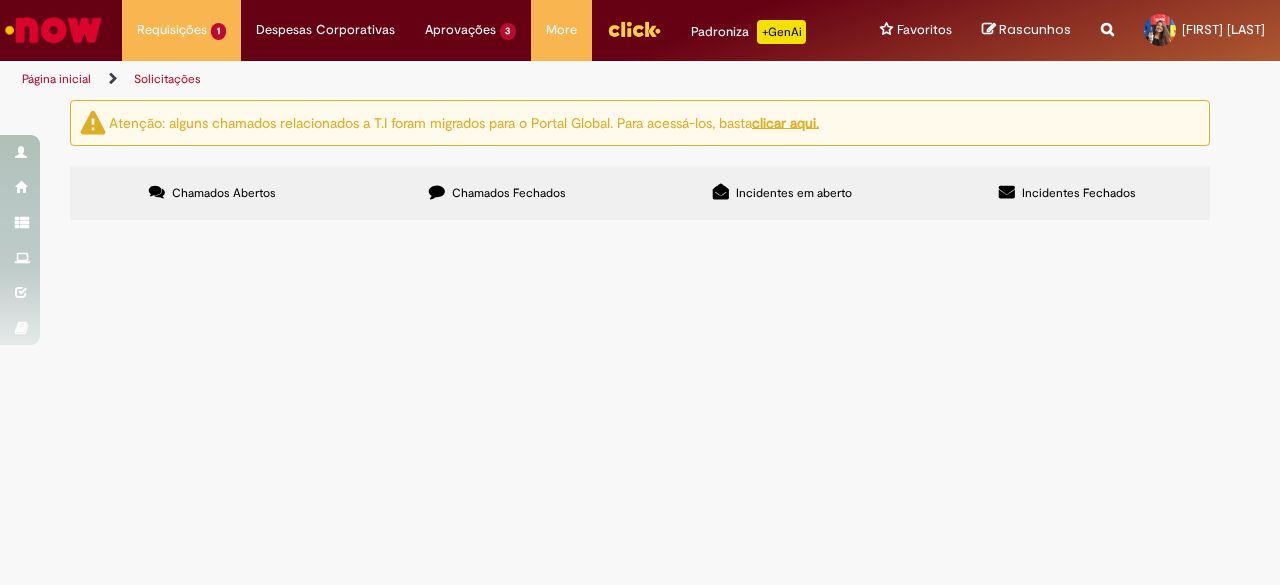 scroll, scrollTop: 500, scrollLeft: 0, axis: vertical 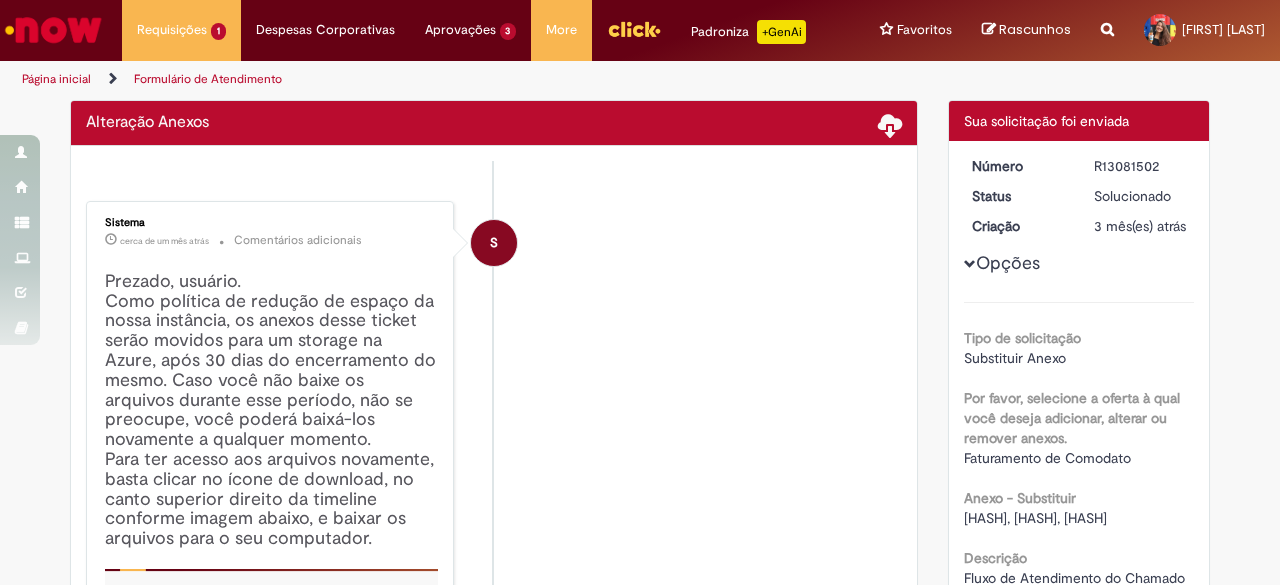 click at bounding box center [890, 124] 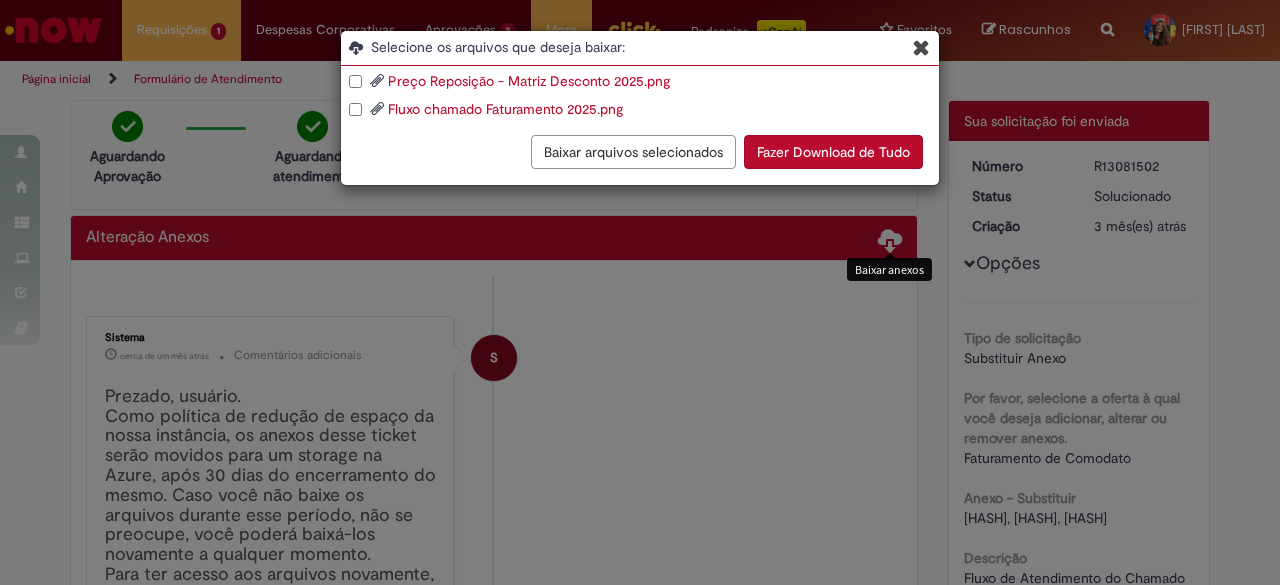 click on "Selecione os arquivos que deseja baixar:
Preço Reposição - Matriz Desconto 2025.png Fluxo chamado Faturamento 2025.png
Baixar arquivos selecionados   Fazer Download de Tudo
Pular para o conteúdo da página
Requisições   1
Exibir Todas as Solicitações
Criação de acessos bancários
19d atrás 19 dias atrás  R13300741
Requisições   1
Exibir Todas as Solicitações
Criação de acessos bancários
19d atrás 19 dias atrás  R13300741
Despesas Corporativas
Minhas Despesas
Solicitar Adiantamento de Viagem
Solicitar Reembolso
Despesas Corporativas
Minhas Despesas
Solicitar Adiantamento de Viagem
Solicitar Reembolso" at bounding box center (640, 292) 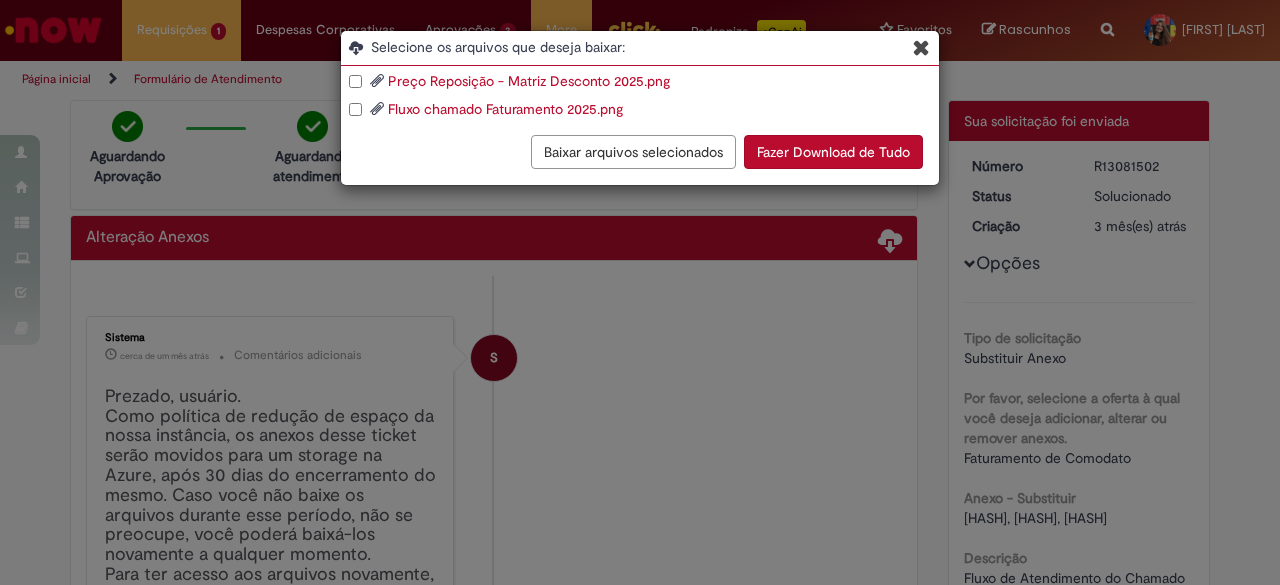 click on "Fazer Download de Tudo" at bounding box center (833, 152) 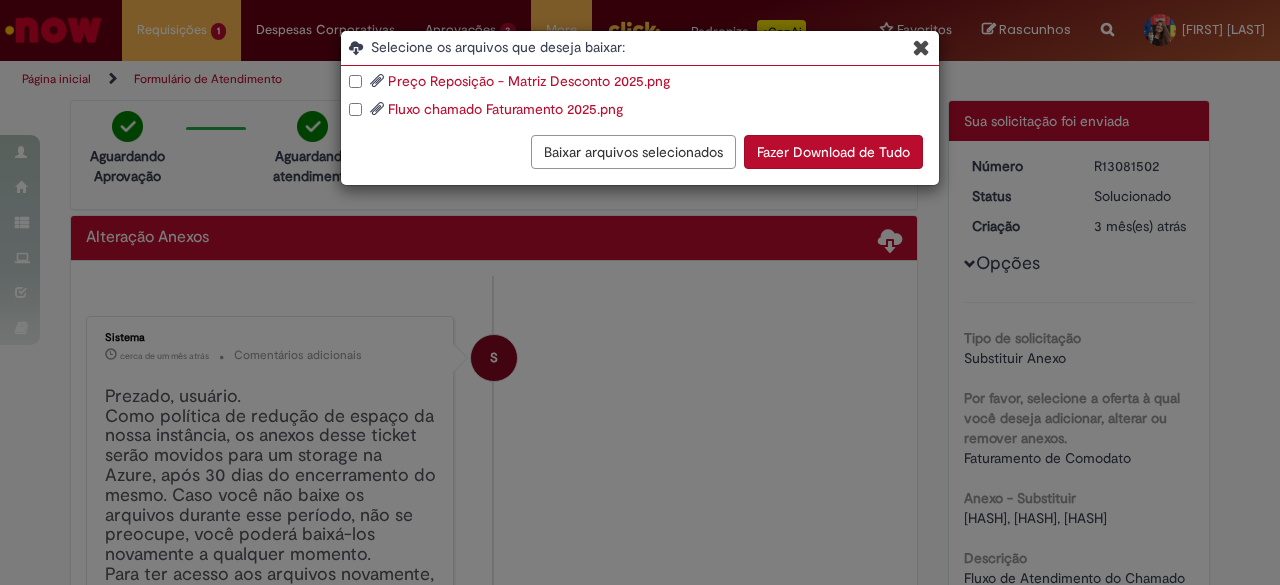 click on "Fluxo chamado Faturamento 2025.png" at bounding box center [505, 109] 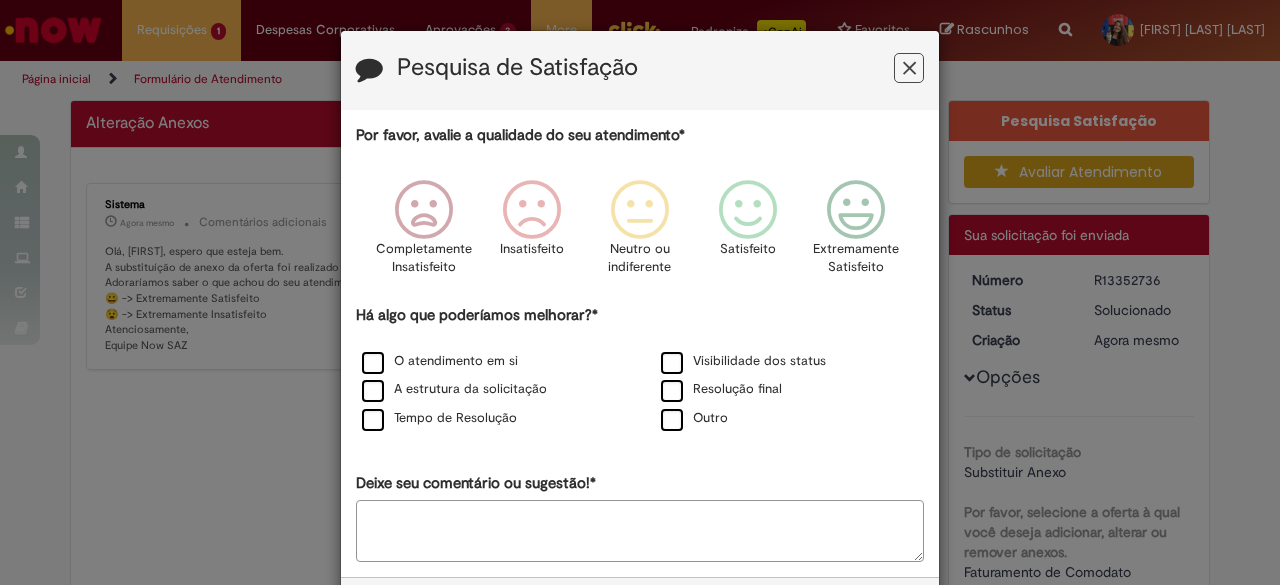 scroll, scrollTop: 0, scrollLeft: 0, axis: both 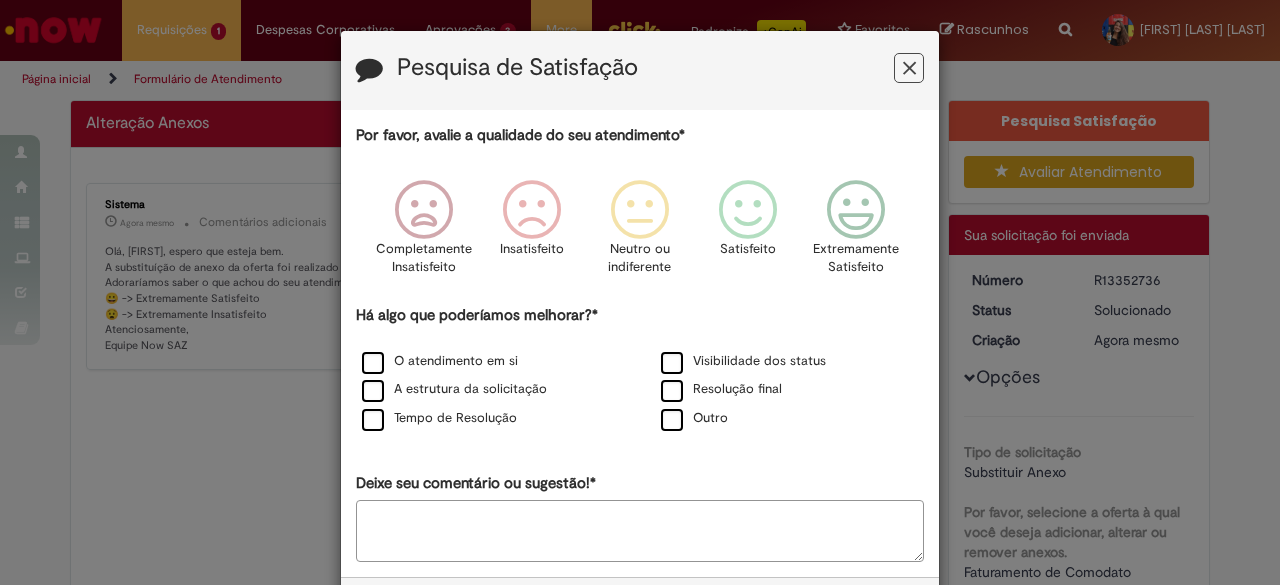 click at bounding box center (909, 68) 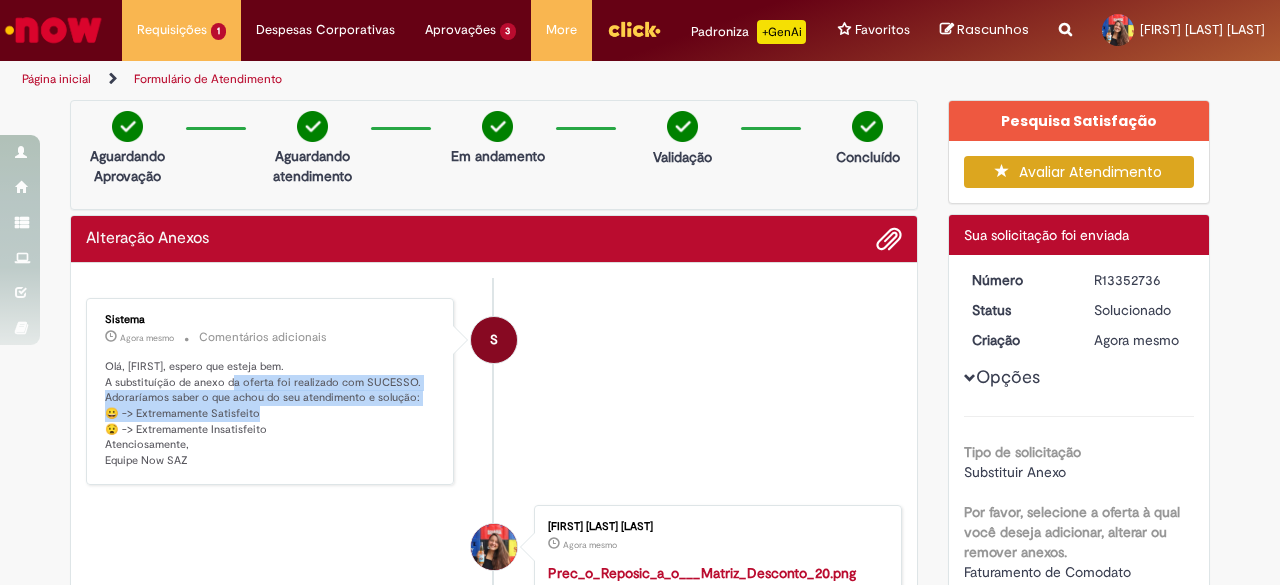 drag, startPoint x: 225, startPoint y: 384, endPoint x: 363, endPoint y: 378, distance: 138.13037 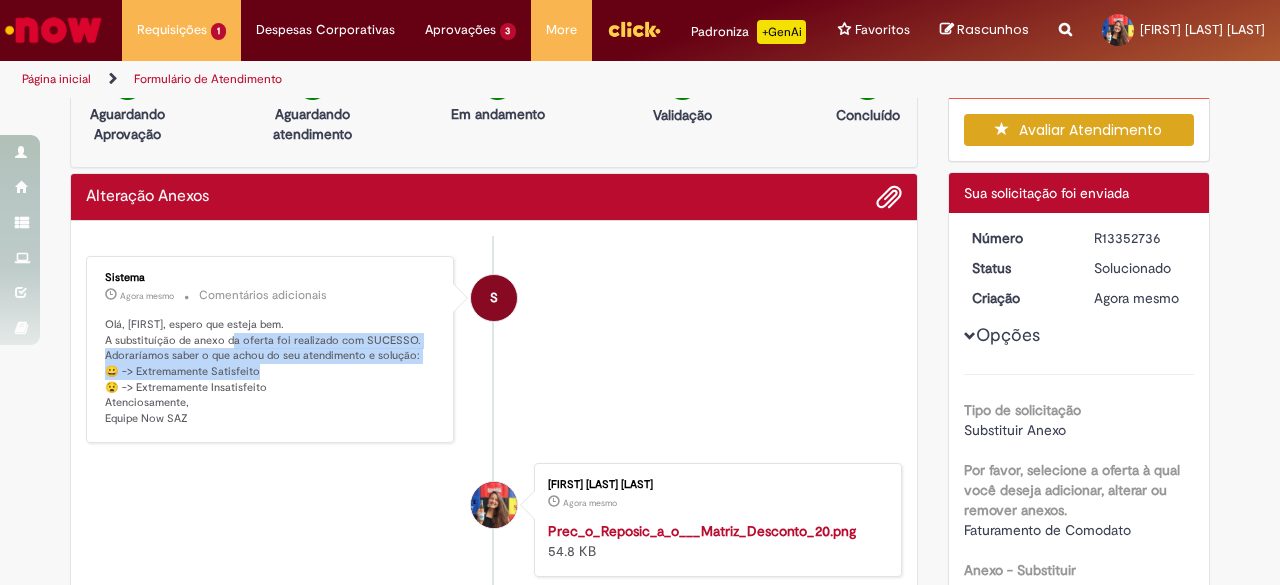 scroll, scrollTop: 0, scrollLeft: 0, axis: both 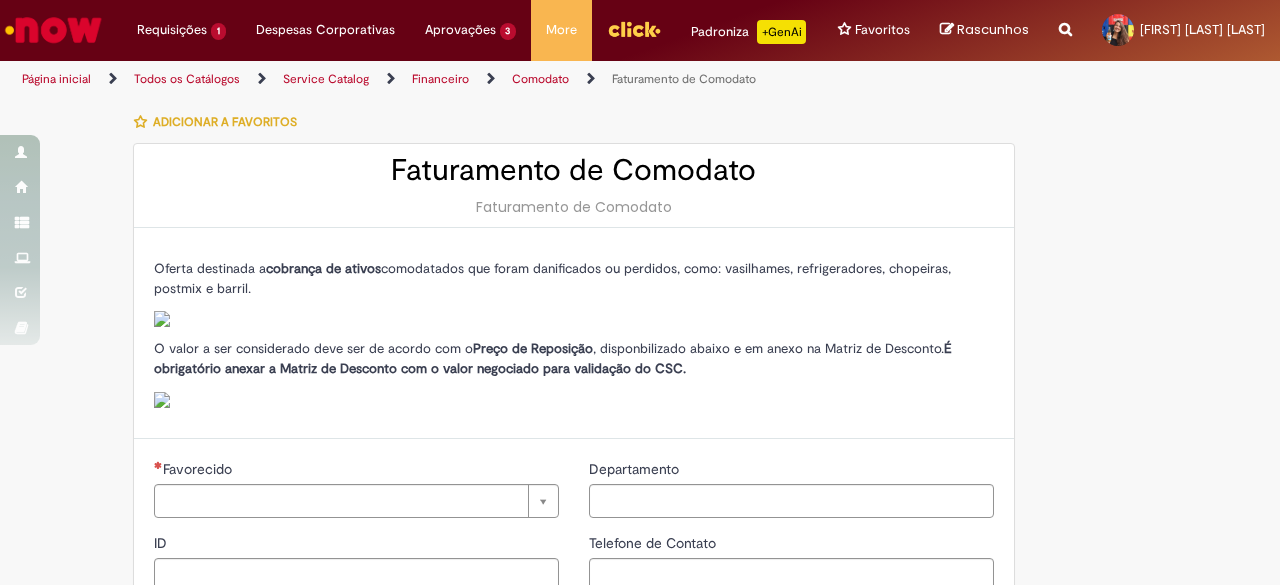 type on "********" 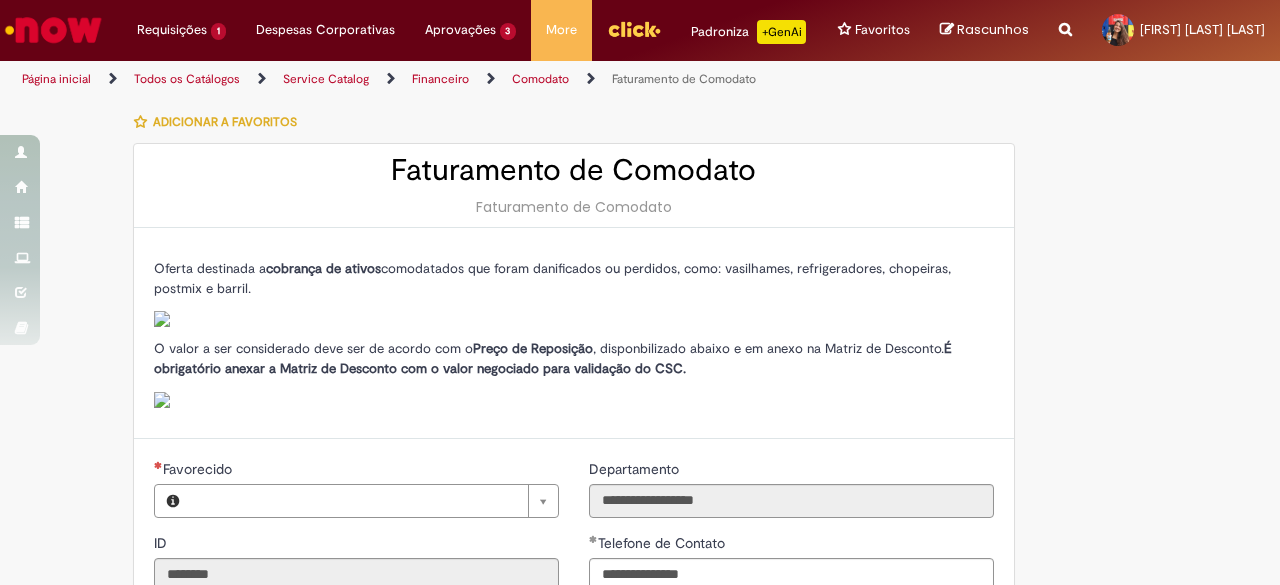 type on "**********" 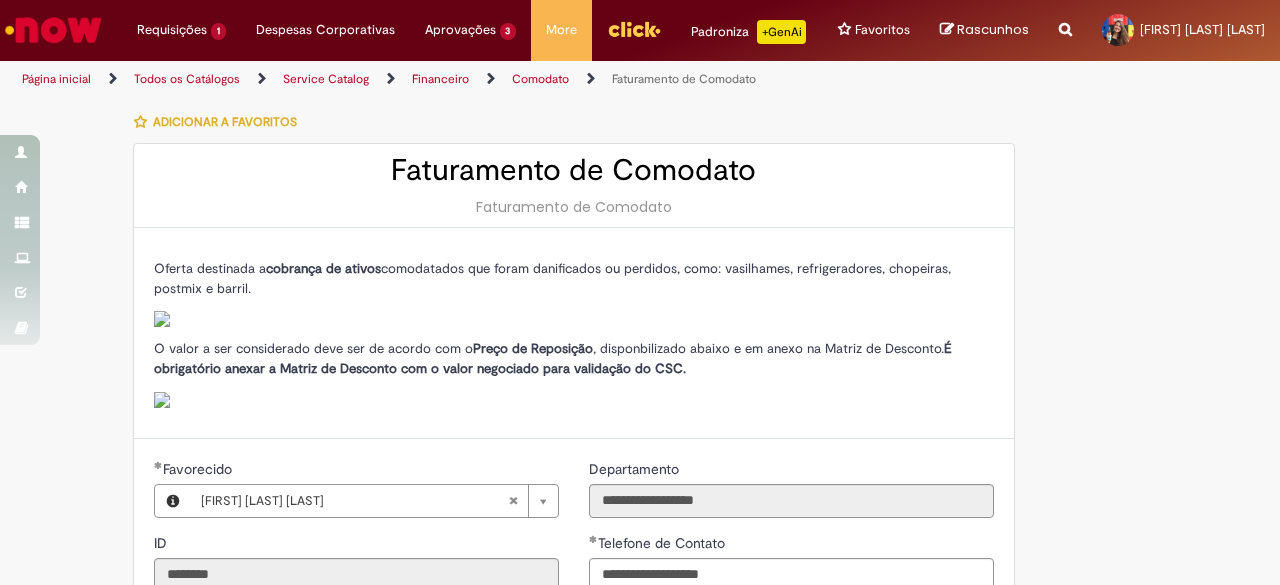 type on "**********" 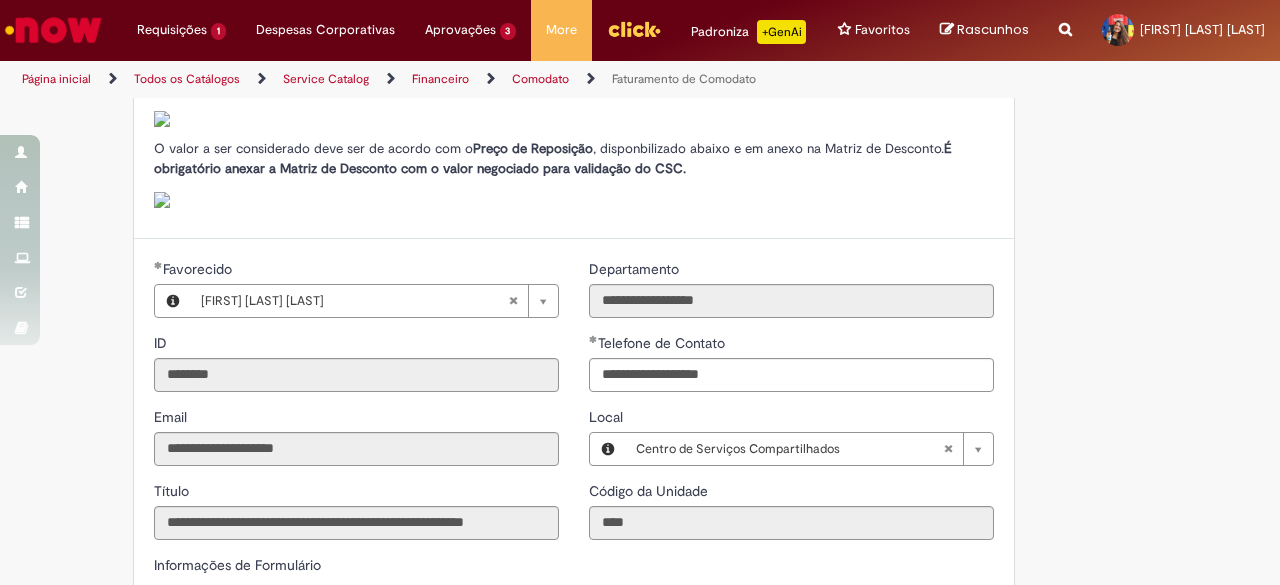 scroll, scrollTop: 0, scrollLeft: 0, axis: both 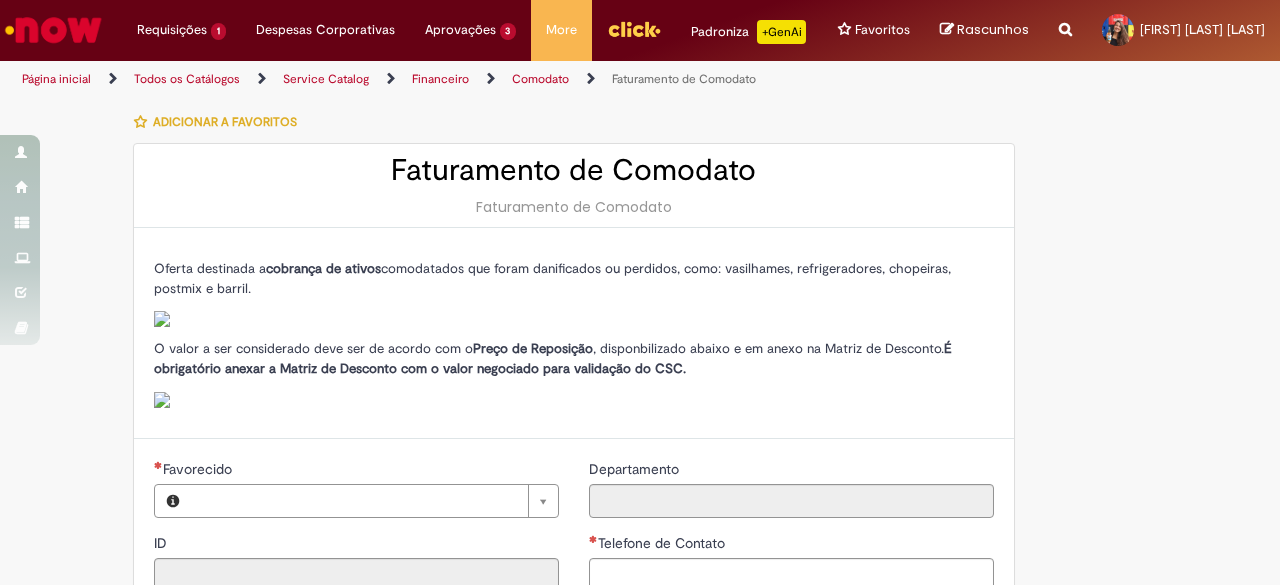 type on "********" 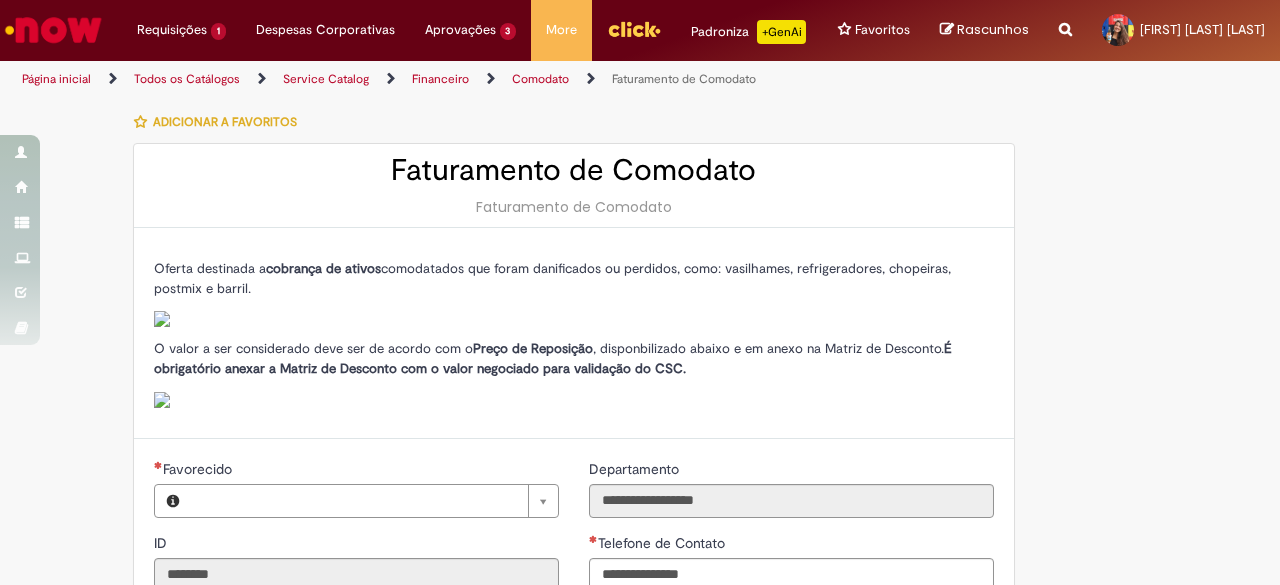 type on "**********" 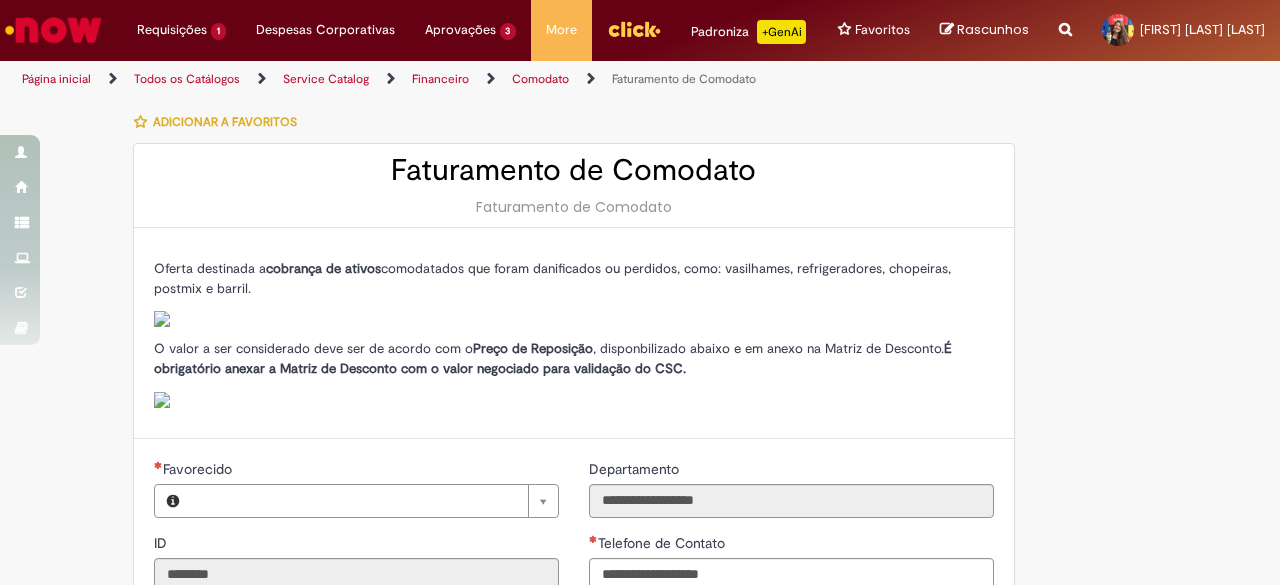 type on "**********" 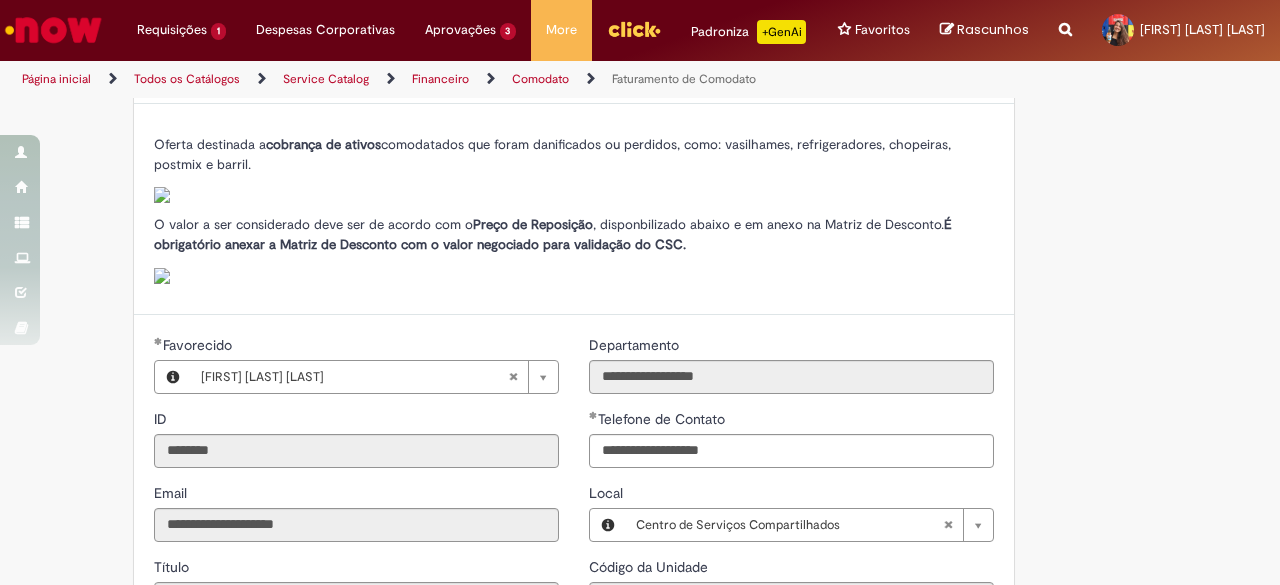 scroll, scrollTop: 100, scrollLeft: 0, axis: vertical 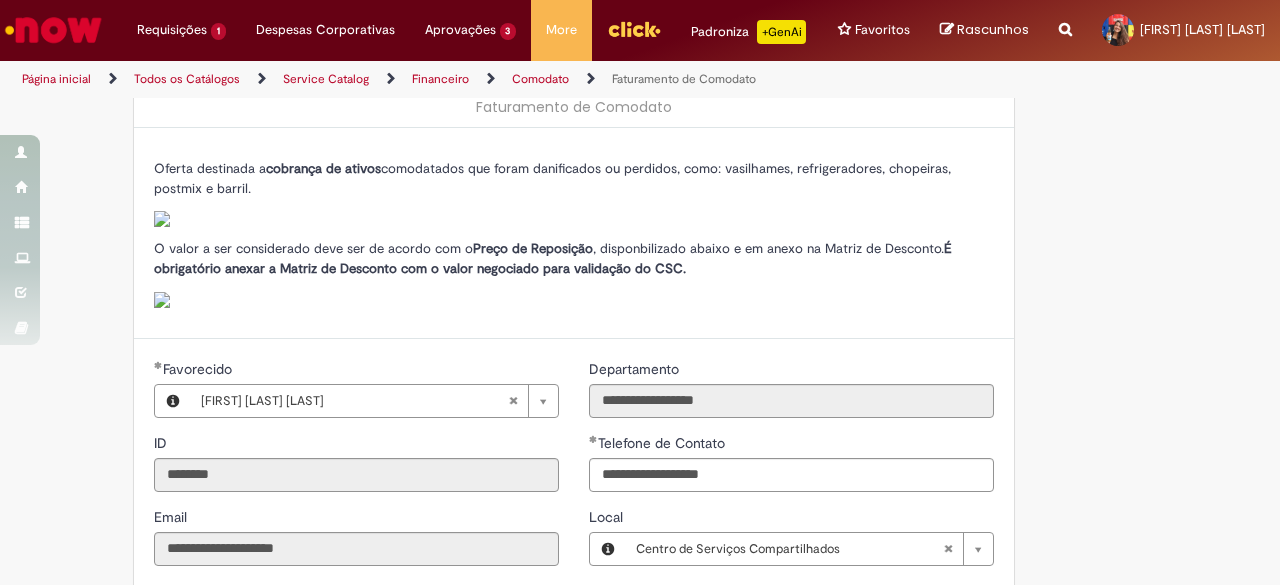 click at bounding box center (162, 219) 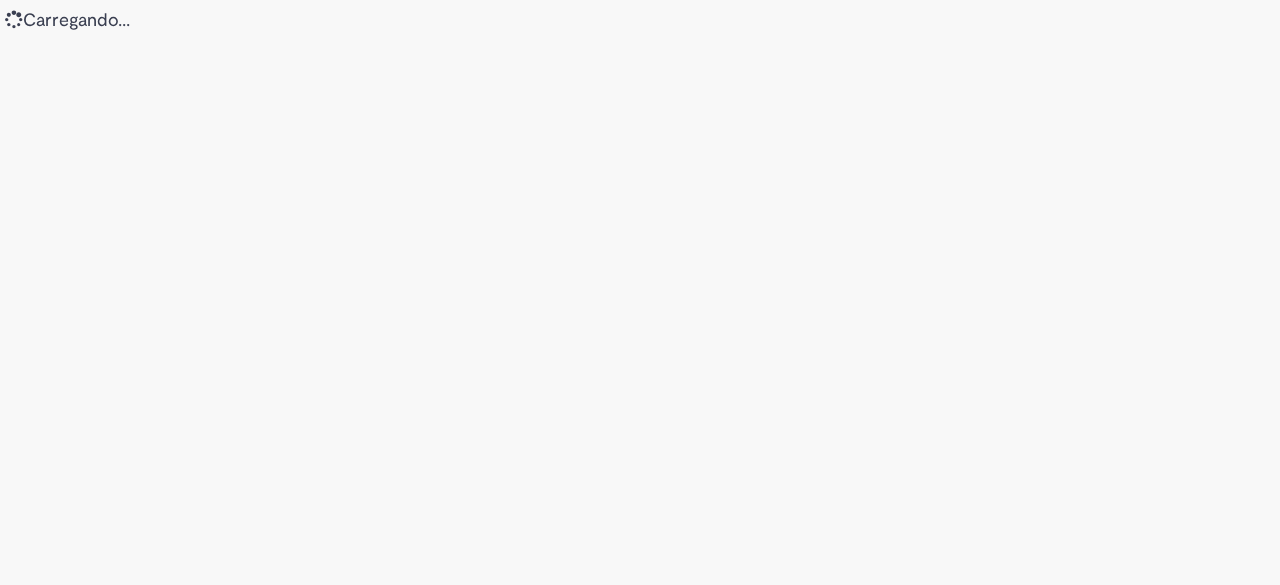 scroll, scrollTop: 0, scrollLeft: 0, axis: both 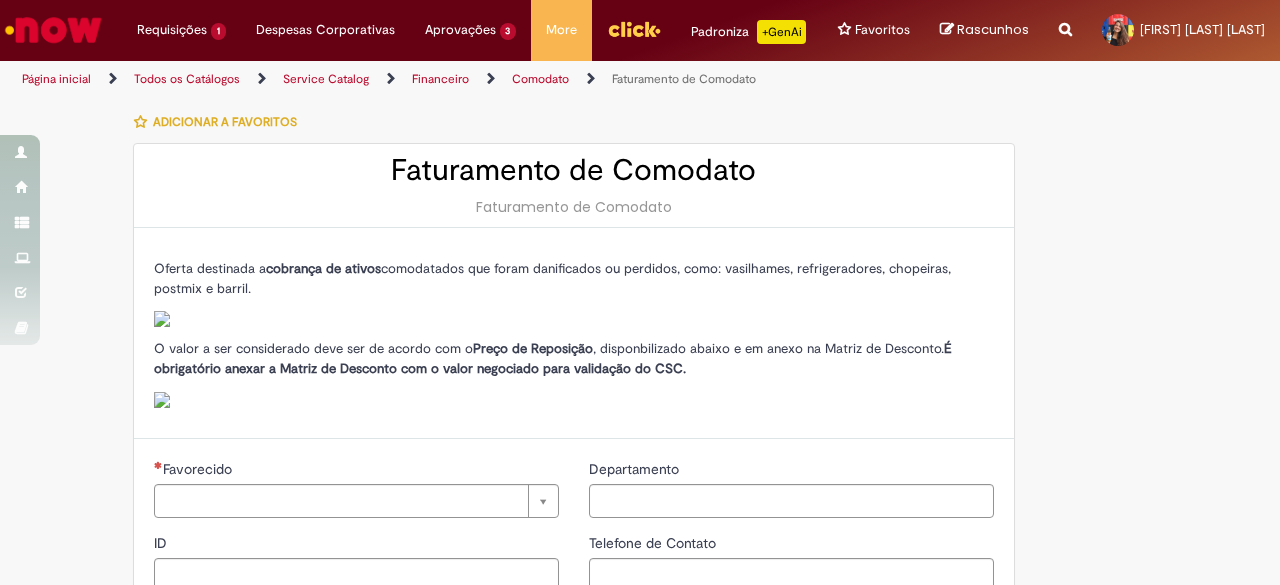type on "********" 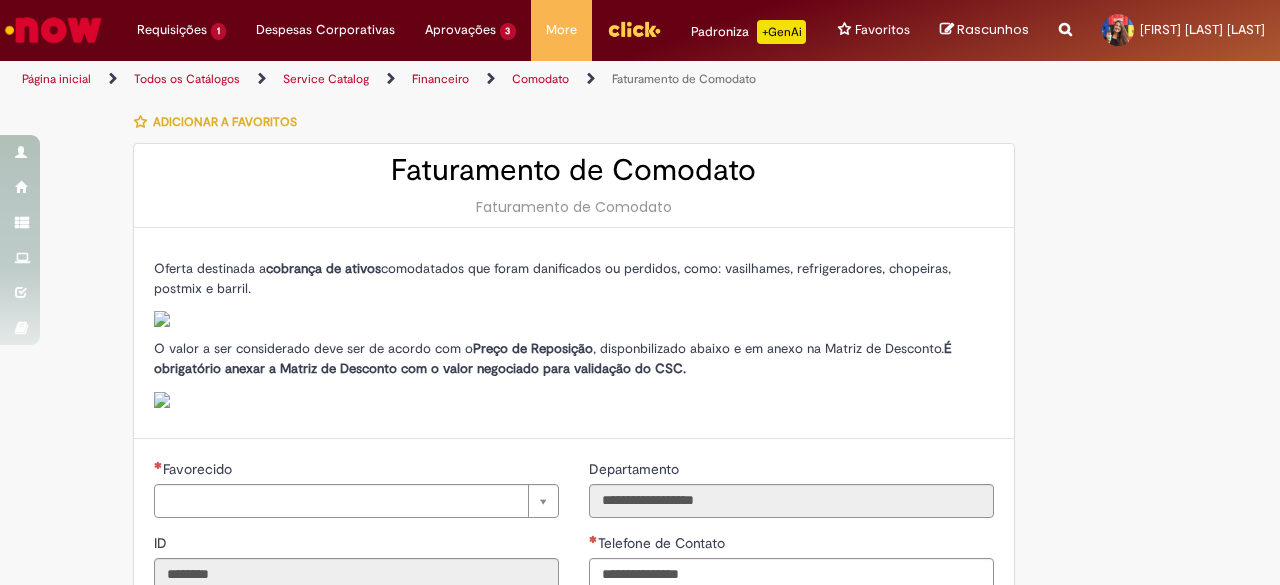 type on "**********" 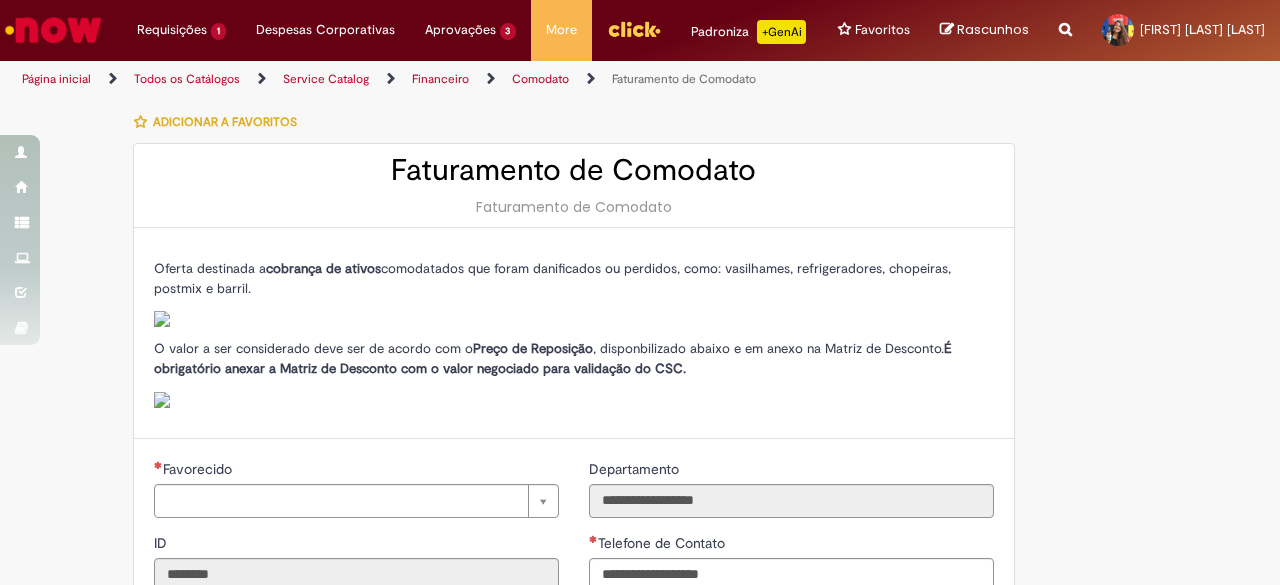 scroll, scrollTop: 200, scrollLeft: 0, axis: vertical 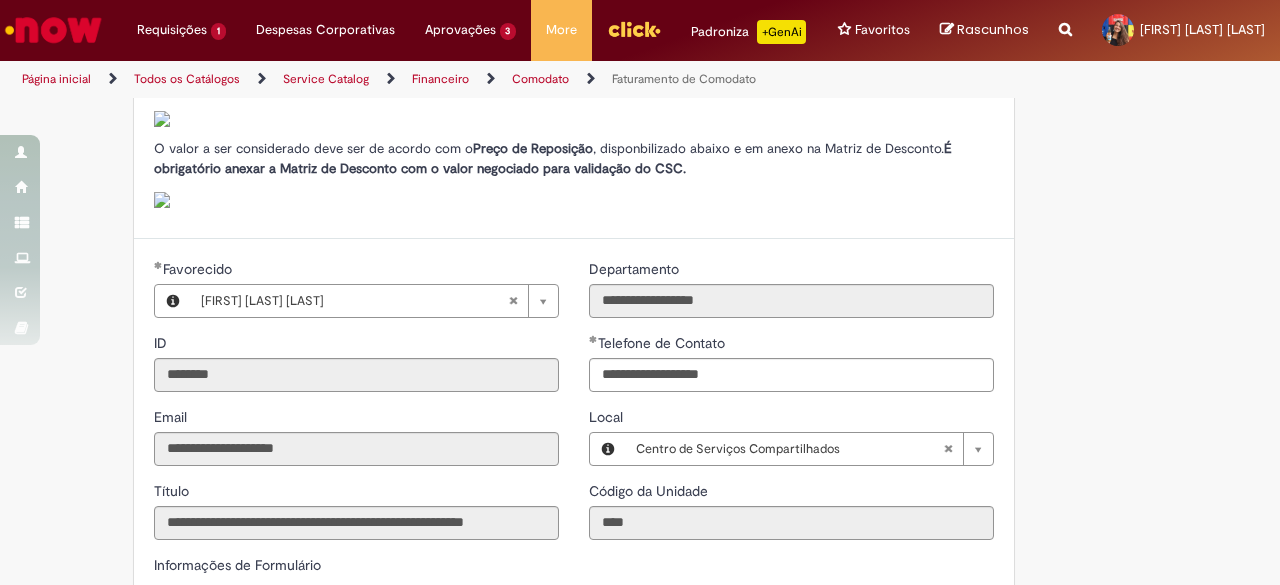type on "**********" 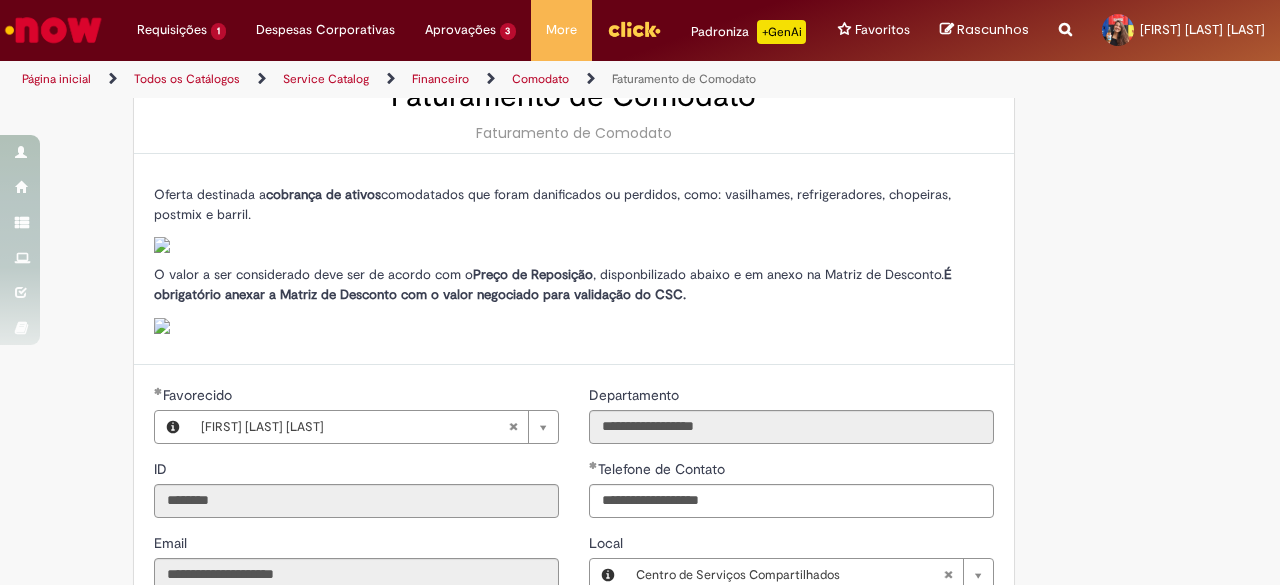 scroll, scrollTop: 0, scrollLeft: 0, axis: both 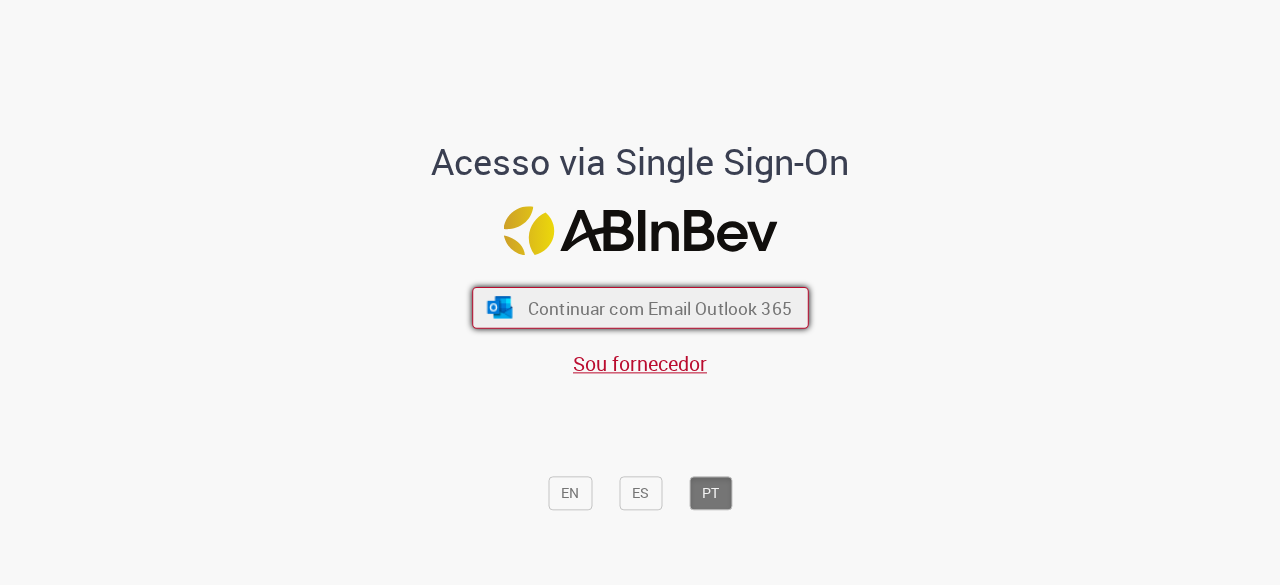 click on "Continuar com Email Outlook 365" at bounding box center [659, 308] 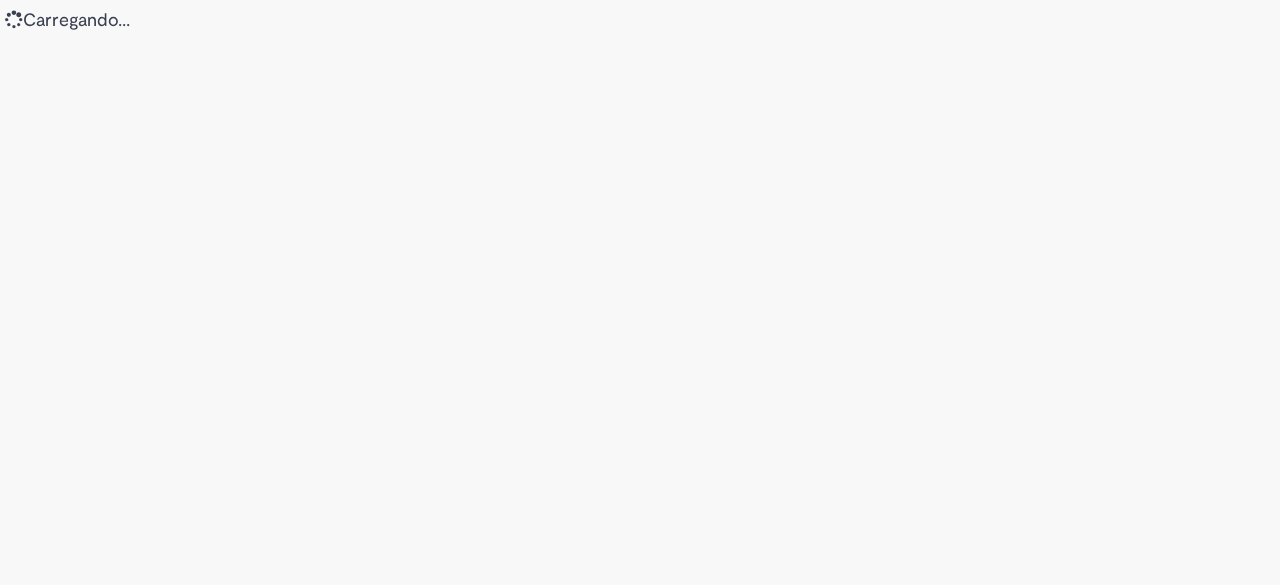 scroll, scrollTop: 0, scrollLeft: 0, axis: both 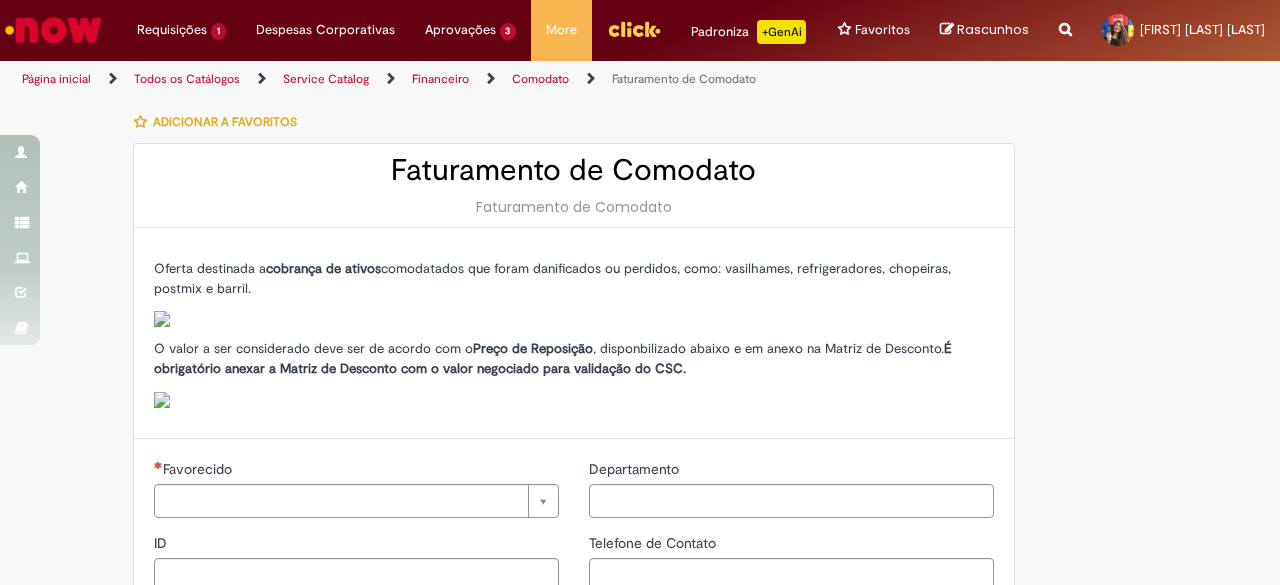 type on "********" 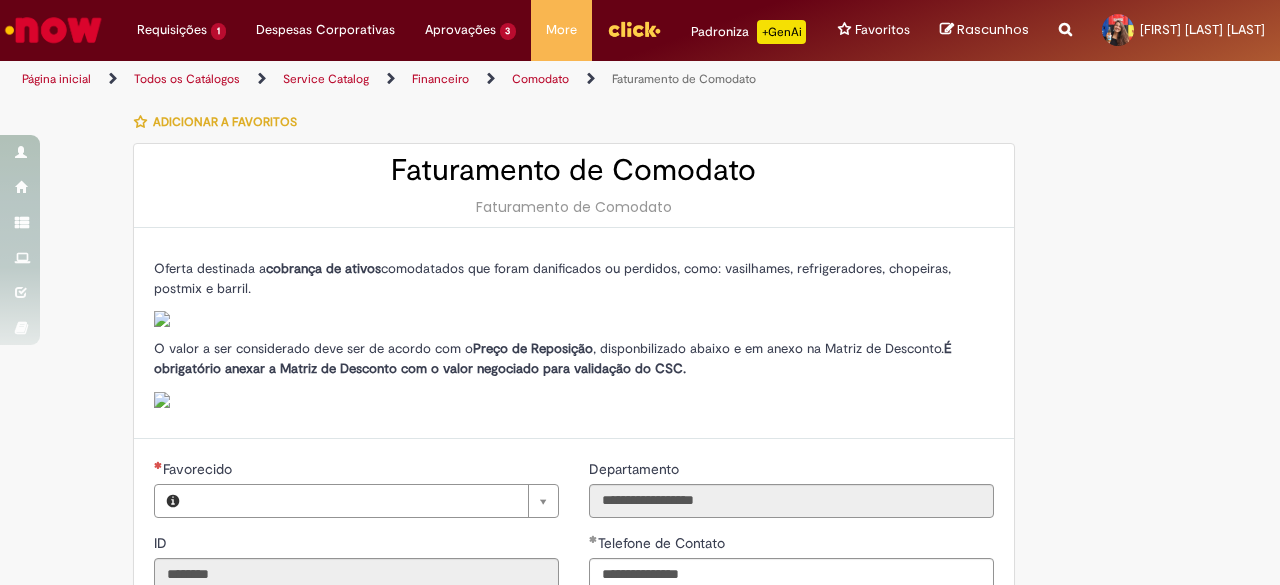 type on "**********" 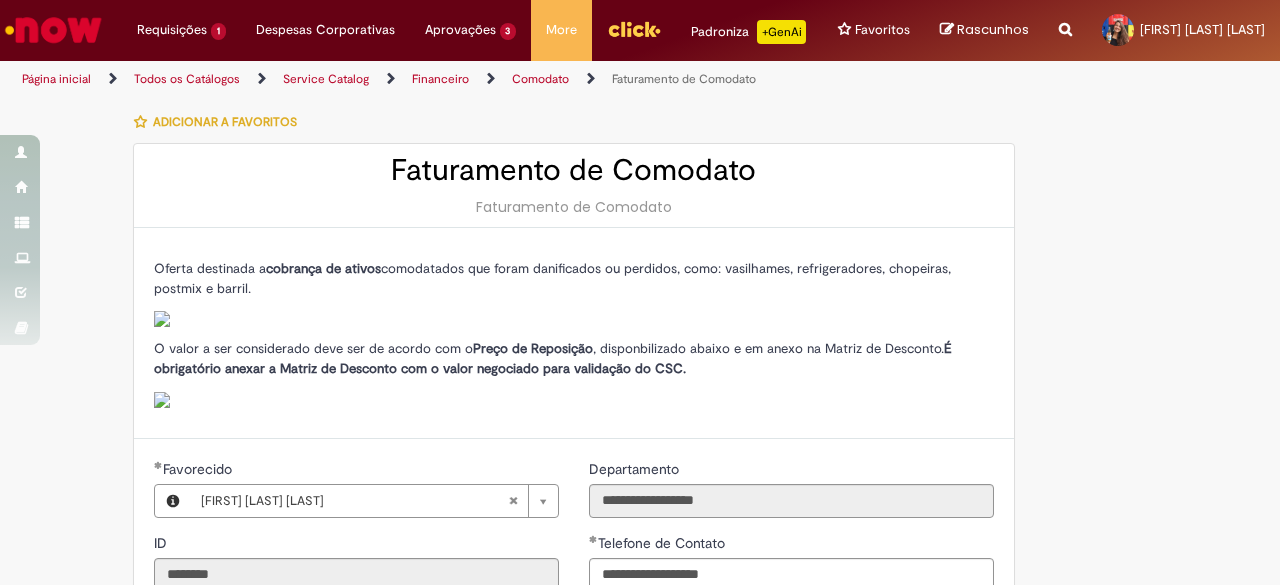 click on "Oferta destinada a  cobrança de ativos  comodatados que foram danificados ou perdidos, como: vasilhames, refrigeradores, chopeiras, postmix e barril.
O valor a ser considerado deve ser de acordo com o  Preço de Reposição , disponbilizado abaixo e em anexo na Matriz de Desconto.  É obrigatório anexar a Matriz de Desconto com o valor negociado para validação do CSC." at bounding box center [574, 333] 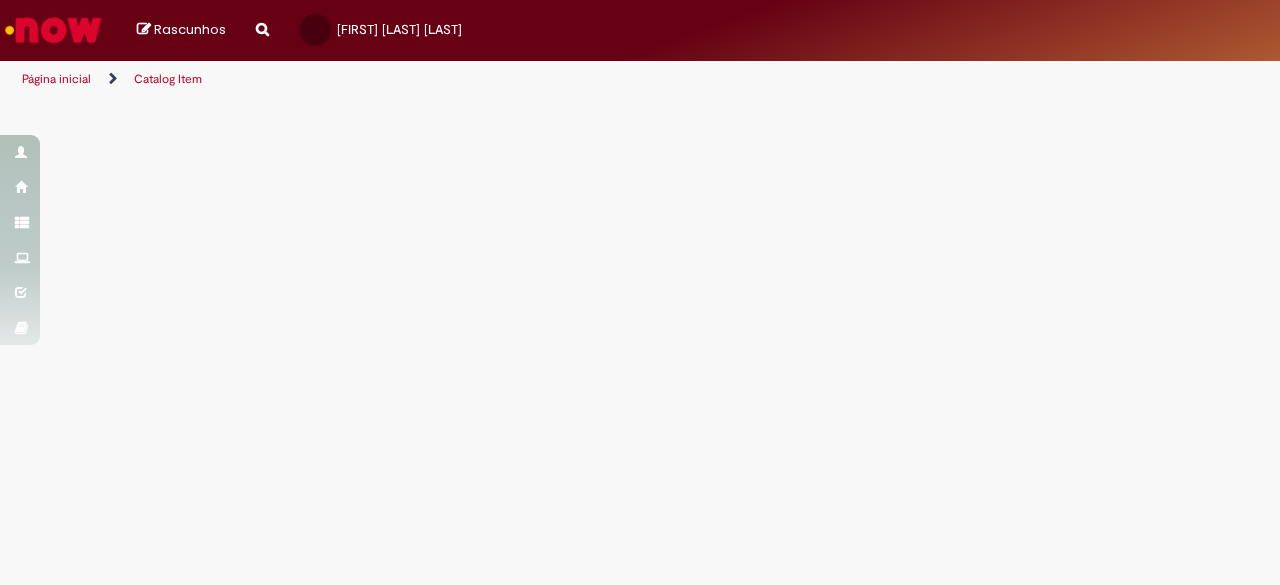 scroll, scrollTop: 0, scrollLeft: 0, axis: both 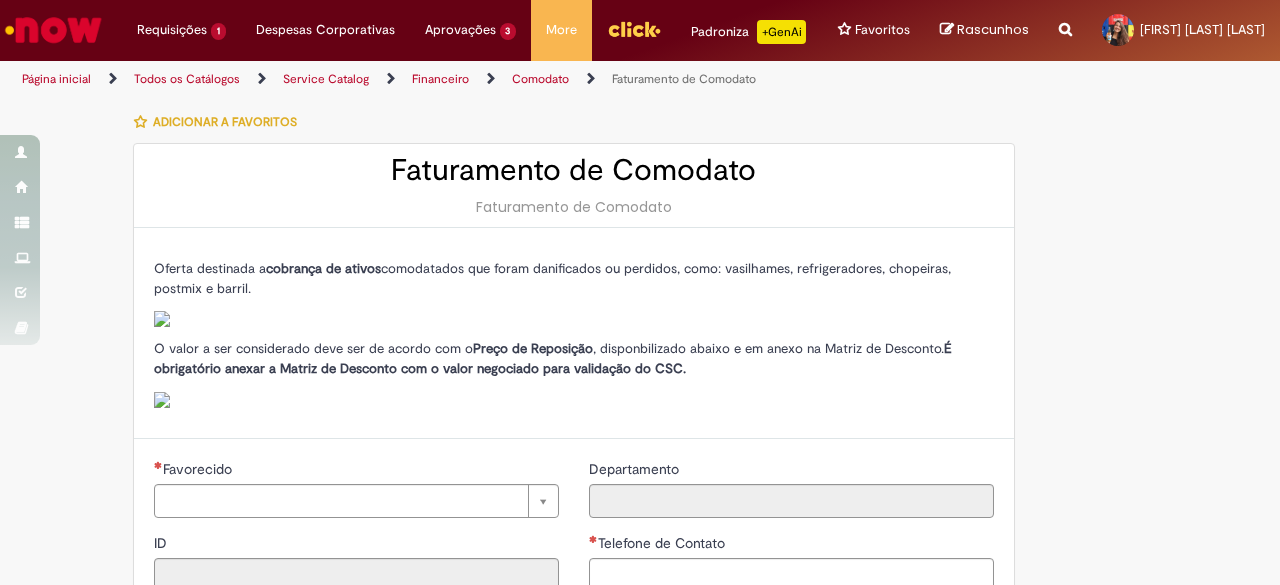 type on "********" 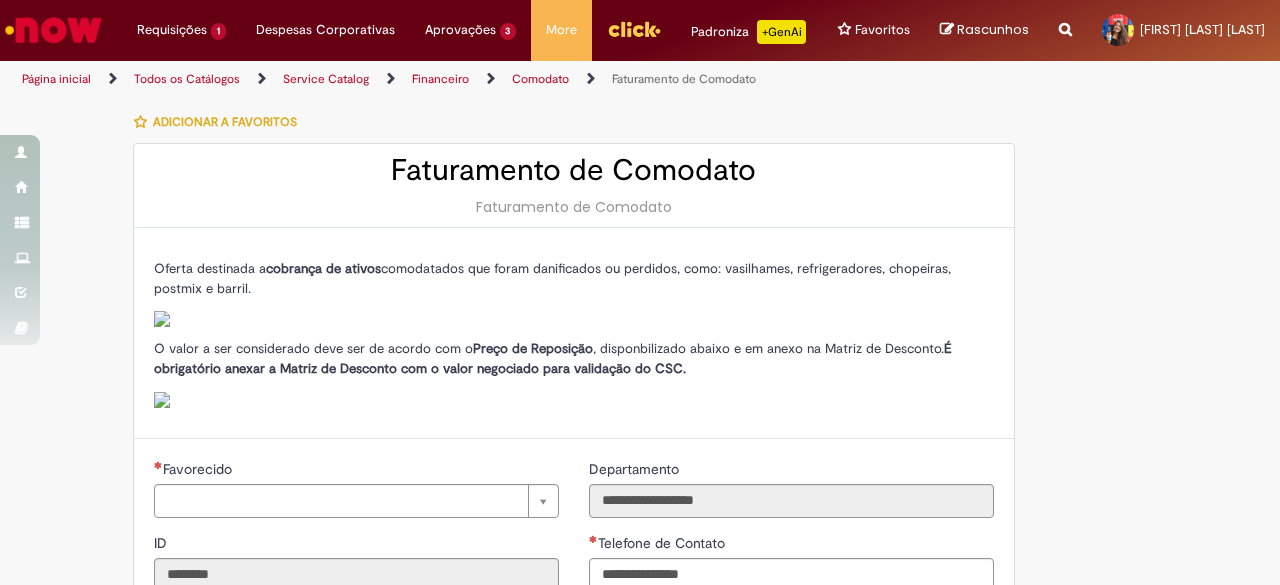 type on "**********" 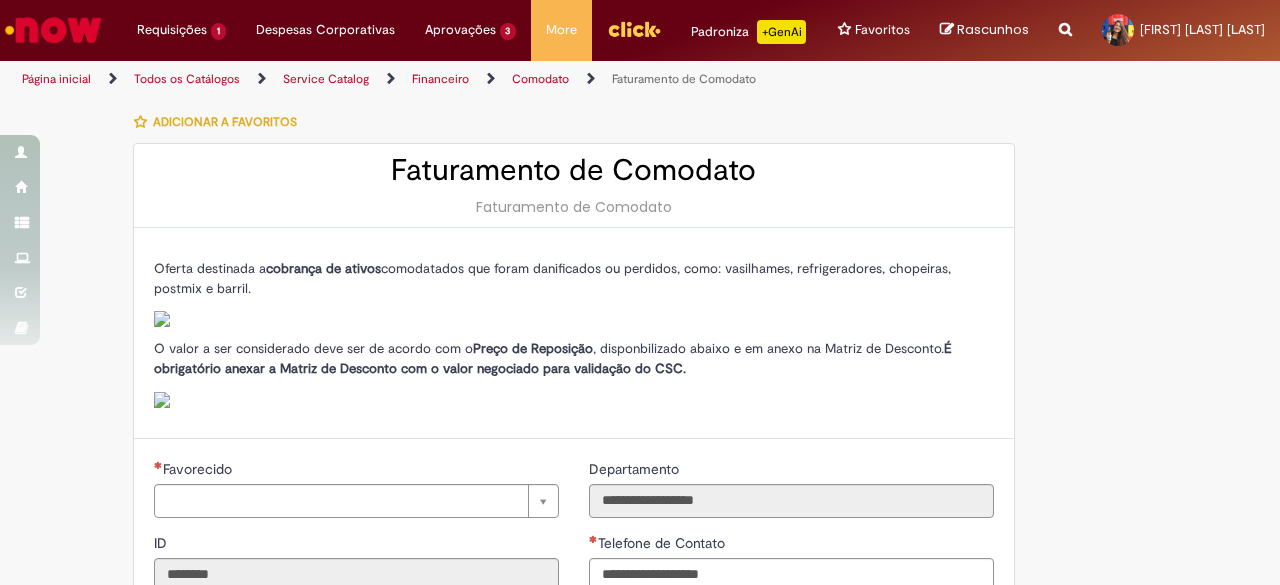type on "**********" 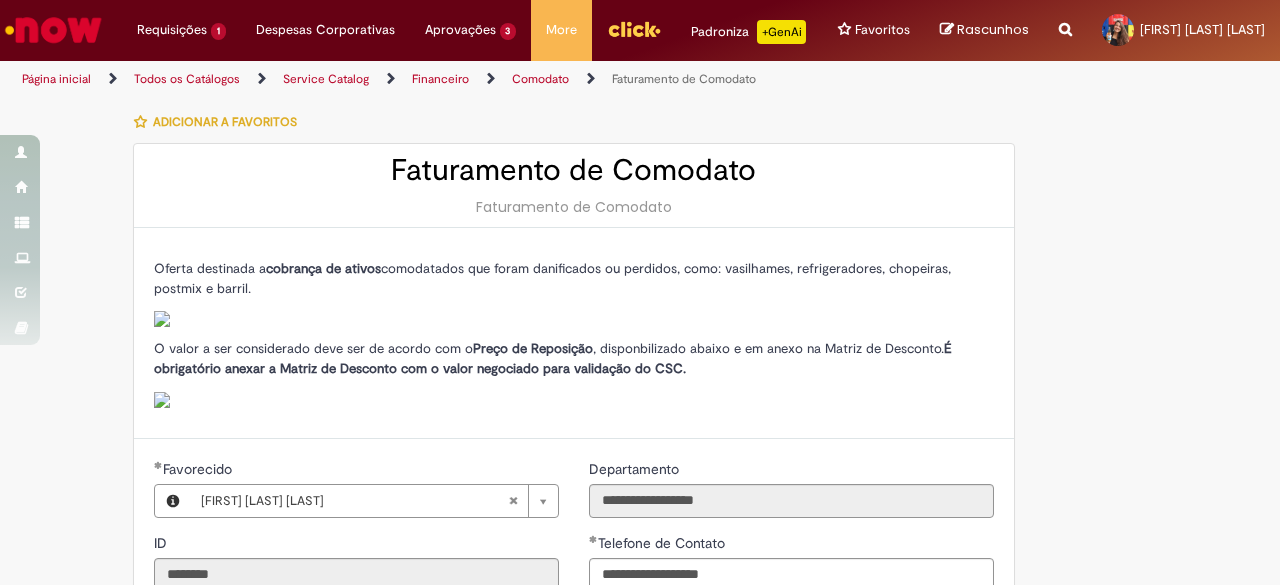 click on "Oferta destinada a  cobrança de ativos  comodatados que foram danificados ou perdidos, como: vasilhames, refrigeradores, chopeiras, postmix e barril.
O valor a ser considerado deve ser de acordo com o  Preço de Reposição , disponbilizado abaixo e em anexo na Matriz de Desconto.  É obrigatório anexar a Matriz de Desconto com o valor negociado para validação do CSC." at bounding box center (574, 333) 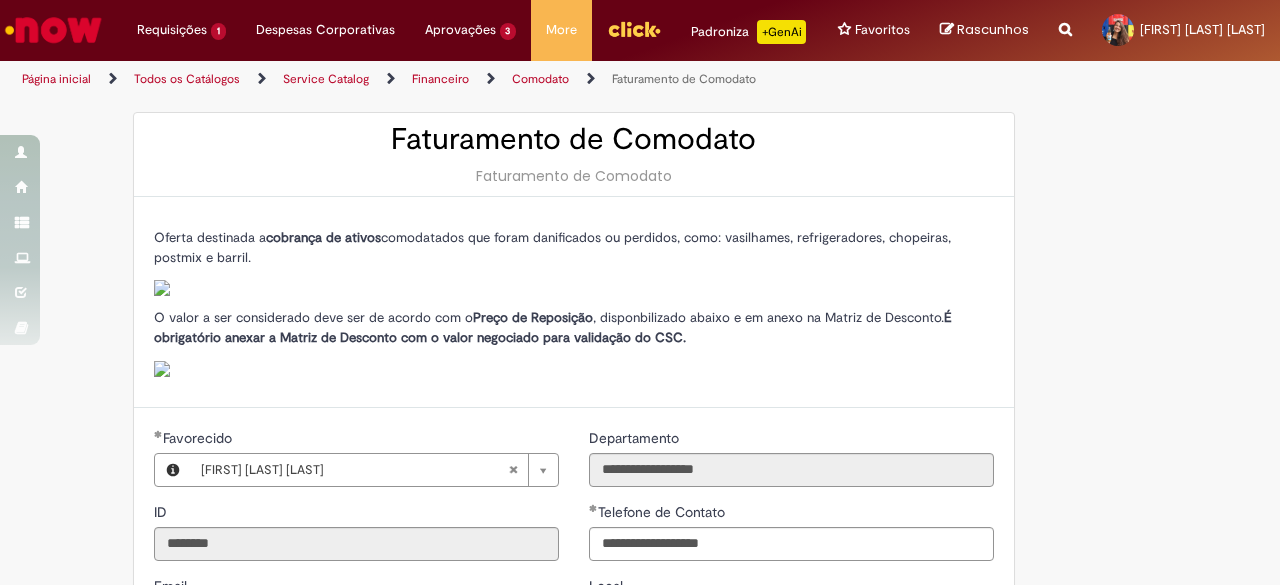 scroll, scrollTop: 0, scrollLeft: 0, axis: both 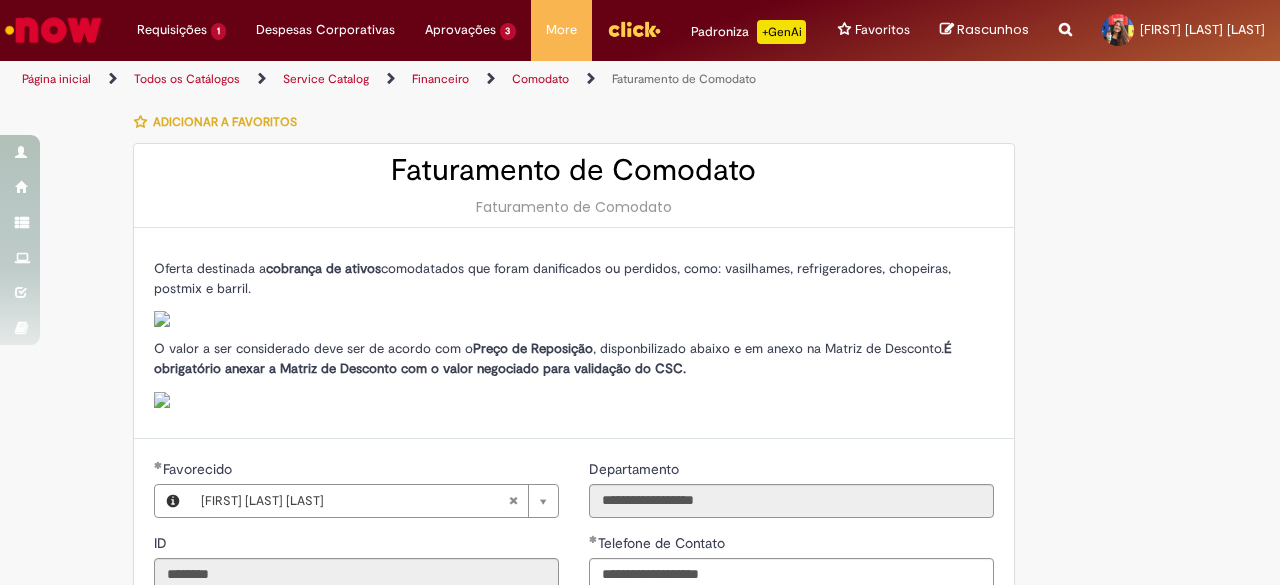 click on "Adicionar a Favoritos" at bounding box center (225, 122) 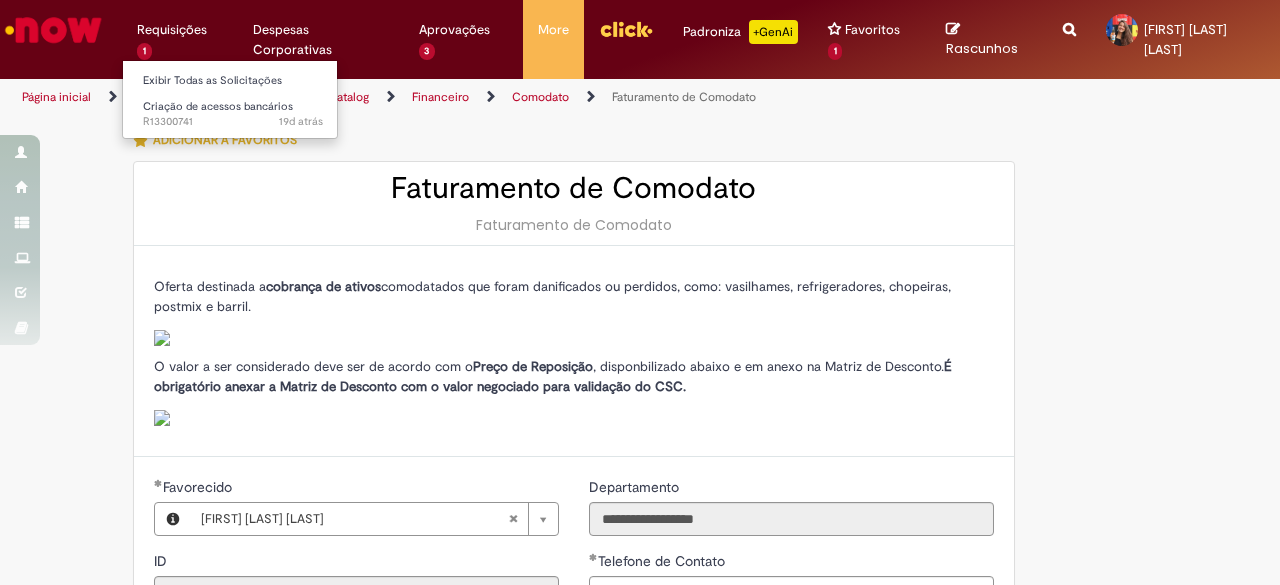 click on "Exibir Todas as Solicitações" at bounding box center (233, 79) 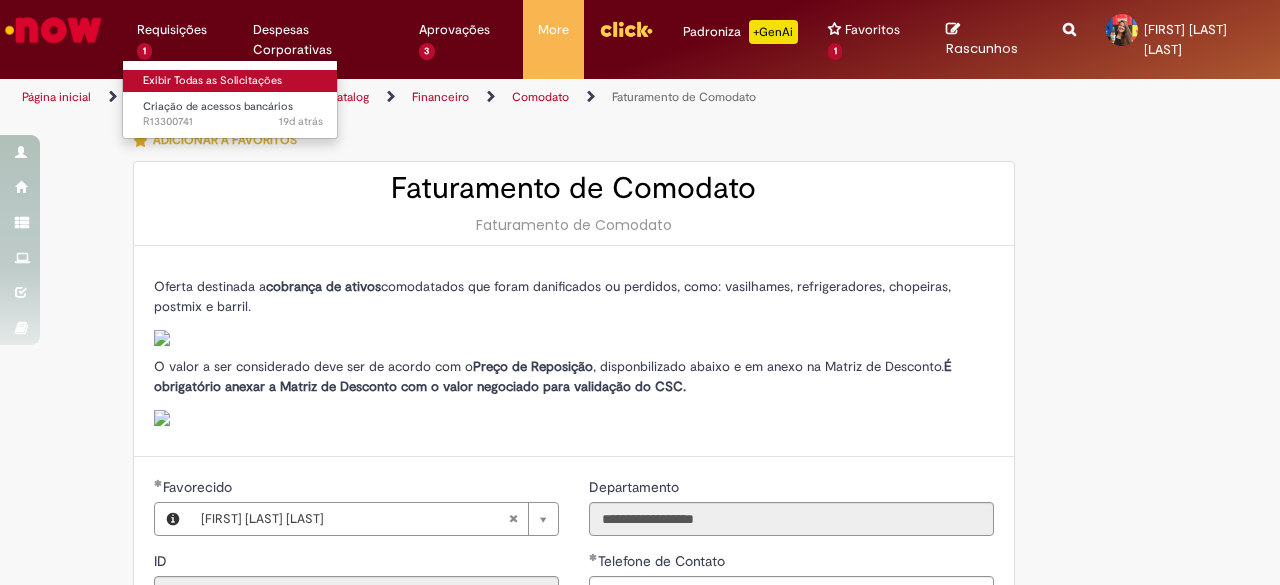 click on "Exibir Todas as Solicitações" at bounding box center (233, 81) 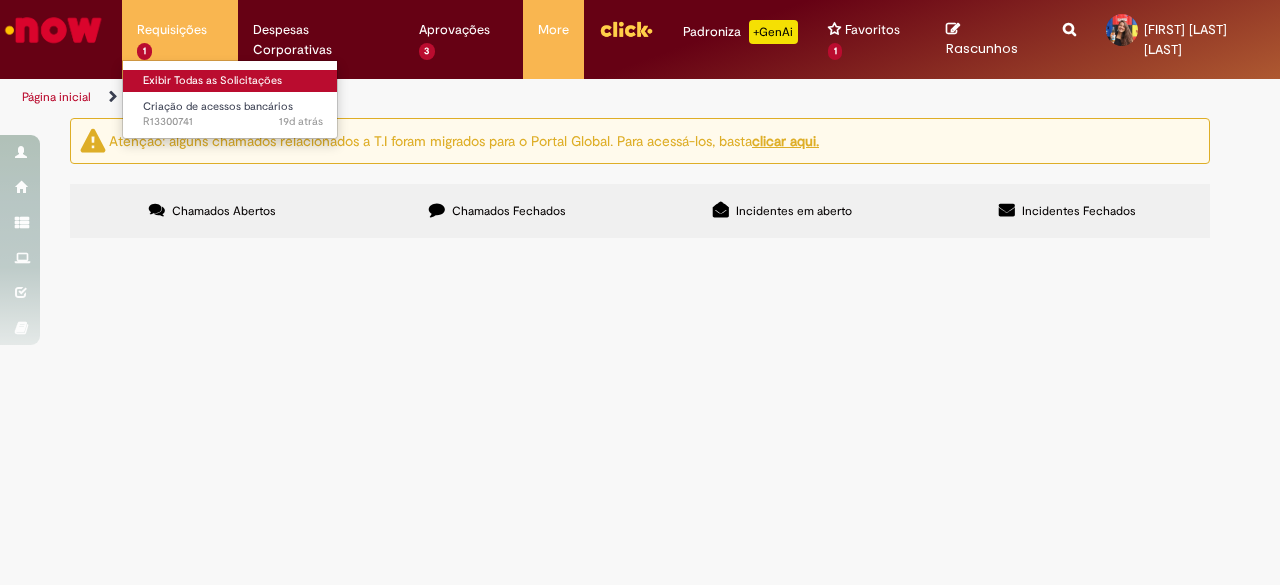 click on "Exibir Todas as Solicitações" at bounding box center [233, 79] 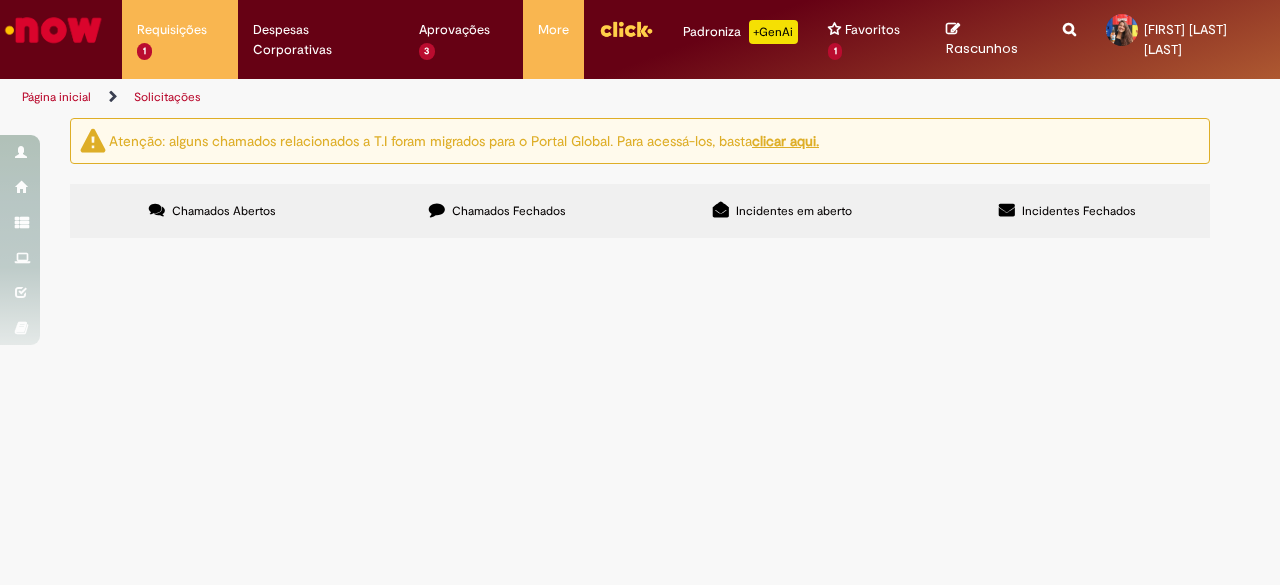 click on "Chamados Fechados" at bounding box center (497, 211) 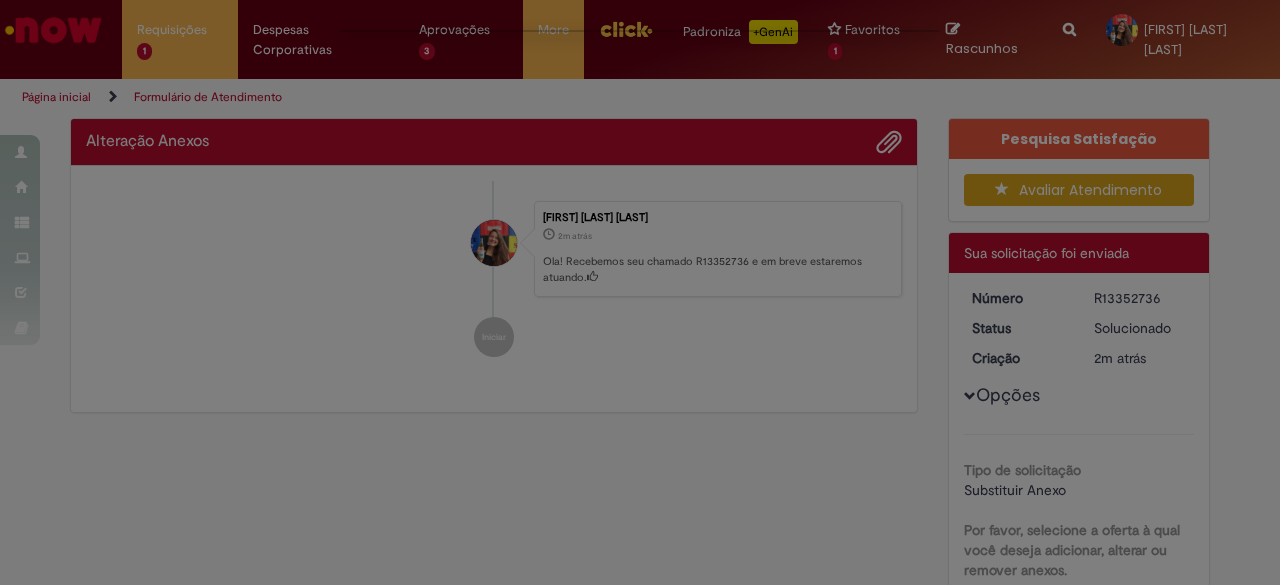 click at bounding box center (640, 292) 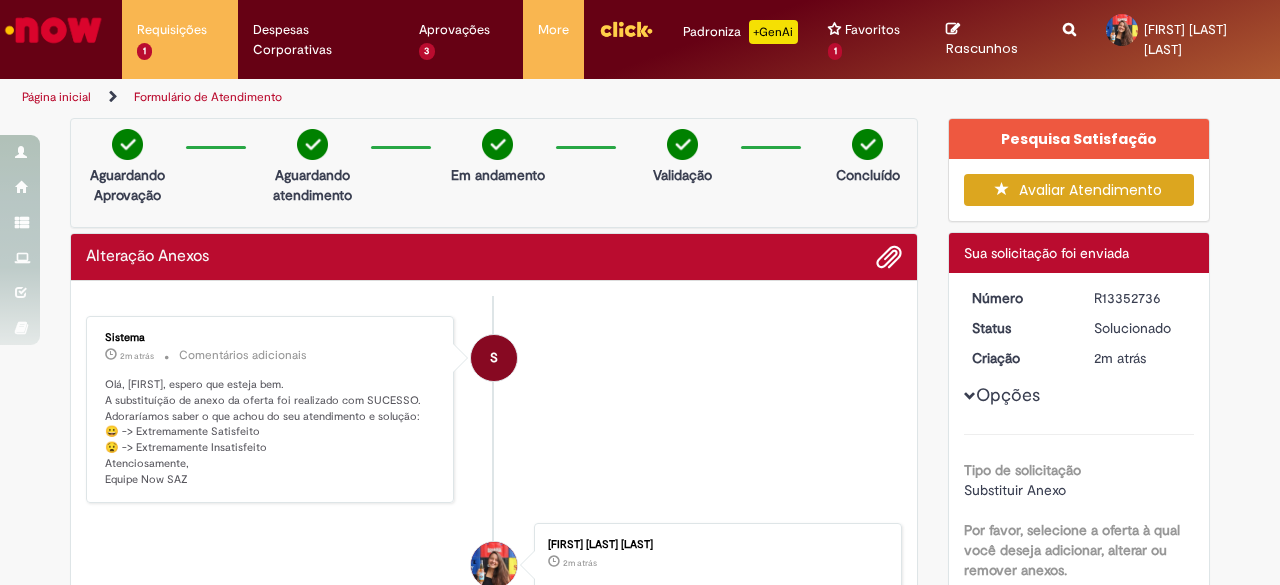 drag, startPoint x: 152, startPoint y: 265, endPoint x: 375, endPoint y: 463, distance: 298.21637 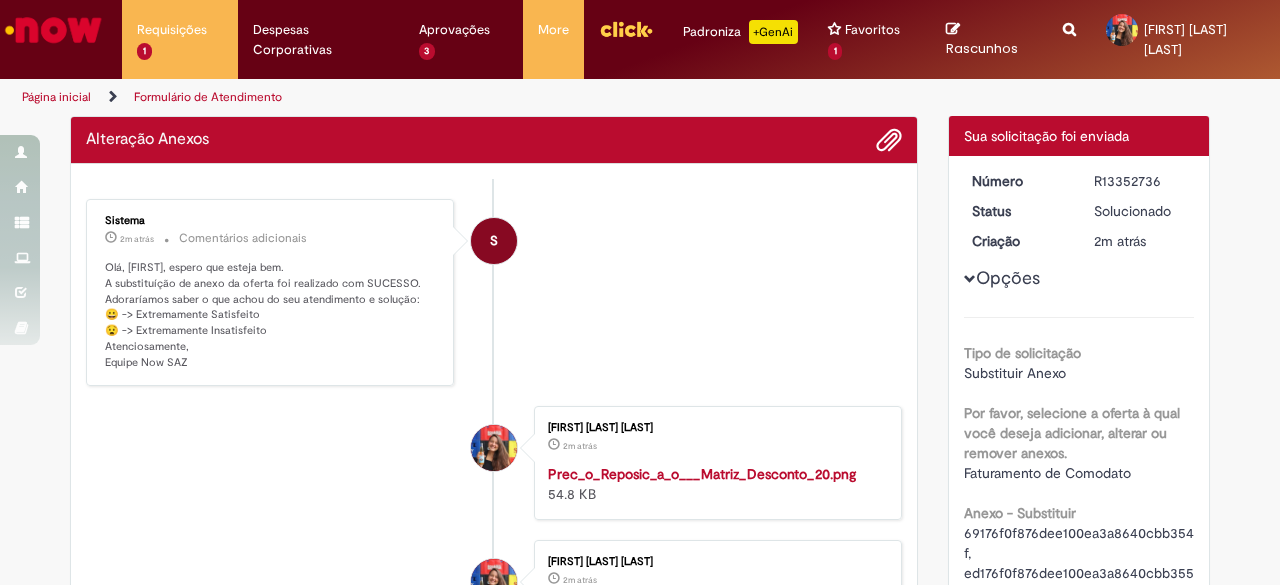 scroll, scrollTop: 0, scrollLeft: 0, axis: both 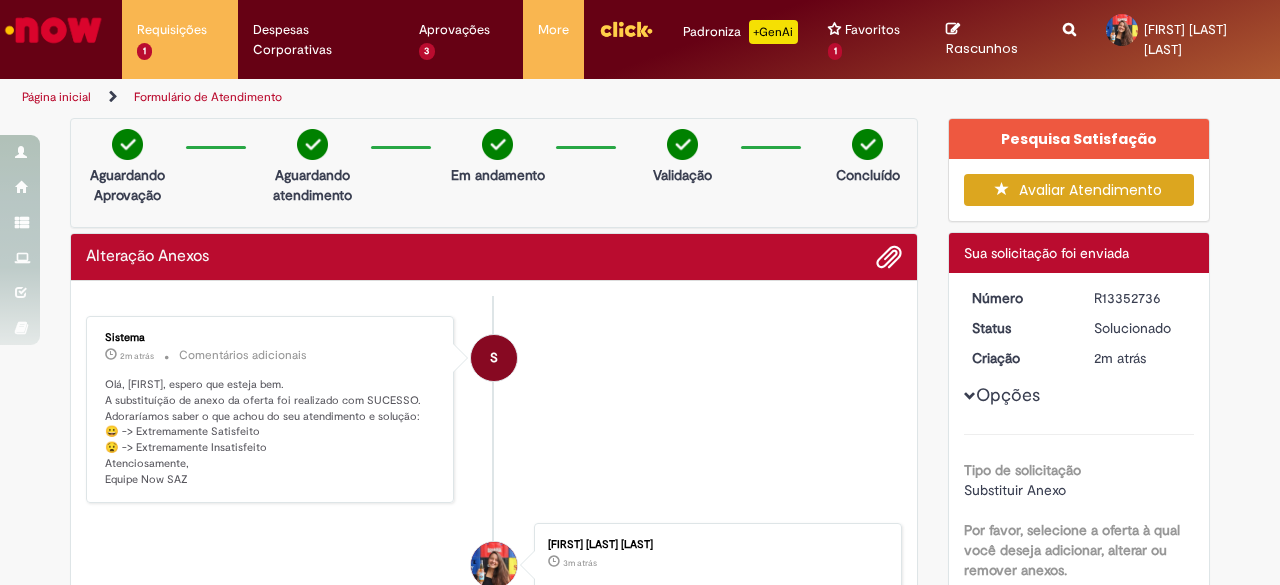 click on "Avaliar Atendimento" at bounding box center (1079, 190) 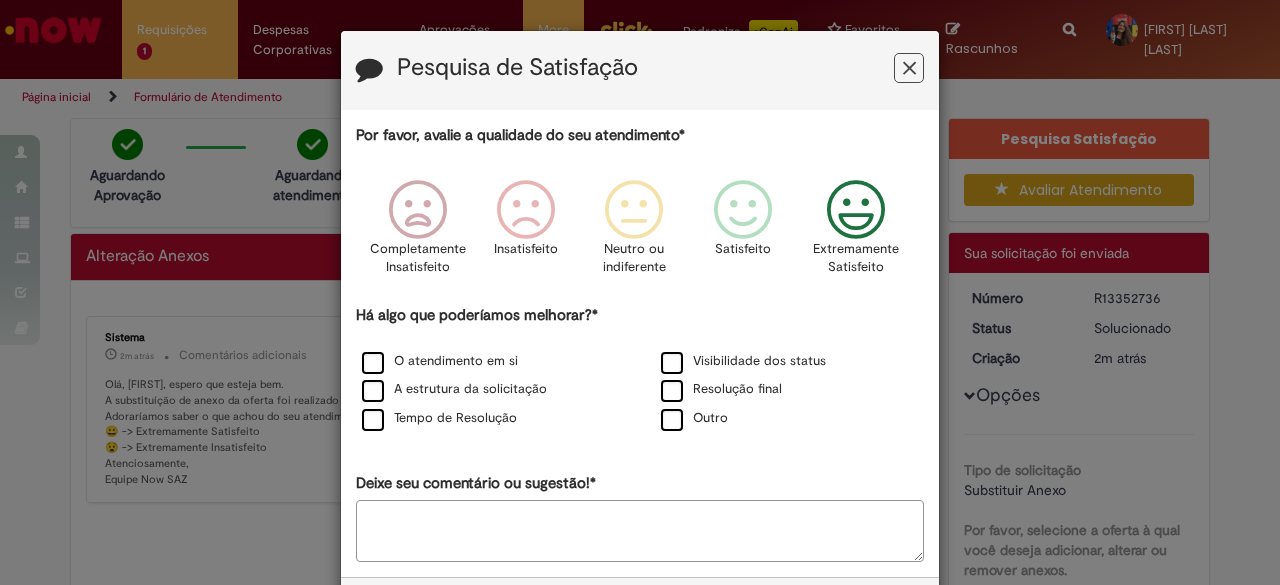 click at bounding box center (856, 210) 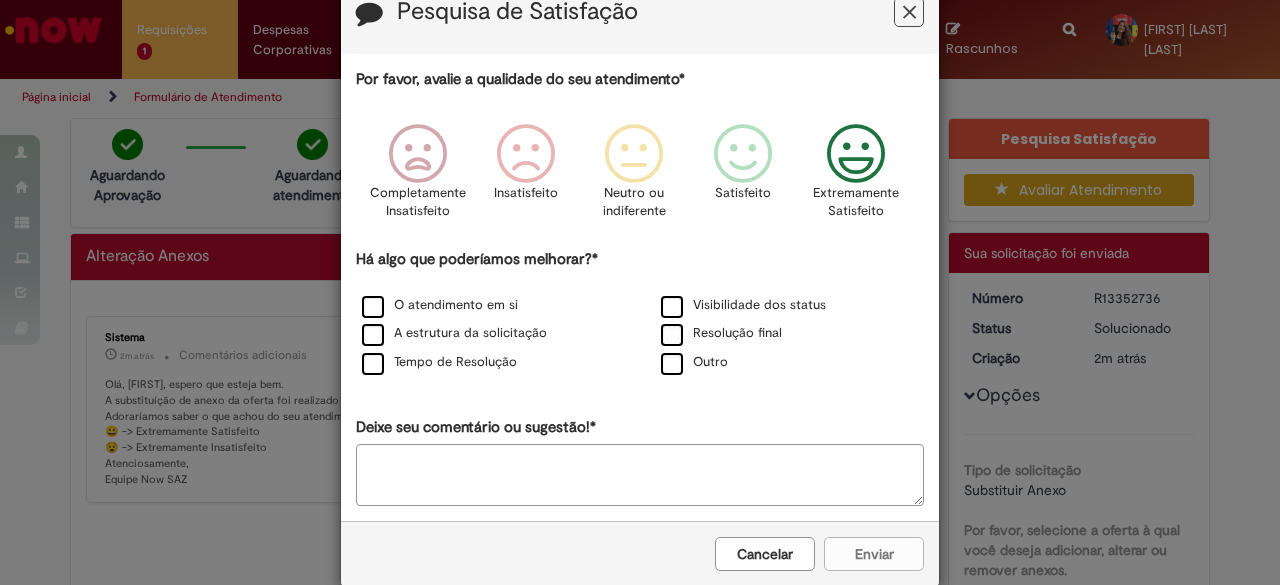 scroll, scrollTop: 86, scrollLeft: 0, axis: vertical 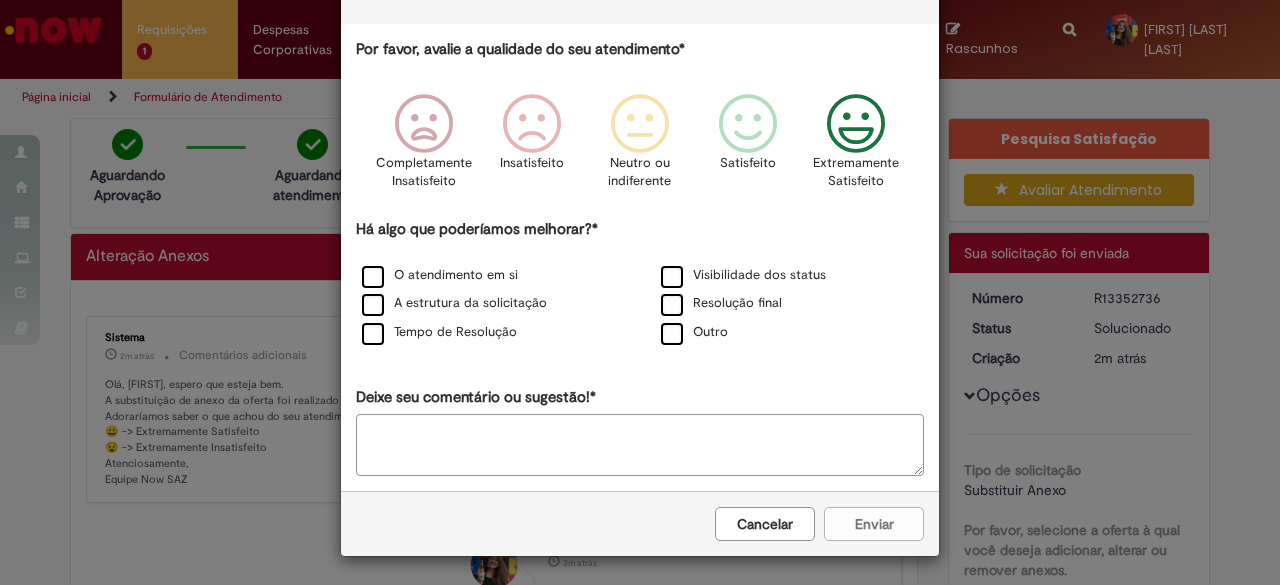click on "Cancelar   Enviar" at bounding box center [640, 523] 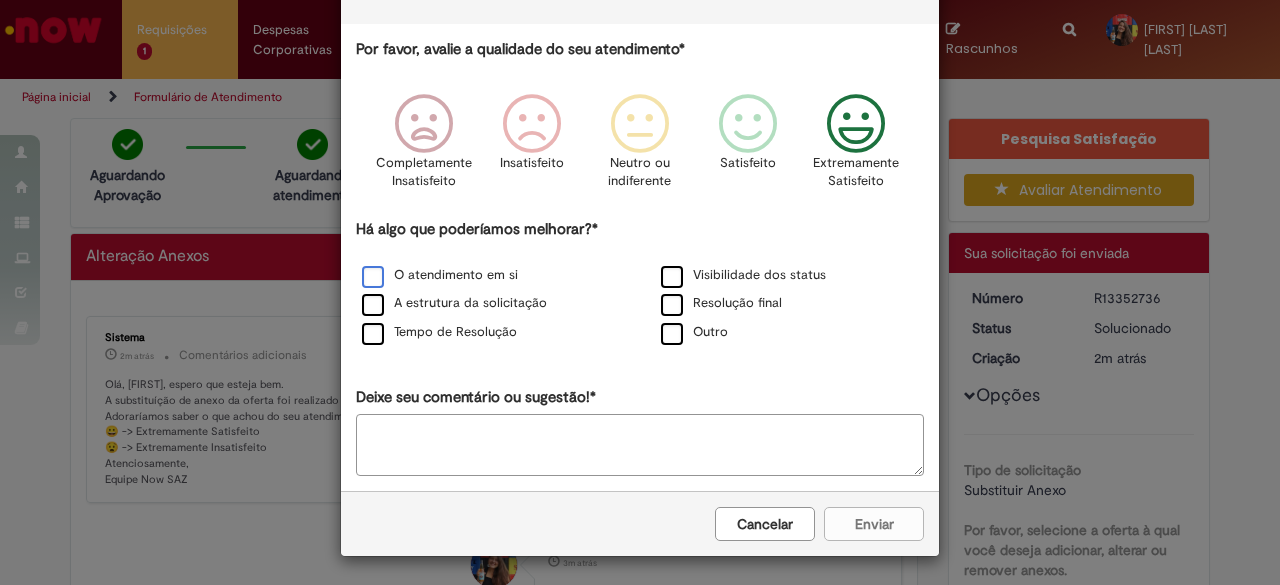 click on "O atendimento em si" at bounding box center (440, 275) 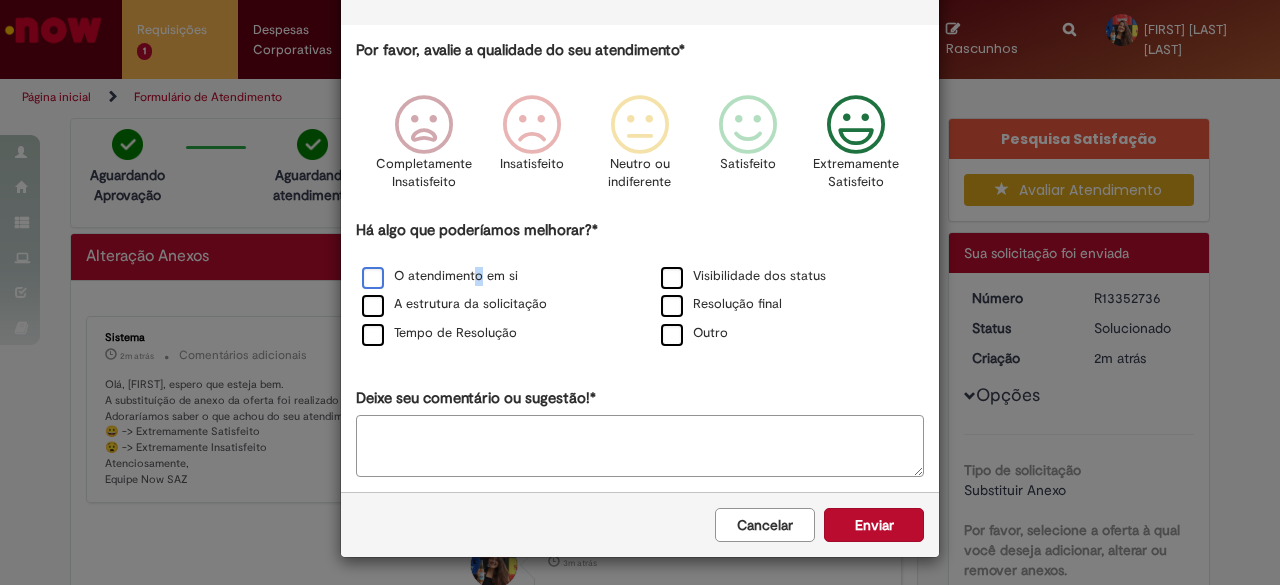 drag, startPoint x: 466, startPoint y: 273, endPoint x: 483, endPoint y: 279, distance: 18.027756 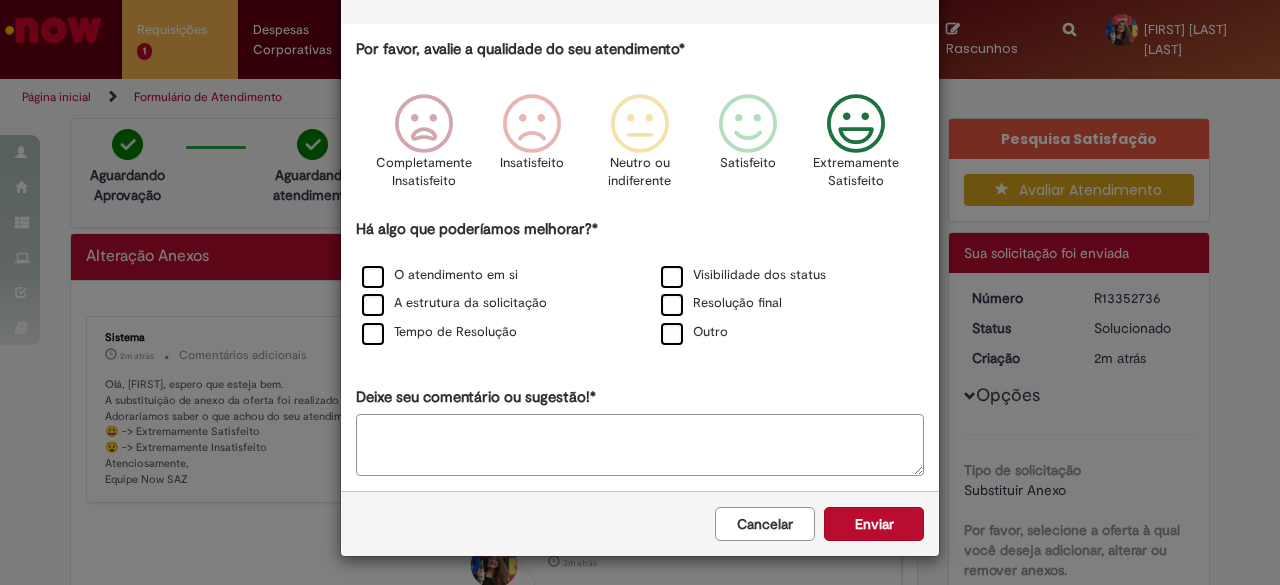 click on "Visibilidade dos status" at bounding box center (789, 276) 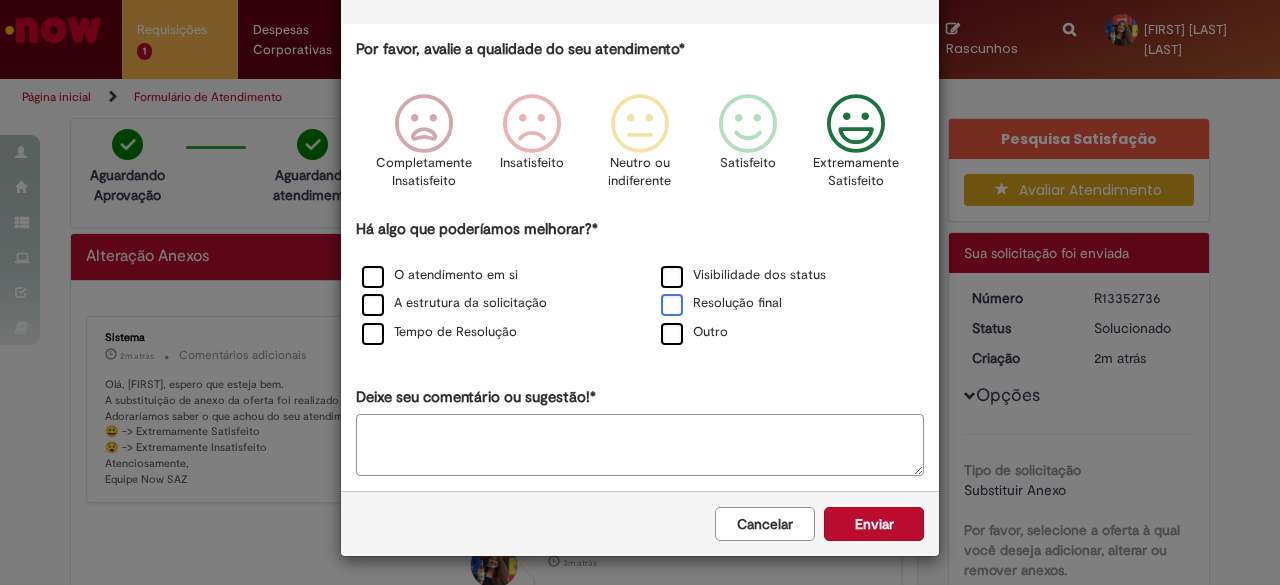 drag, startPoint x: 753, startPoint y: 302, endPoint x: 860, endPoint y: 388, distance: 137.2771 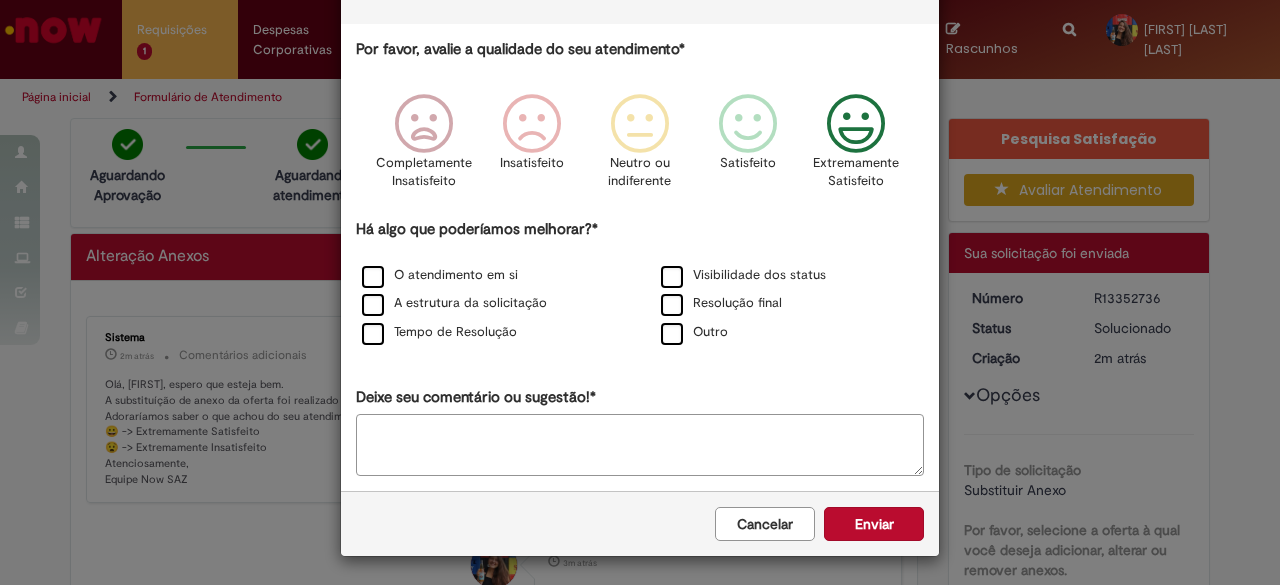 scroll, scrollTop: 85, scrollLeft: 0, axis: vertical 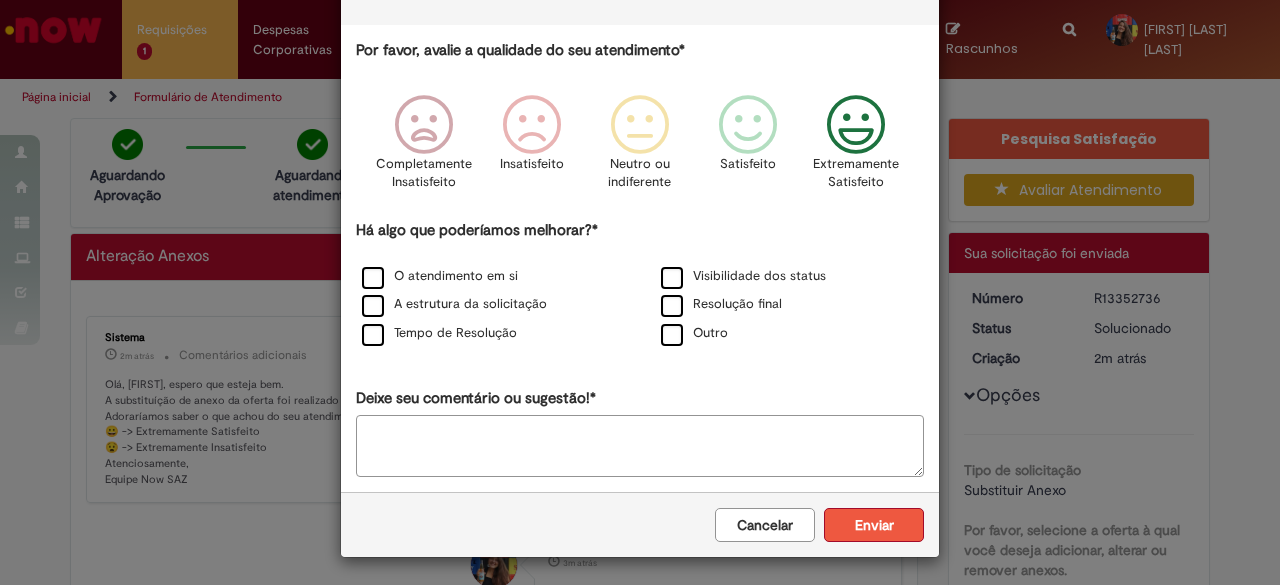 click on "Enviar" at bounding box center [874, 525] 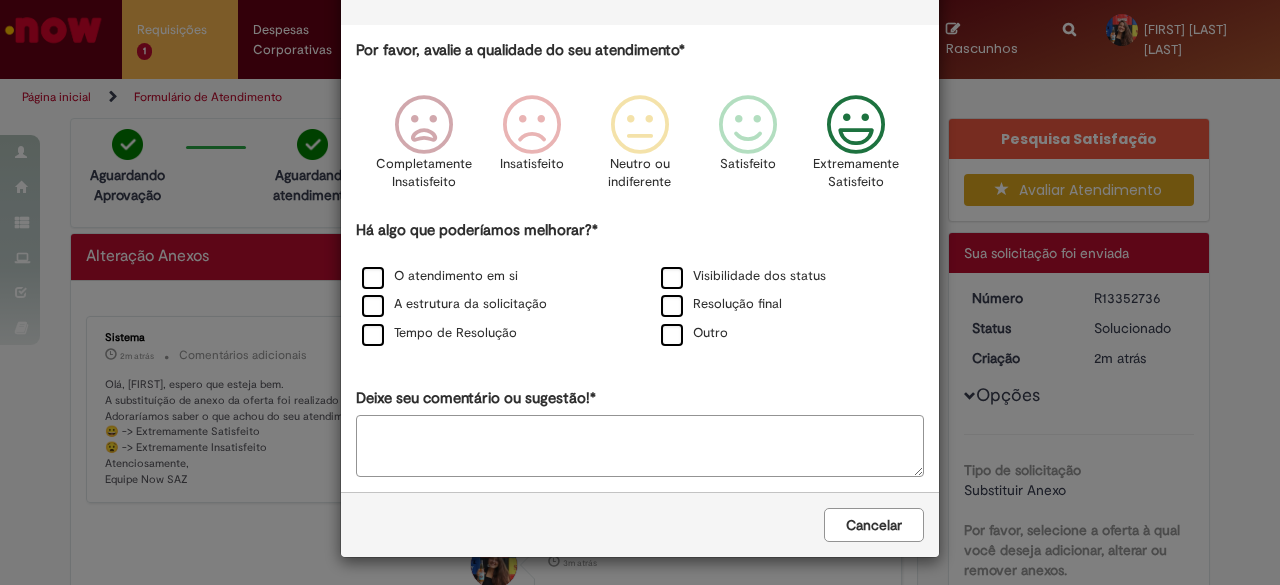 scroll, scrollTop: 0, scrollLeft: 0, axis: both 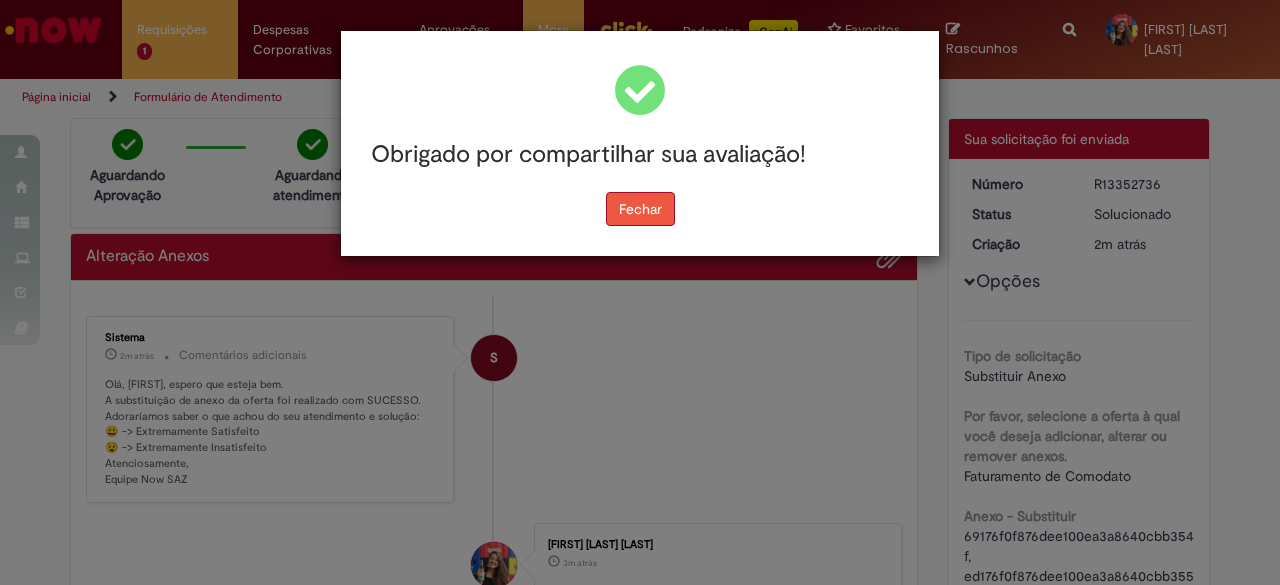 click on "Fechar" at bounding box center [640, 209] 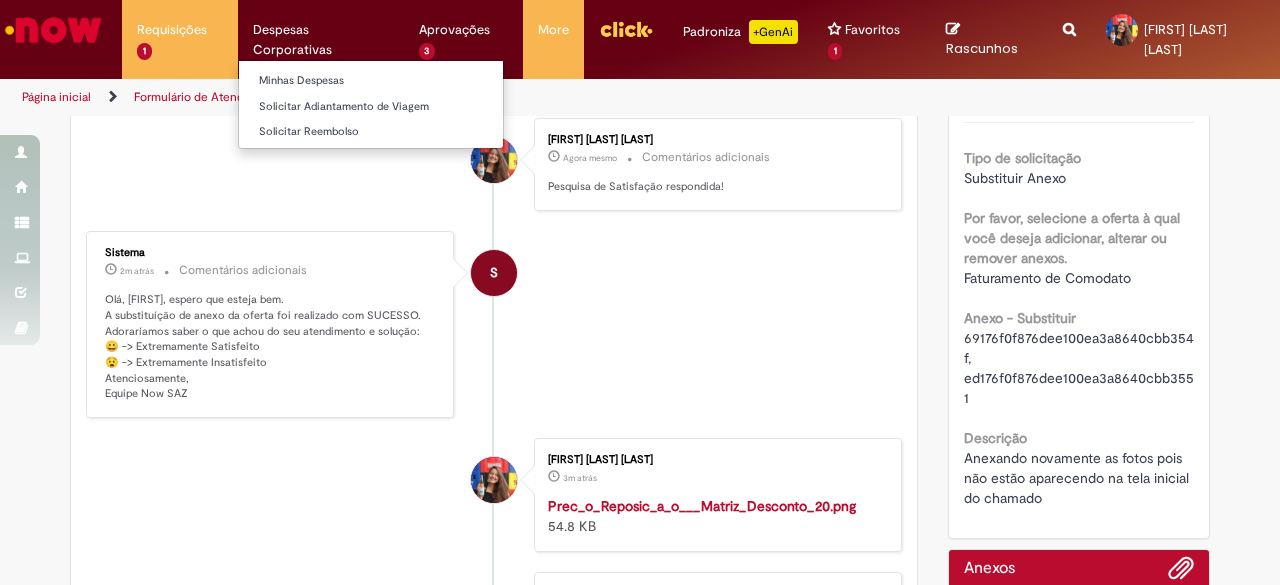 scroll, scrollTop: 100, scrollLeft: 0, axis: vertical 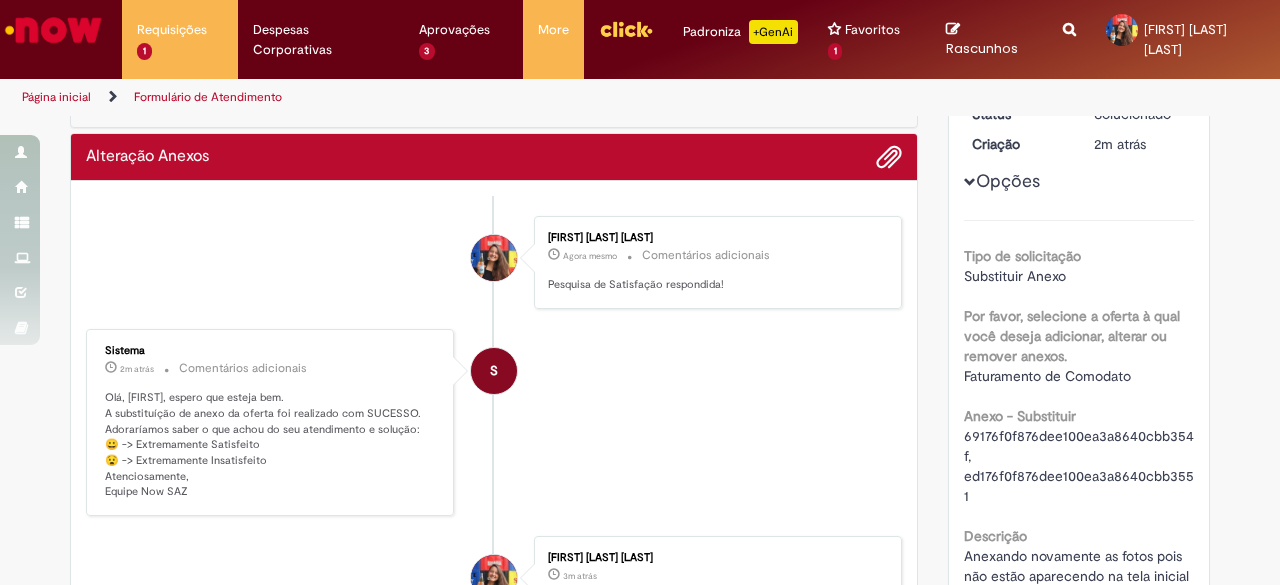 drag, startPoint x: 1082, startPoint y: 23, endPoint x: 1063, endPoint y: 36, distance: 23.021729 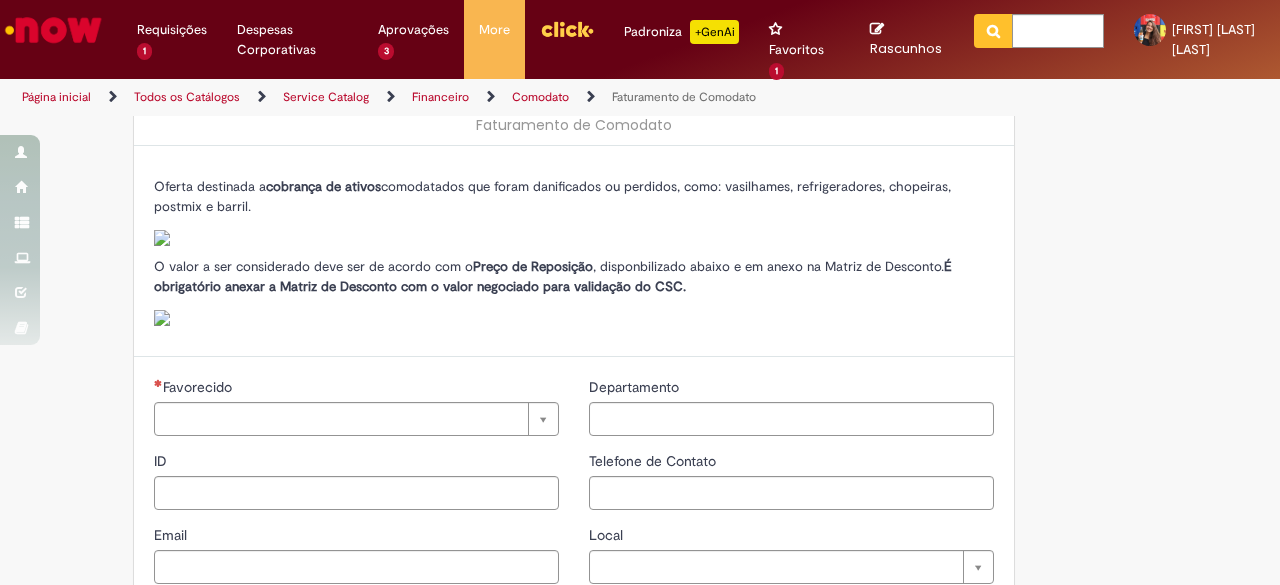 type on "********" 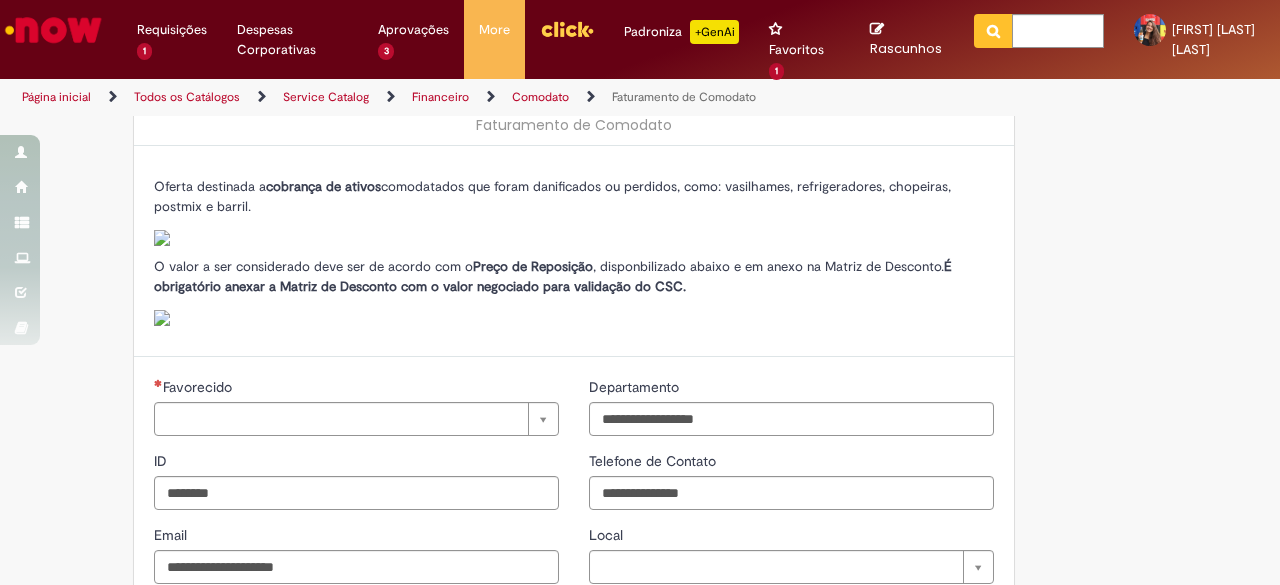 scroll, scrollTop: 0, scrollLeft: 0, axis: both 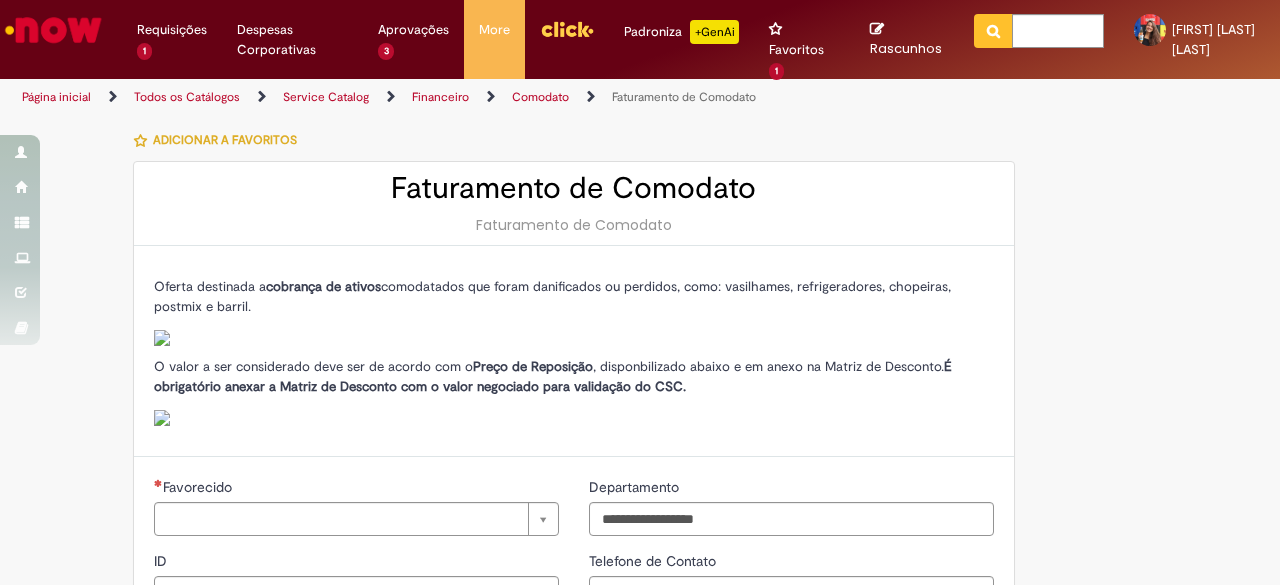 type on "**********" 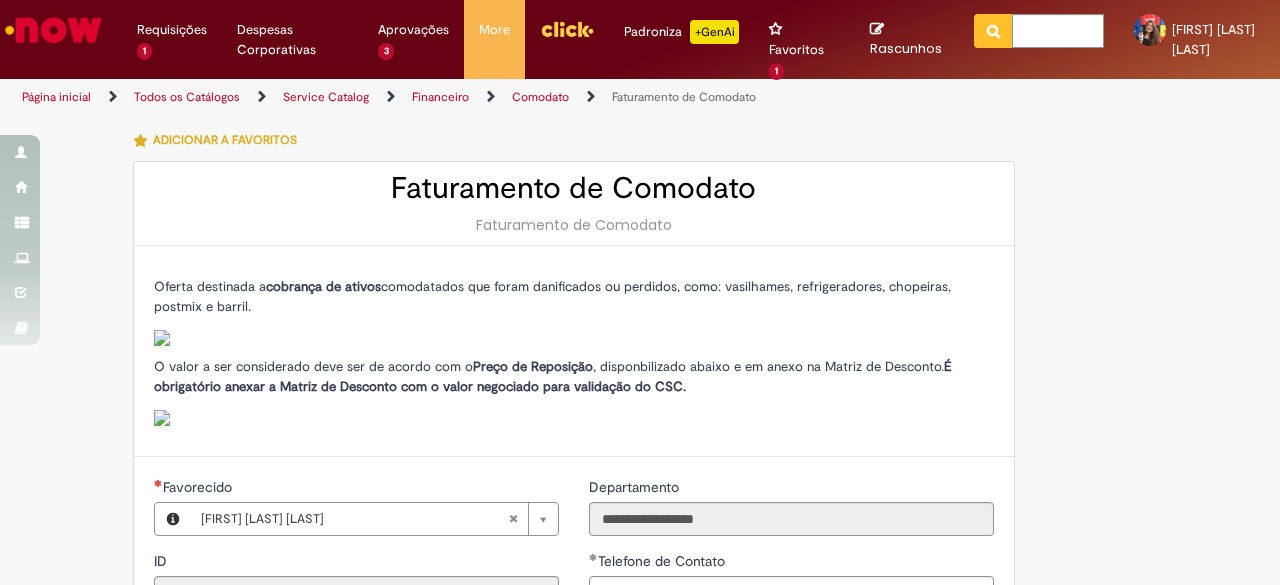 type on "**********" 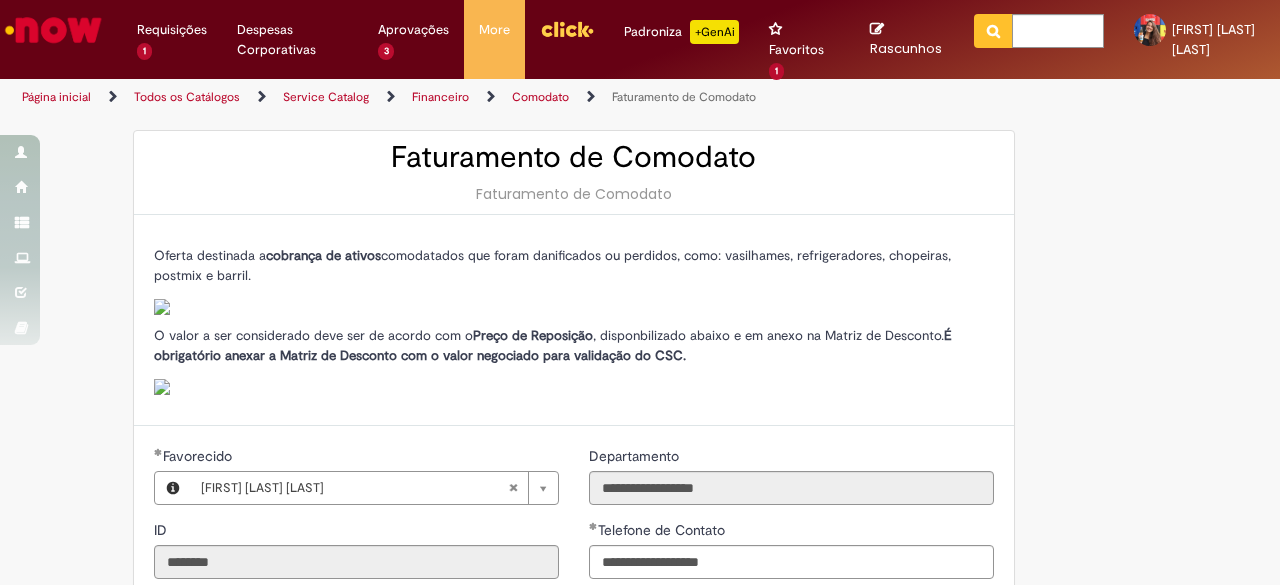 scroll, scrollTop: 0, scrollLeft: 0, axis: both 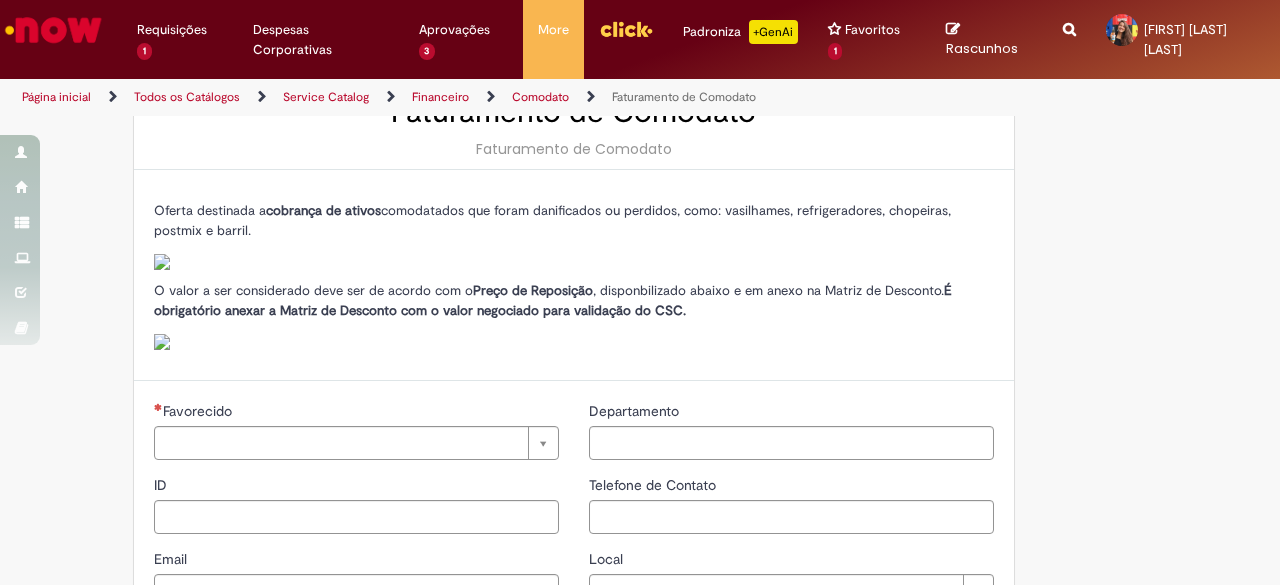 type on "********" 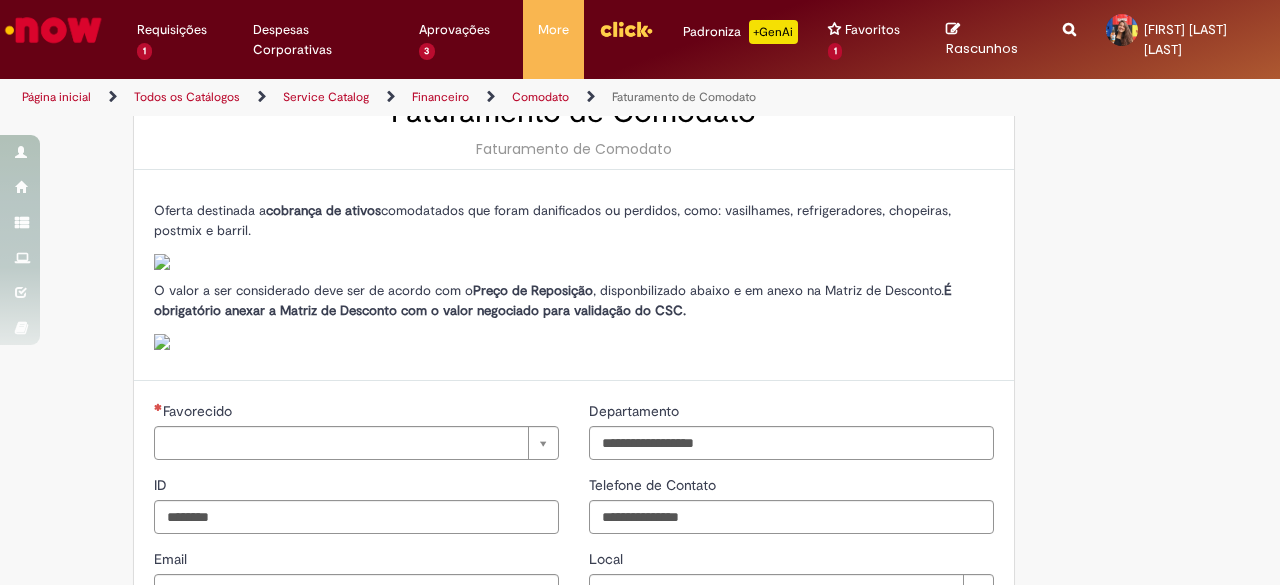 type on "**********" 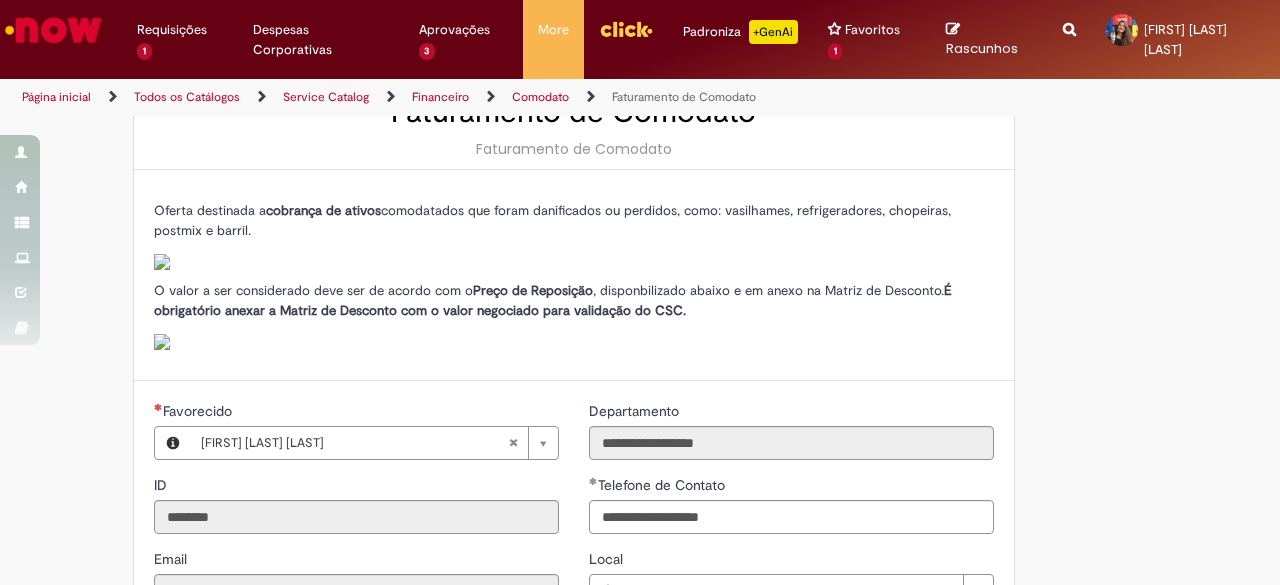 type on "**********" 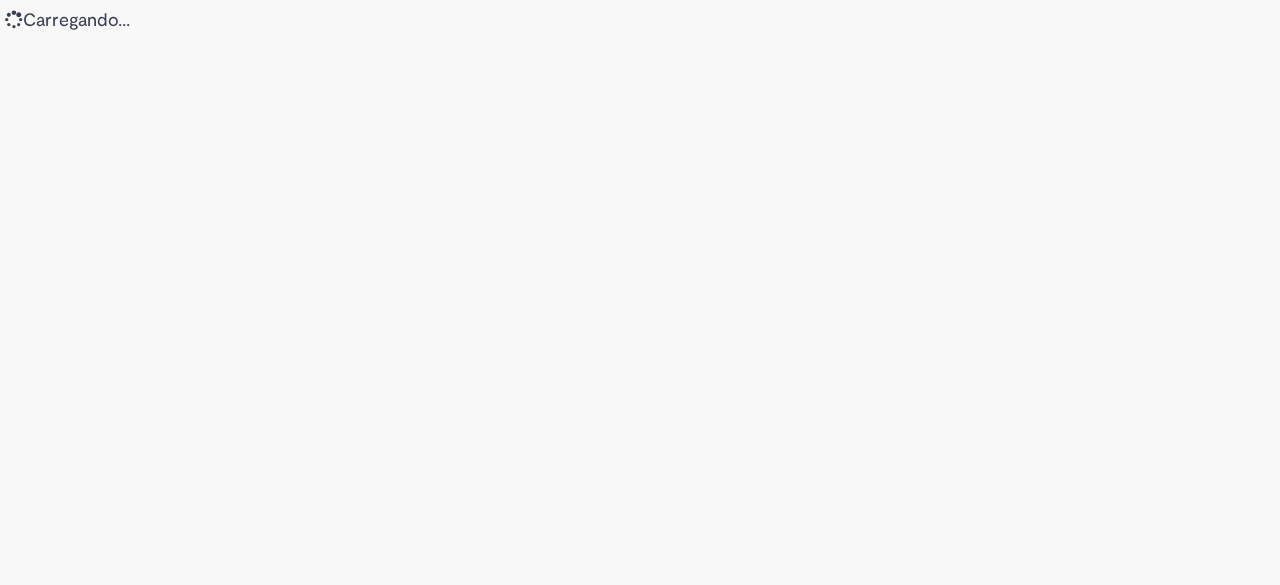 scroll, scrollTop: 0, scrollLeft: 0, axis: both 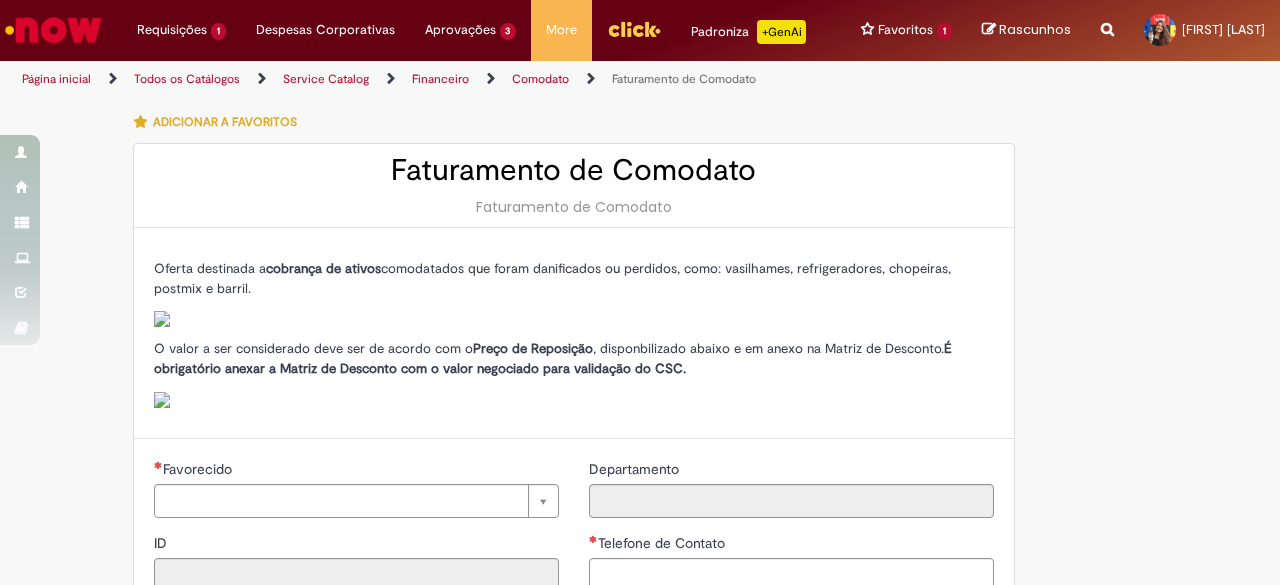 type on "********" 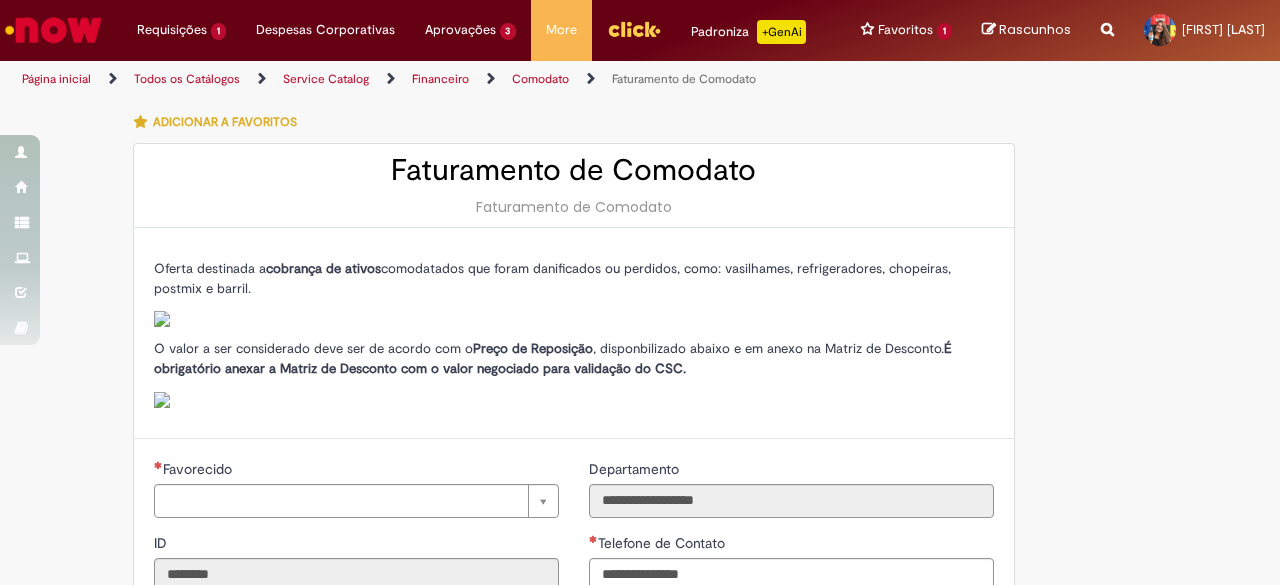 type on "**********" 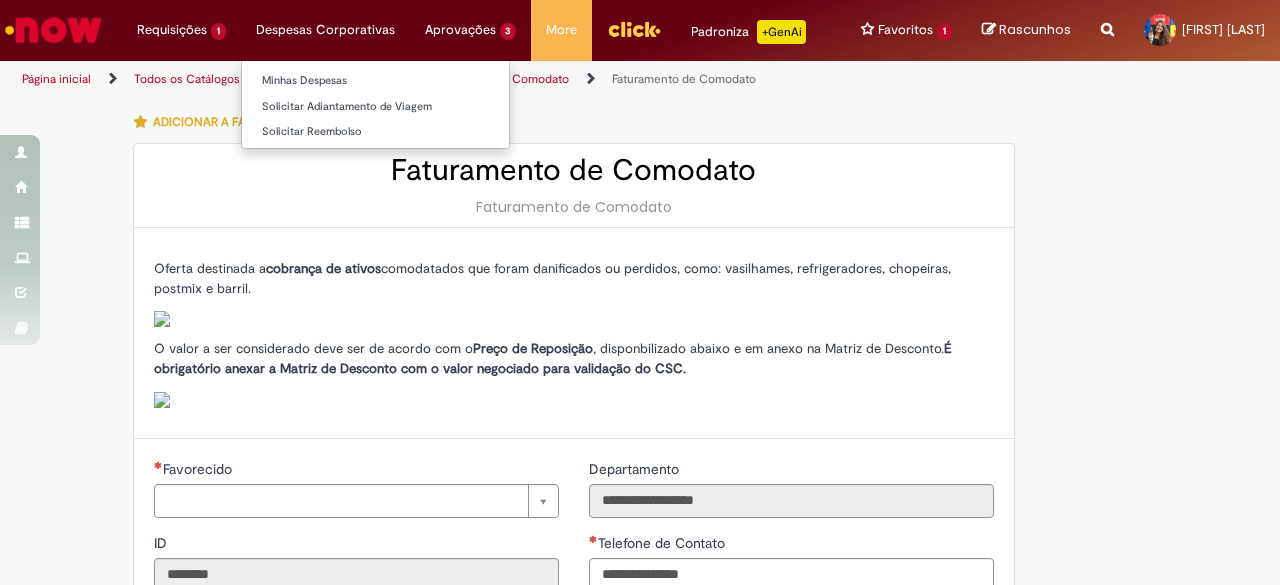 type on "**********" 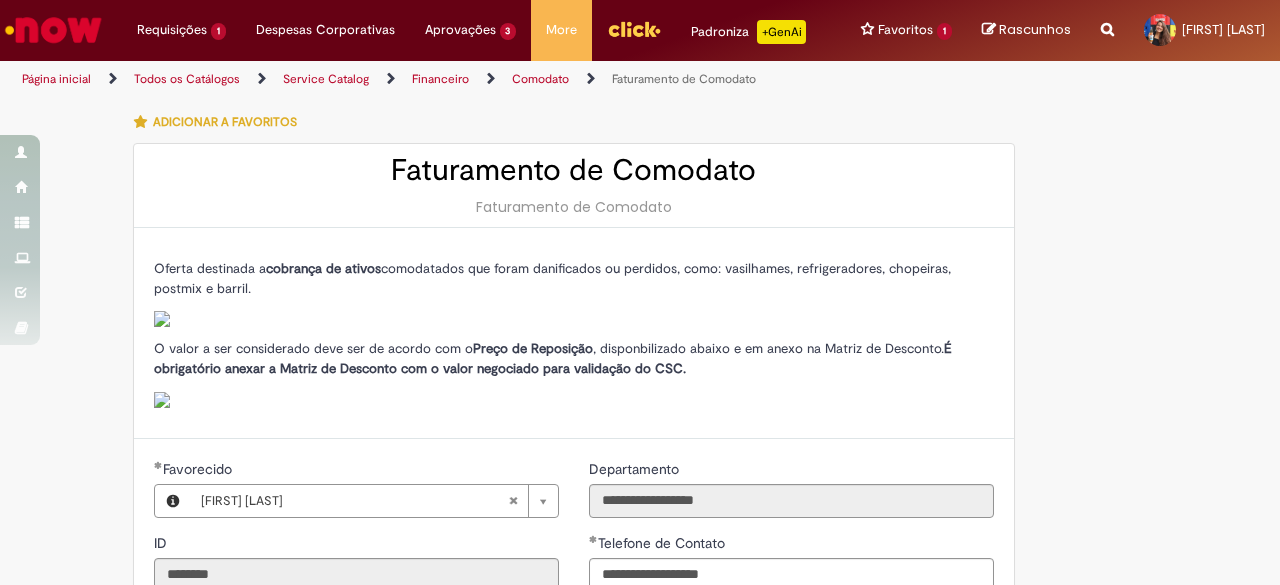 click on "**********" at bounding box center (640, 1068) 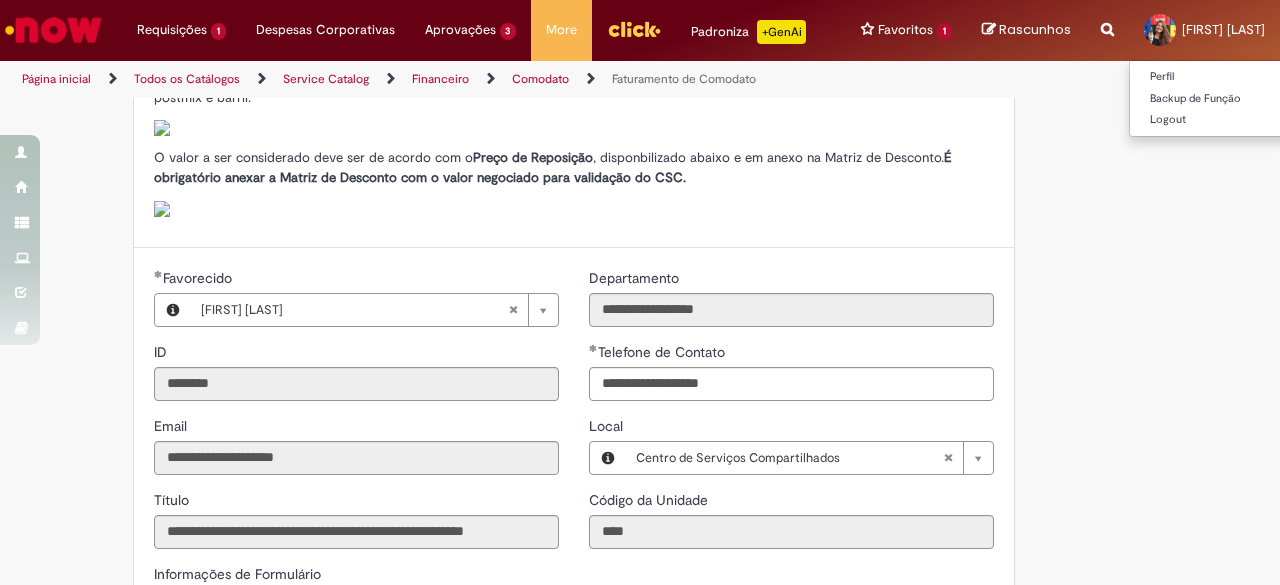 scroll, scrollTop: 200, scrollLeft: 0, axis: vertical 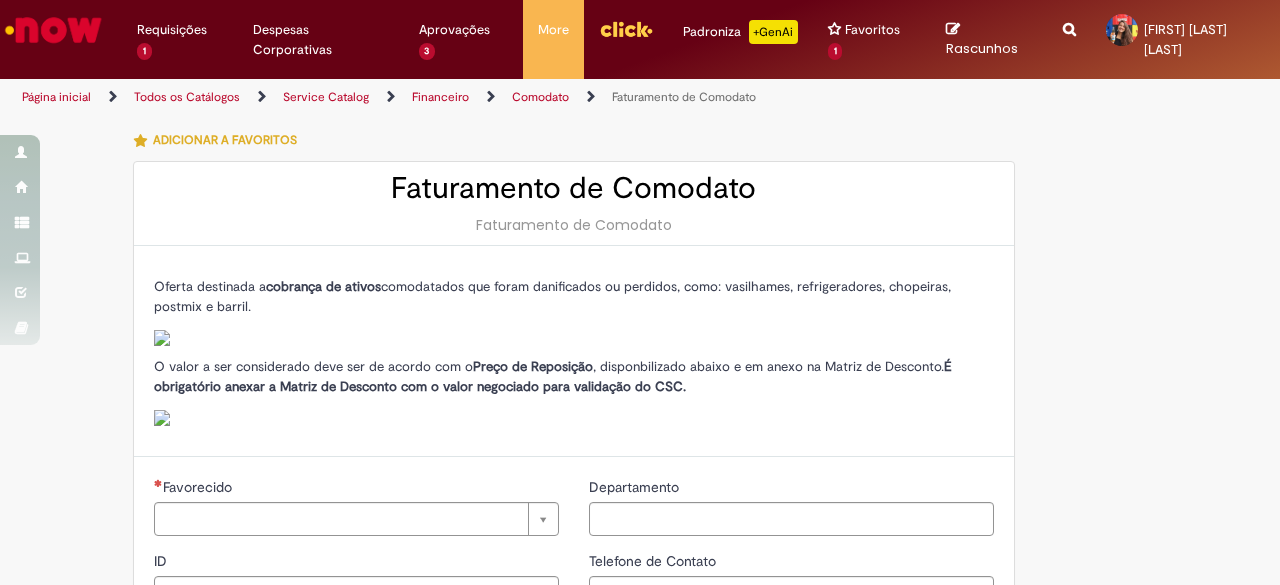 type on "********" 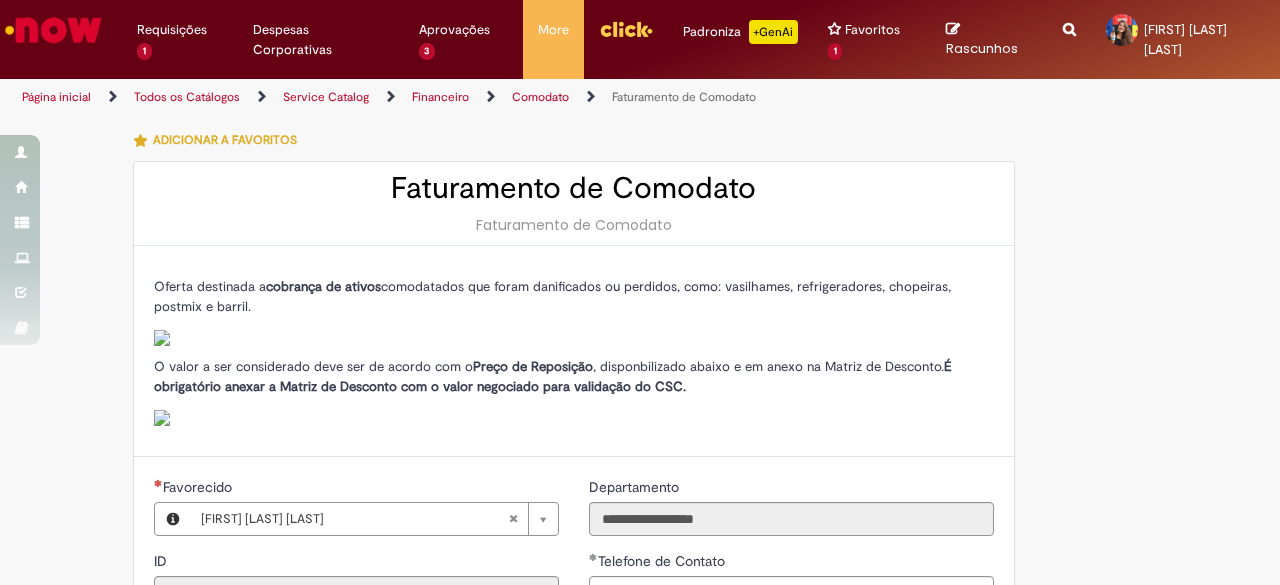 type on "**********" 